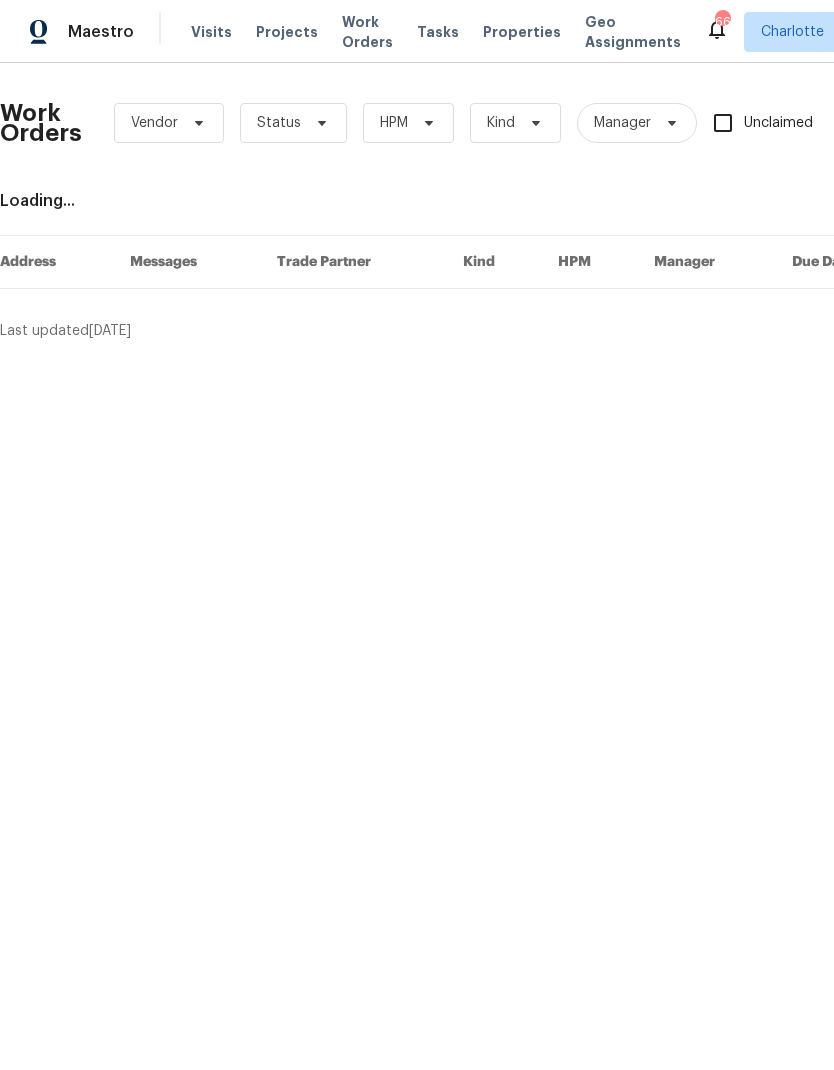scroll, scrollTop: 0, scrollLeft: 0, axis: both 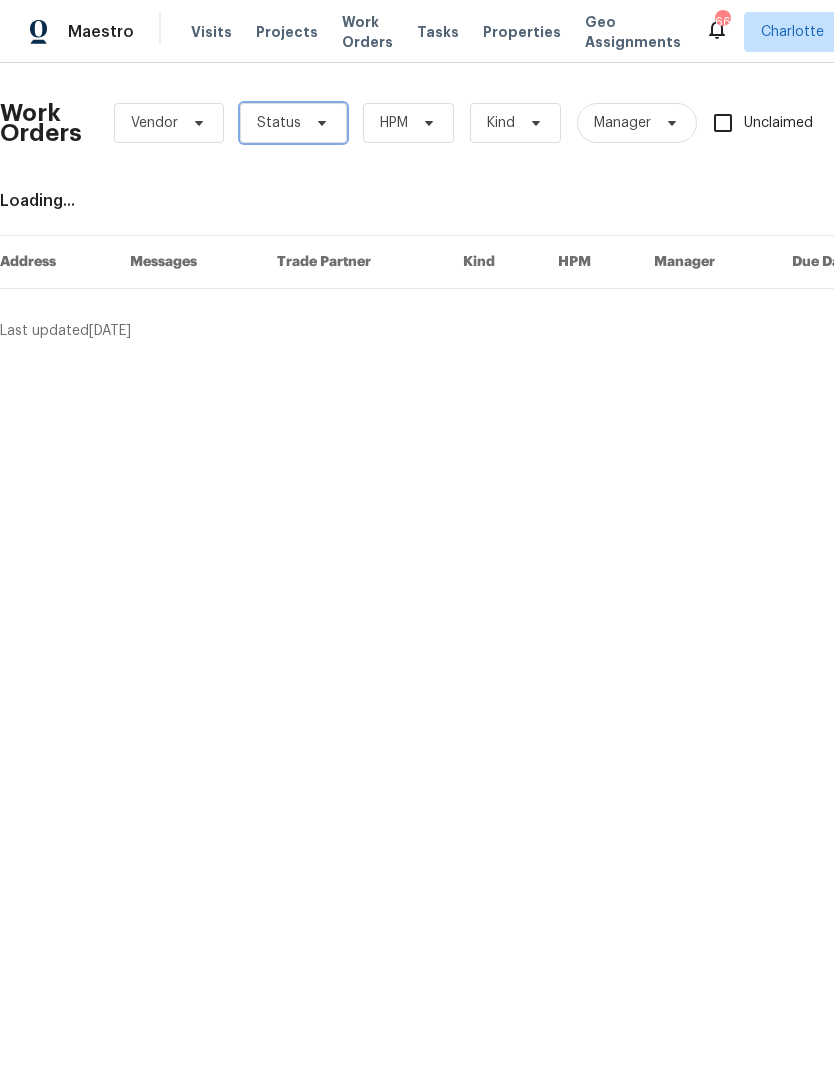 click on "Status" at bounding box center (279, 123) 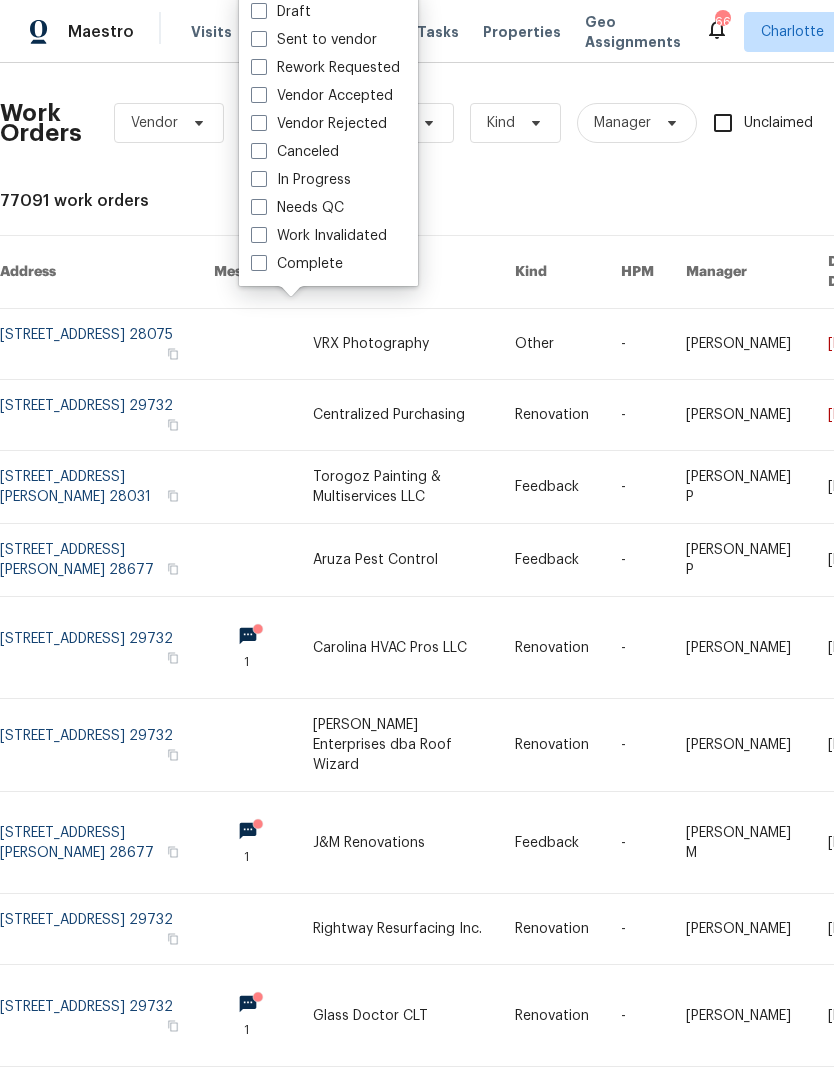 click on "Needs QC" at bounding box center (297, 208) 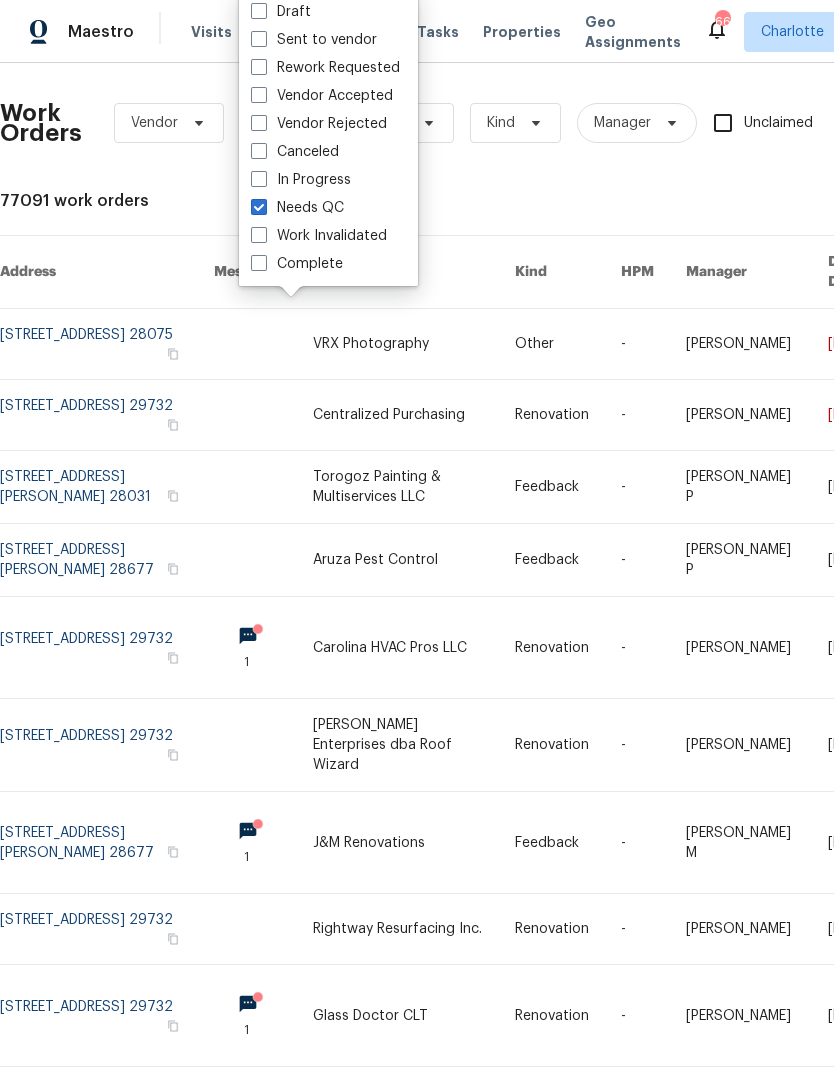 checkbox on "true" 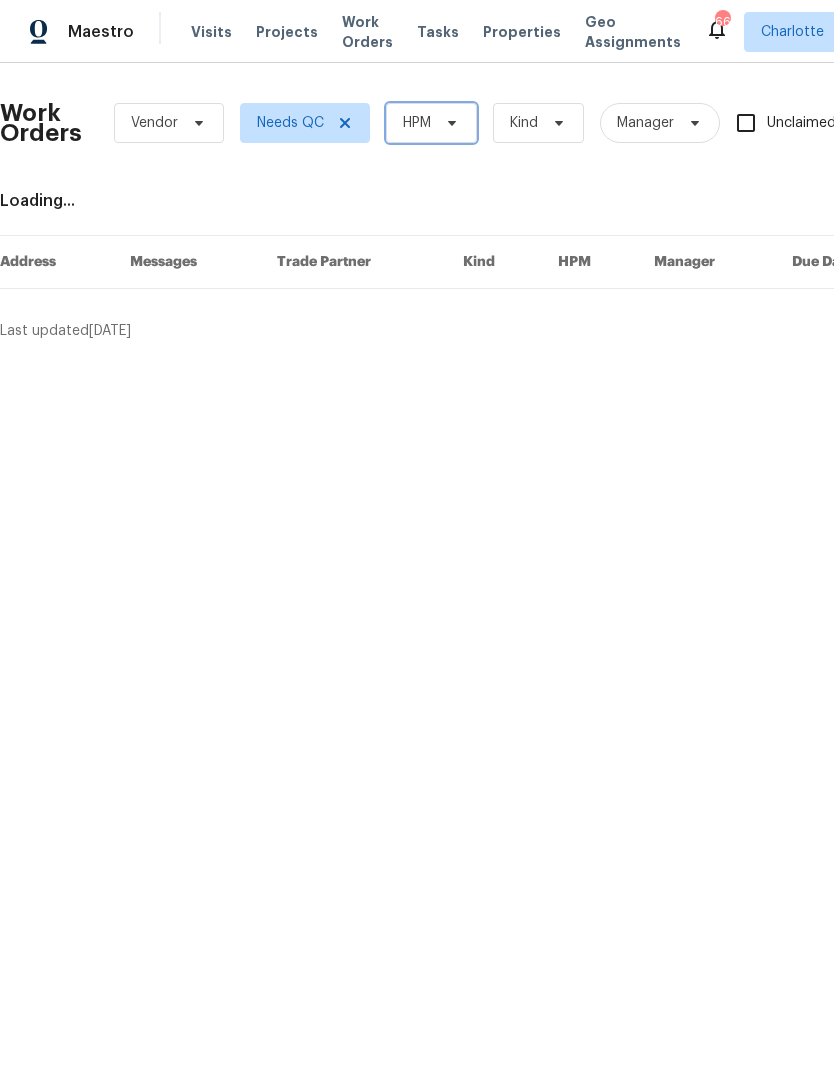 click on "HPM" at bounding box center (431, 123) 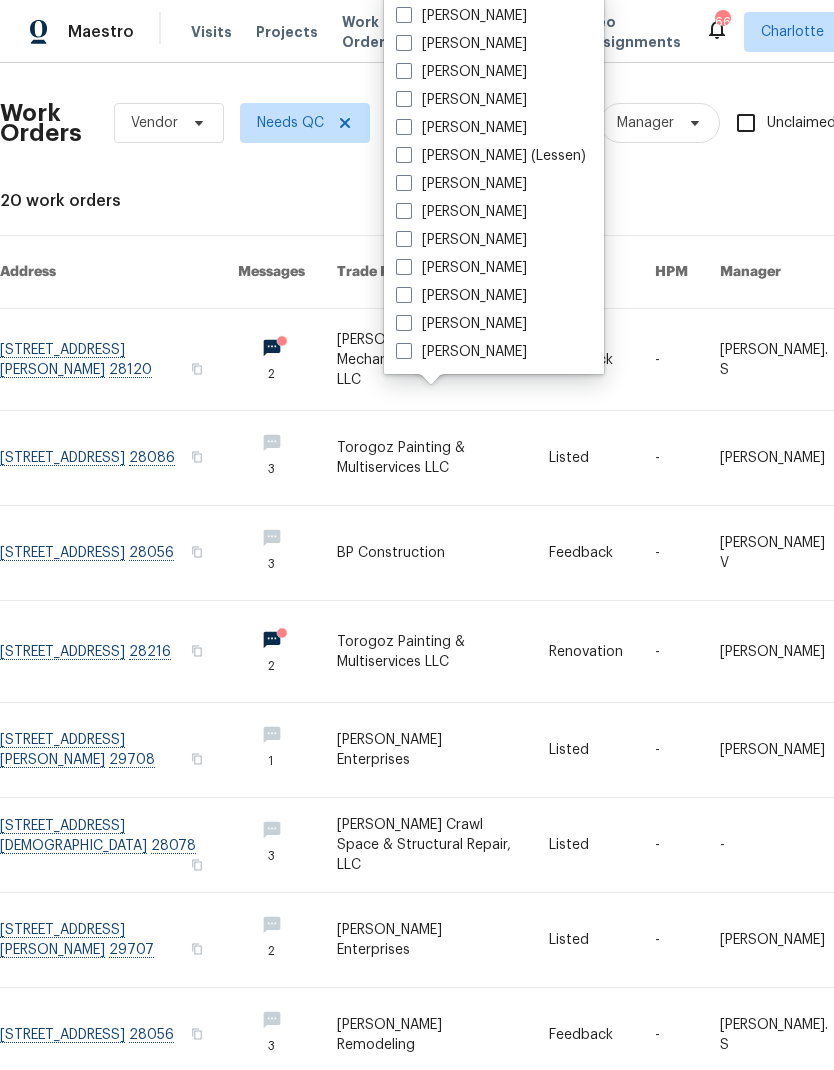 scroll, scrollTop: 248, scrollLeft: 0, axis: vertical 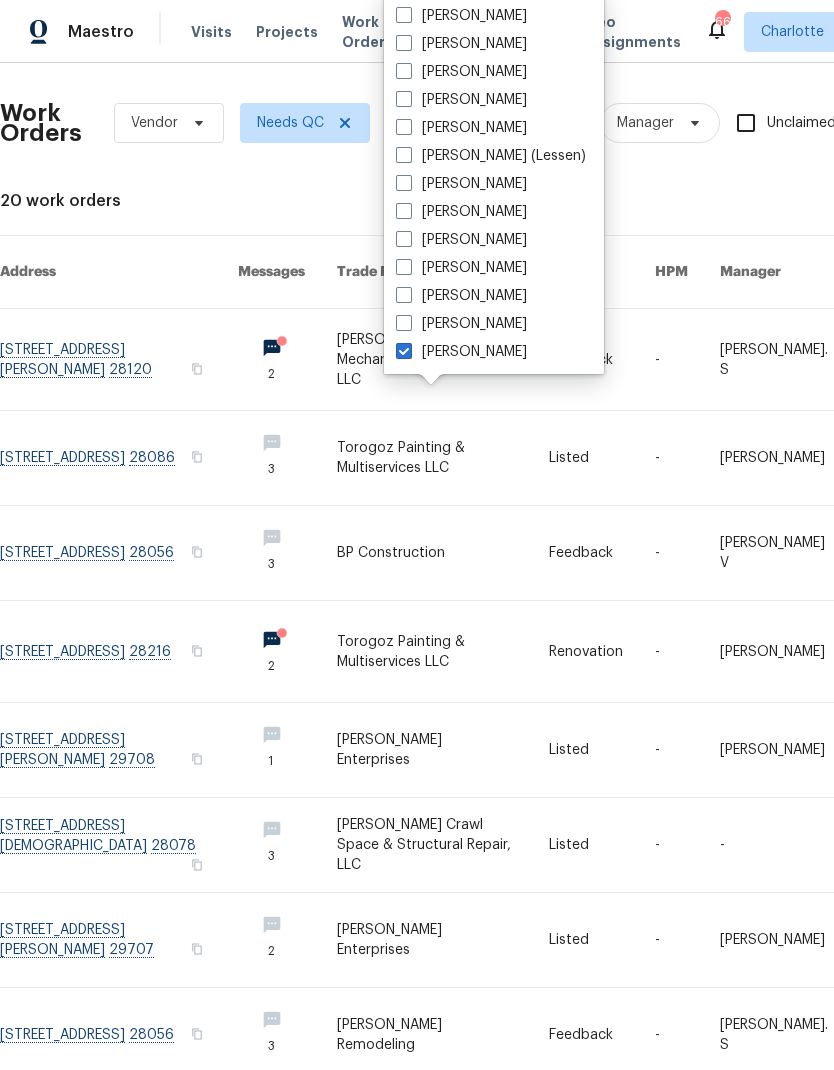 checkbox on "true" 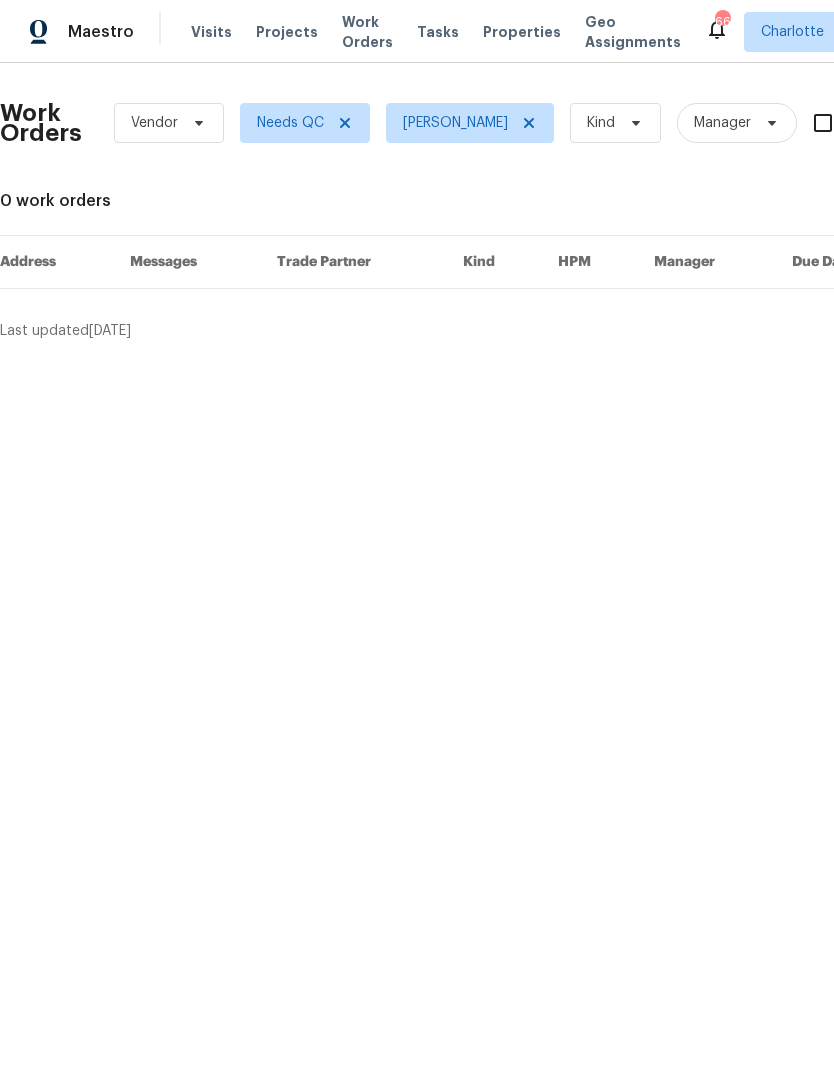 click on "Maestro" at bounding box center [101, 32] 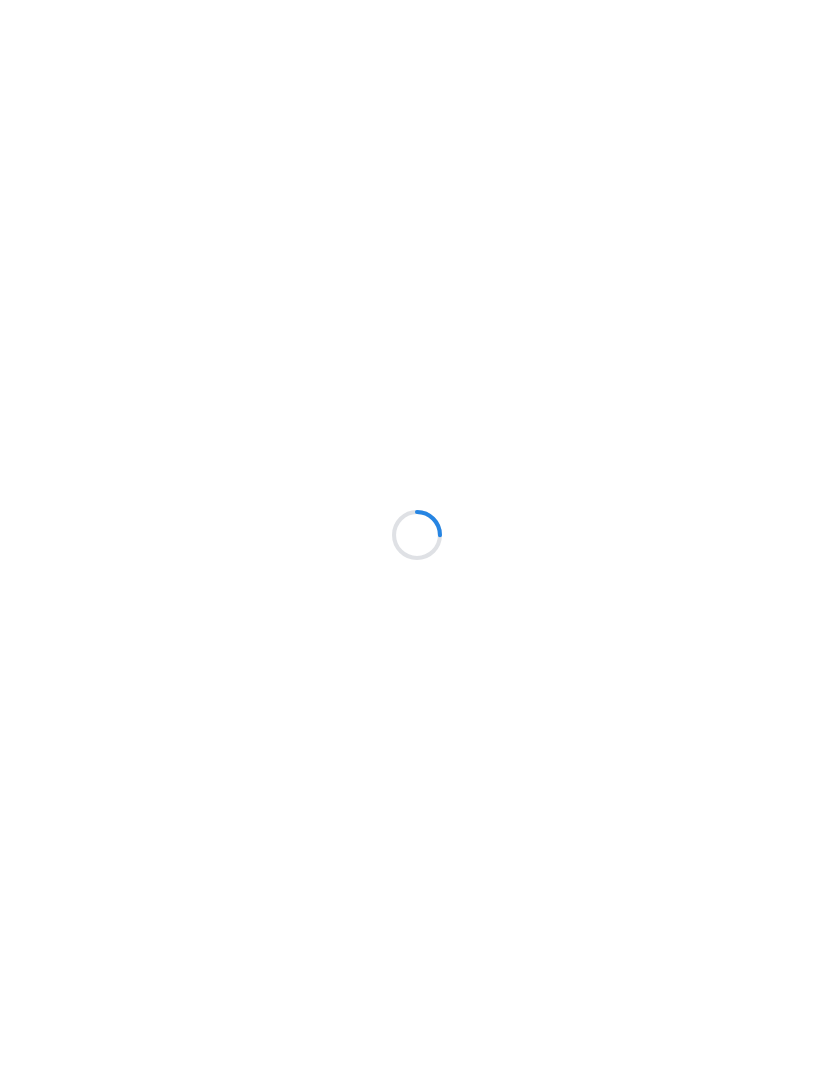 scroll, scrollTop: 0, scrollLeft: 0, axis: both 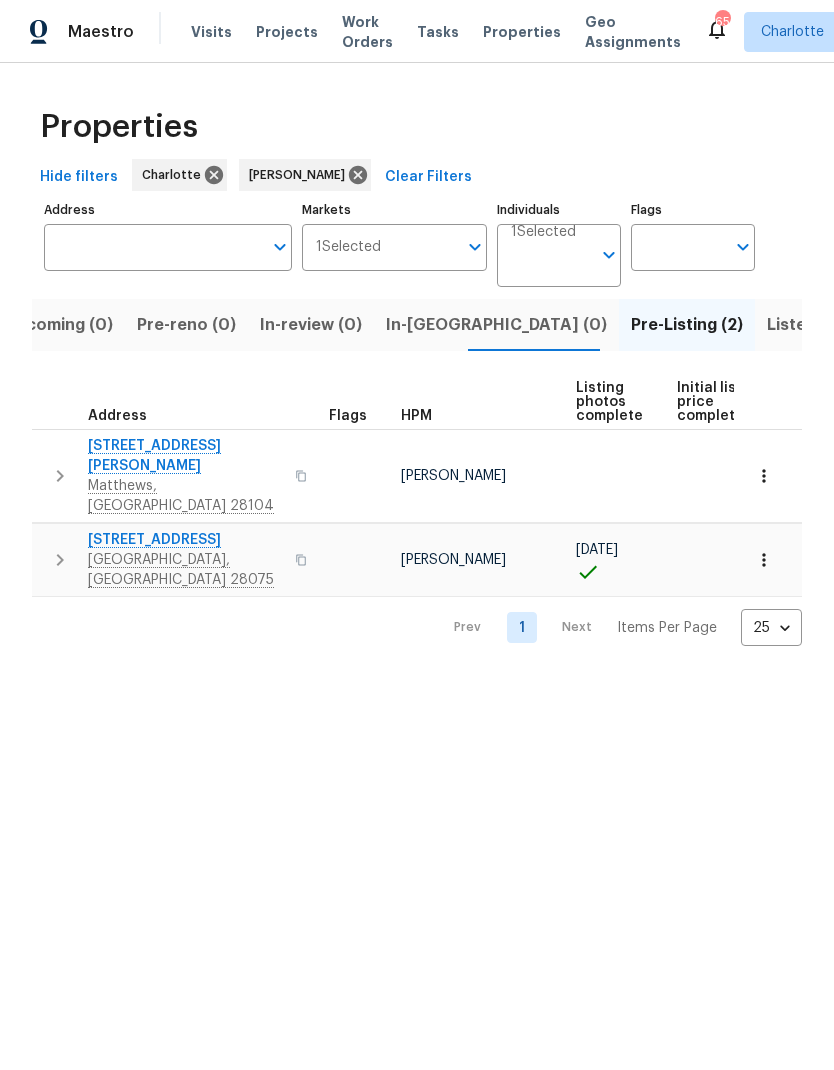click on "Maestro Visits Projects Work Orders Tasks Properties Geo Assignments 65 Charlotte Ryan Craven Properties Hide filters Charlotte Ryan Craven Clear Filters Address Address Markets 1  Selected Markets Individuals 1  Selected Individuals Flags Flags Upcoming (0) Pre-reno (0) In-review (0) In-reno (0) Pre-Listing (2) Listed (14) Resale (6) Done (219) Unknown (0) Address Flags HPM Listing photos complete Initial list price complete Reno completed date 8117 Shannon Woods Ln Matthews, NC 28104 Ryan Craven 07/18/25 1915 Birchbrook Ct Harrisburg, NC 28075 Ryan Craven 07/19/25 07/18/25 Prev 1 Next Items Per Page 25 25 ​" at bounding box center [417, 339] 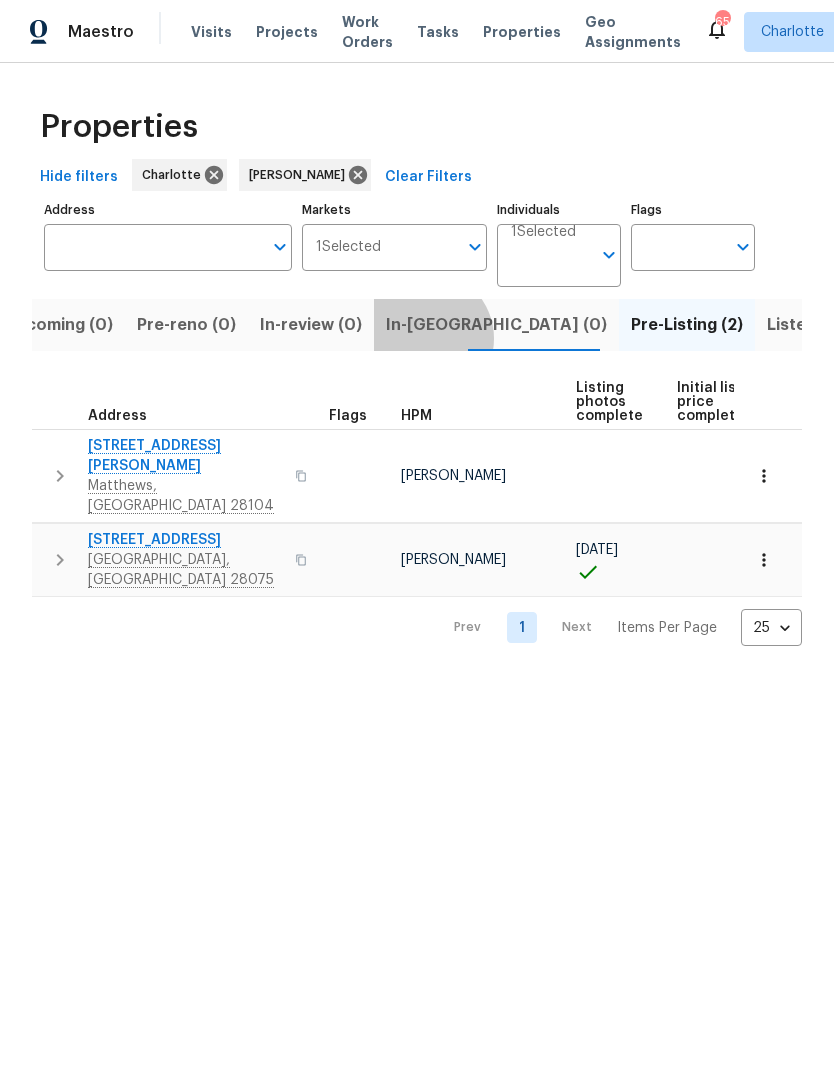 click on "In-reno (0)" at bounding box center (496, 325) 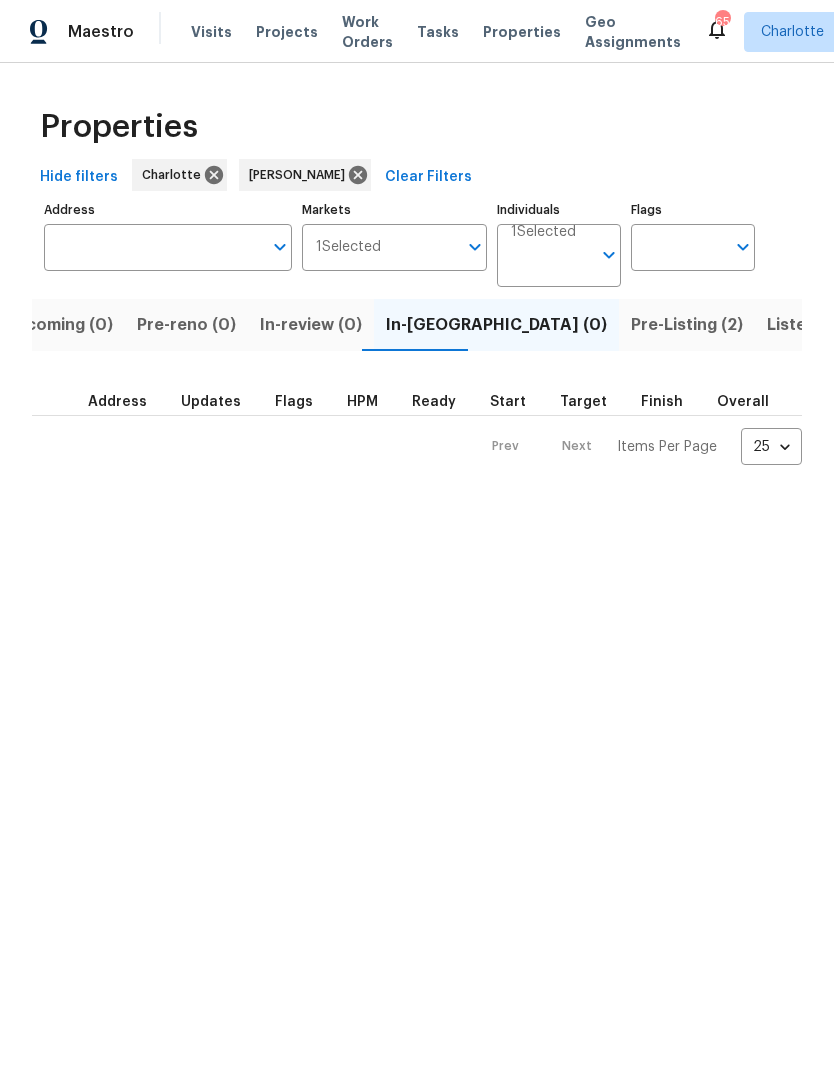click on "Pre-Listing (2)" at bounding box center [687, 325] 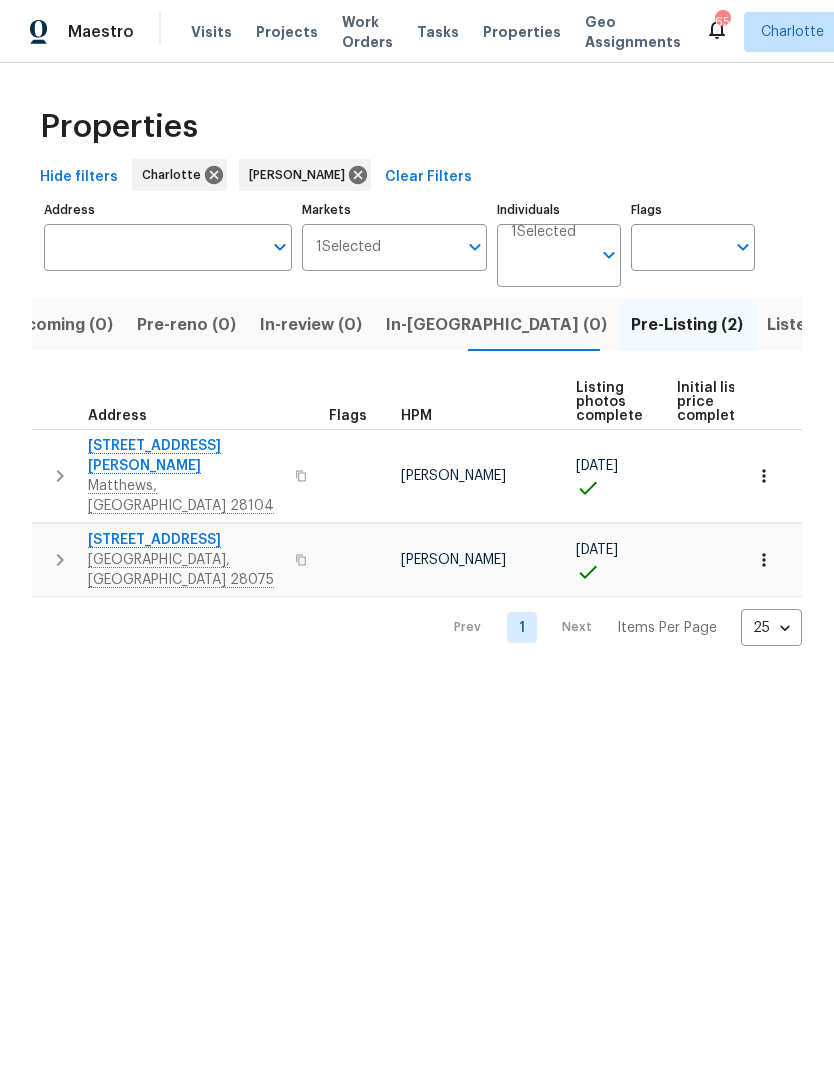 click on "Matthews, NC 28104" at bounding box center (185, 496) 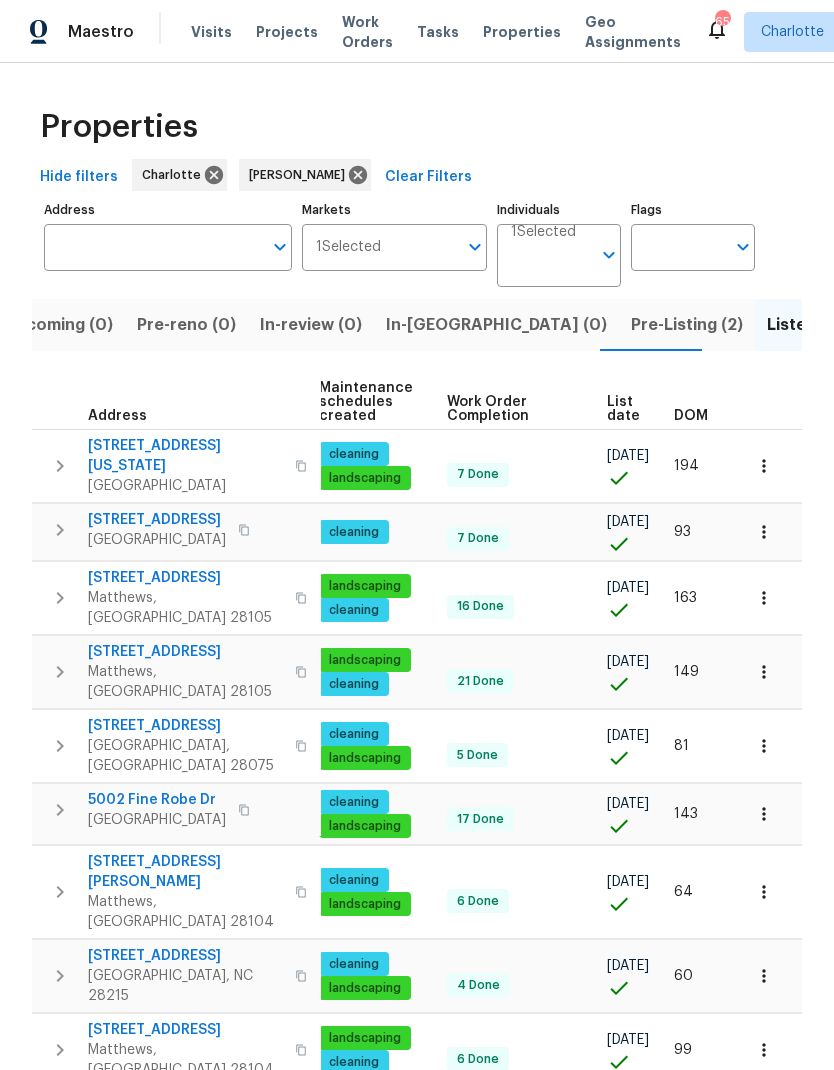 scroll, scrollTop: -1, scrollLeft: 292, axis: both 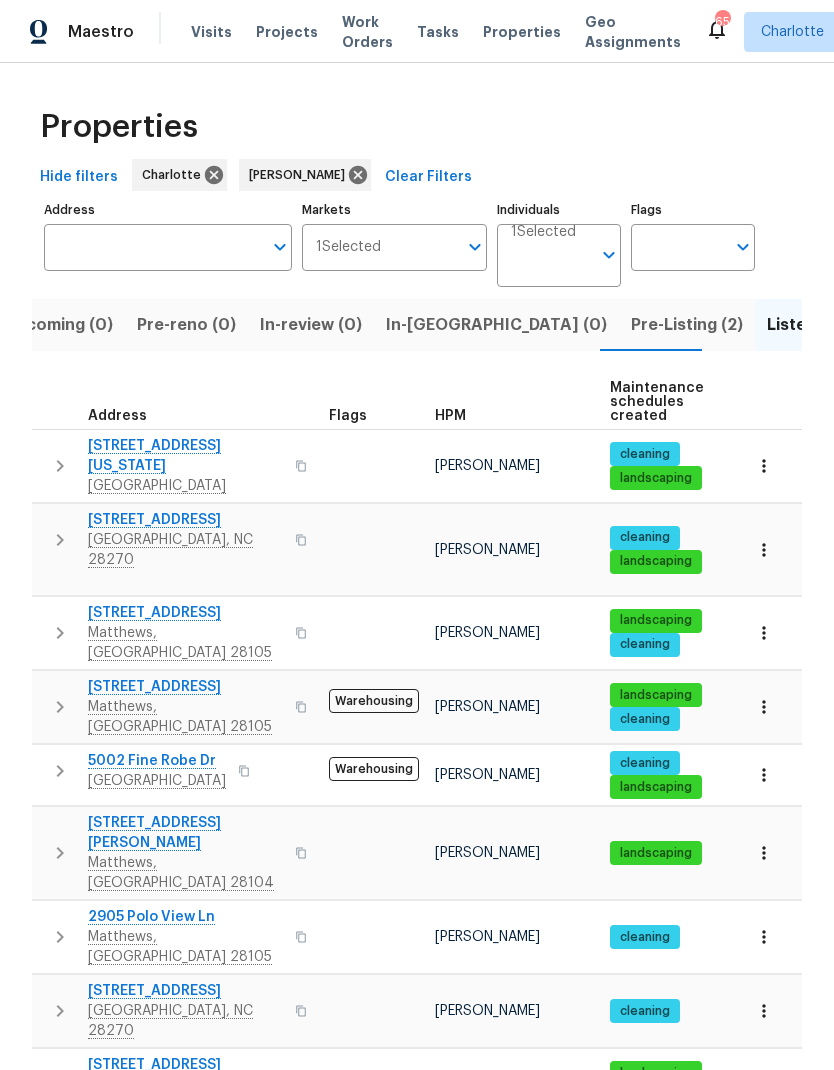 click on "Pre-Listing (2)" at bounding box center [687, 325] 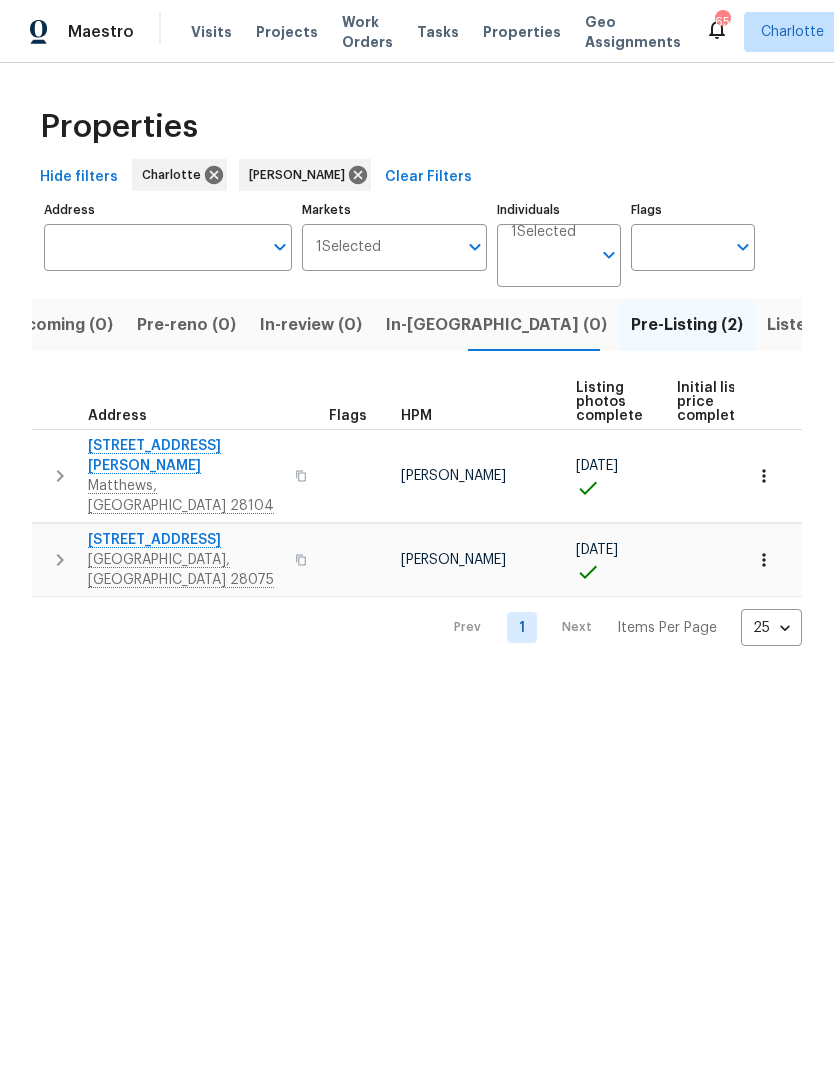 click on "8117 Shannon Woods Ln" at bounding box center (185, 456) 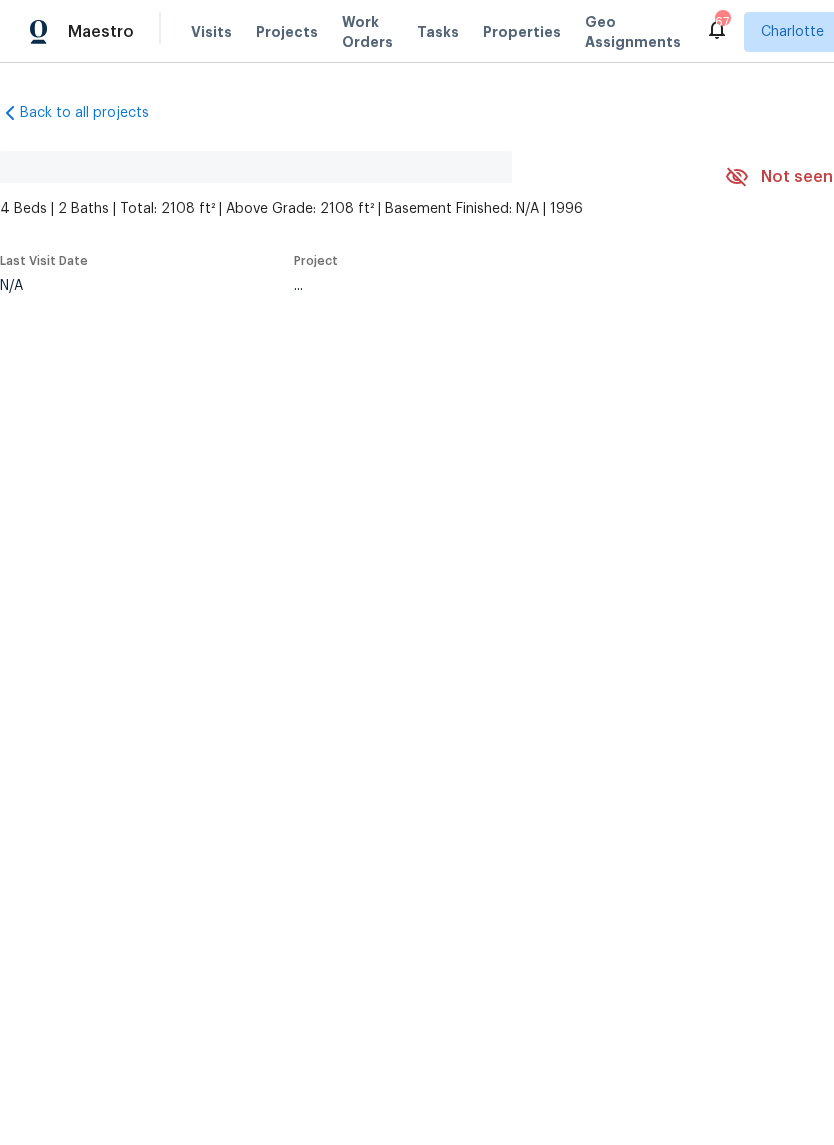 scroll, scrollTop: 0, scrollLeft: 0, axis: both 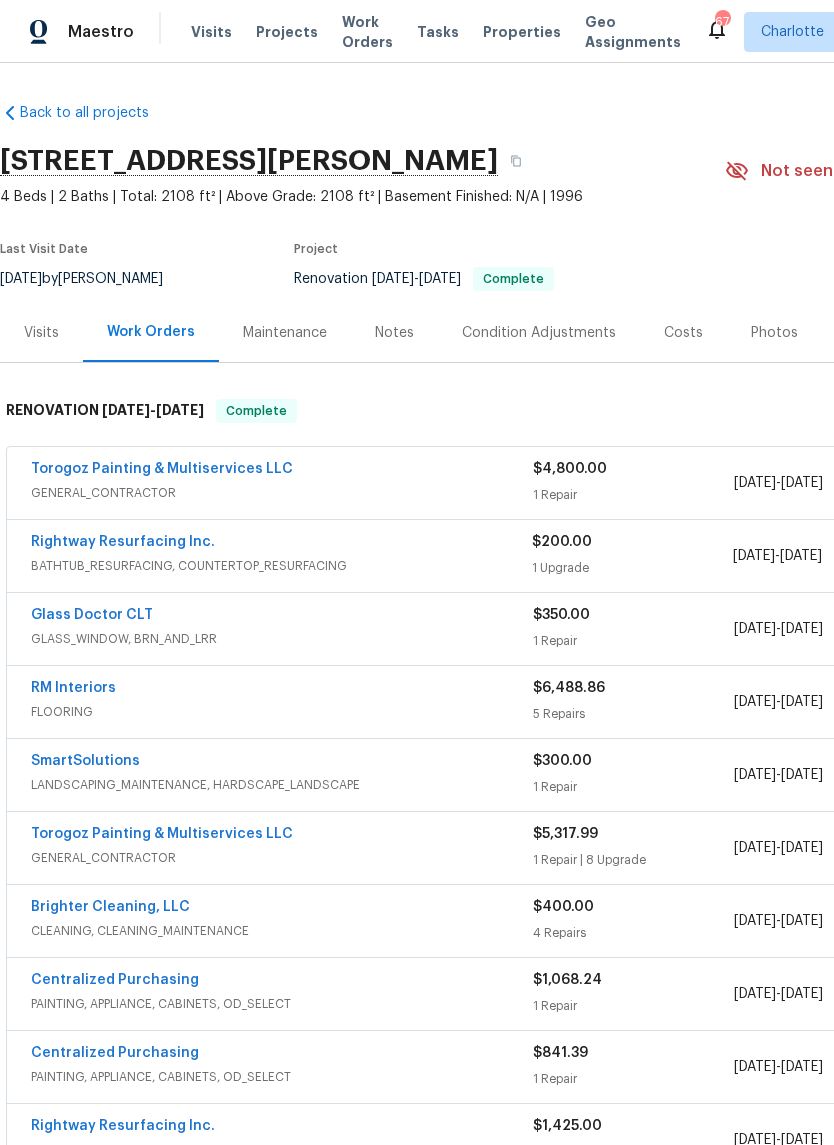 click on "Photos" at bounding box center [774, 333] 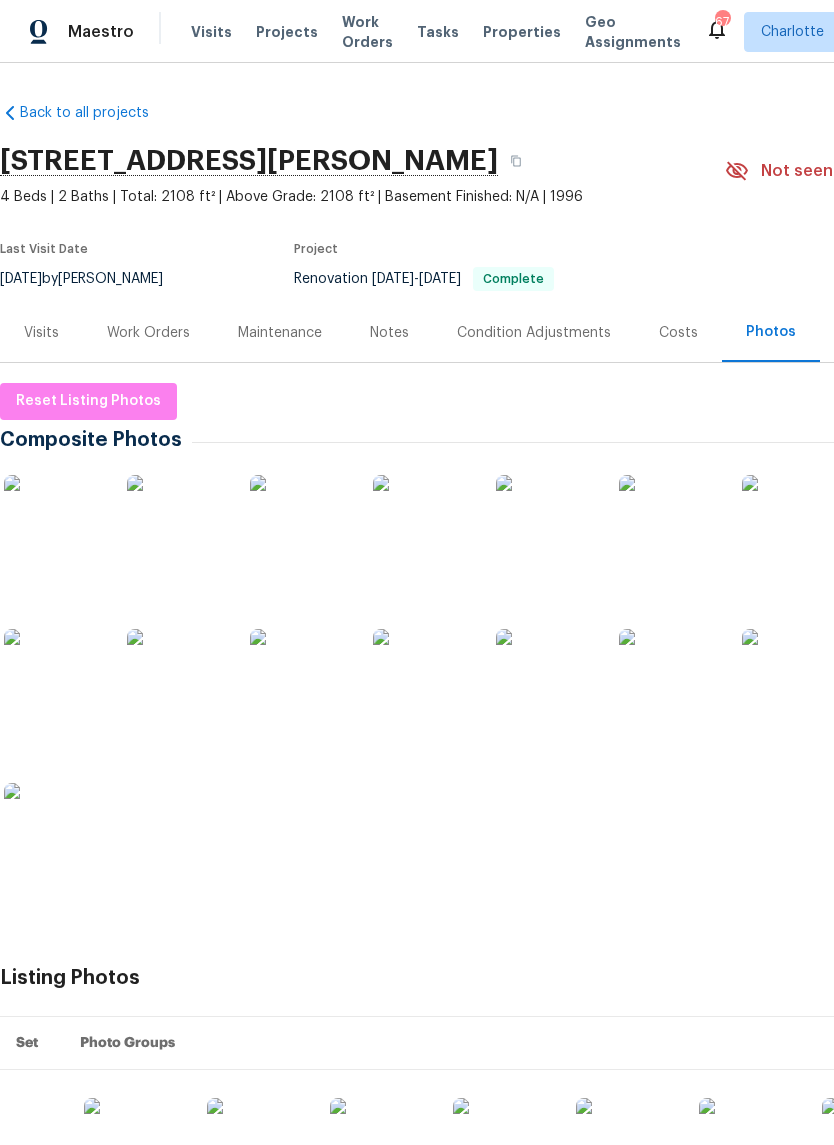 click at bounding box center [54, 525] 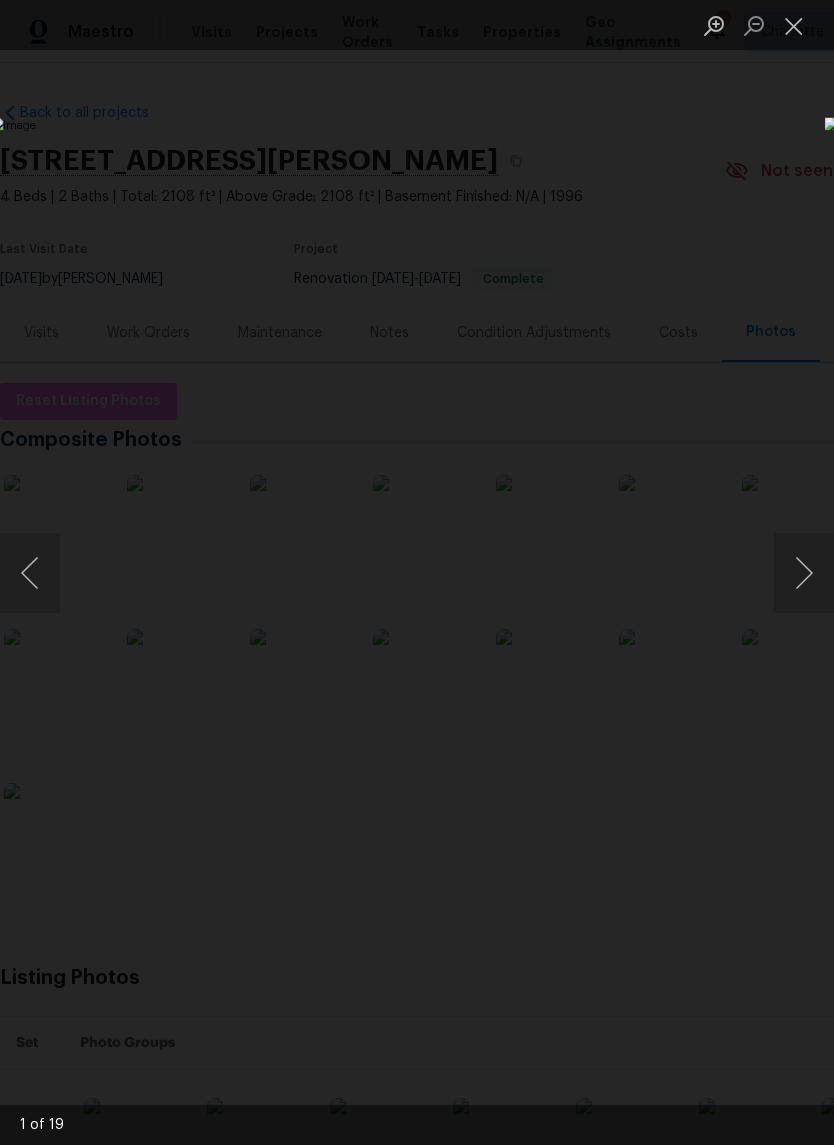 click at bounding box center (804, 573) 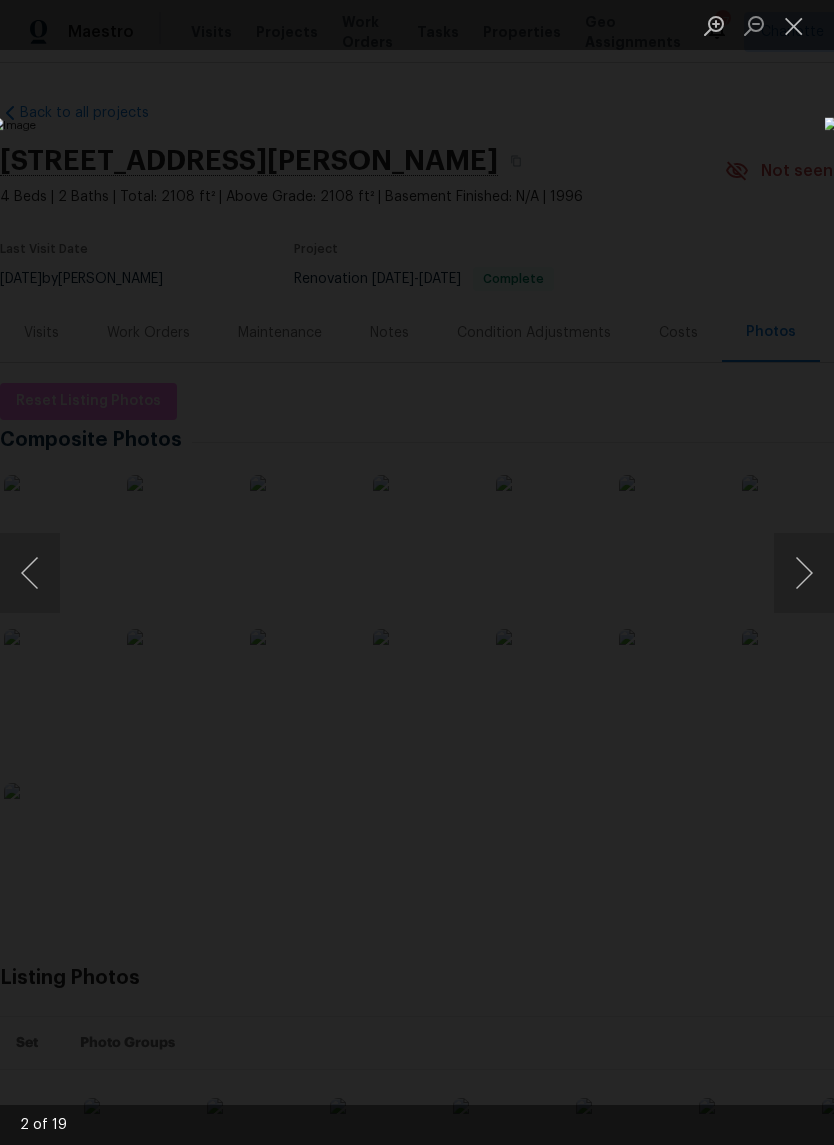 click at bounding box center (30, 573) 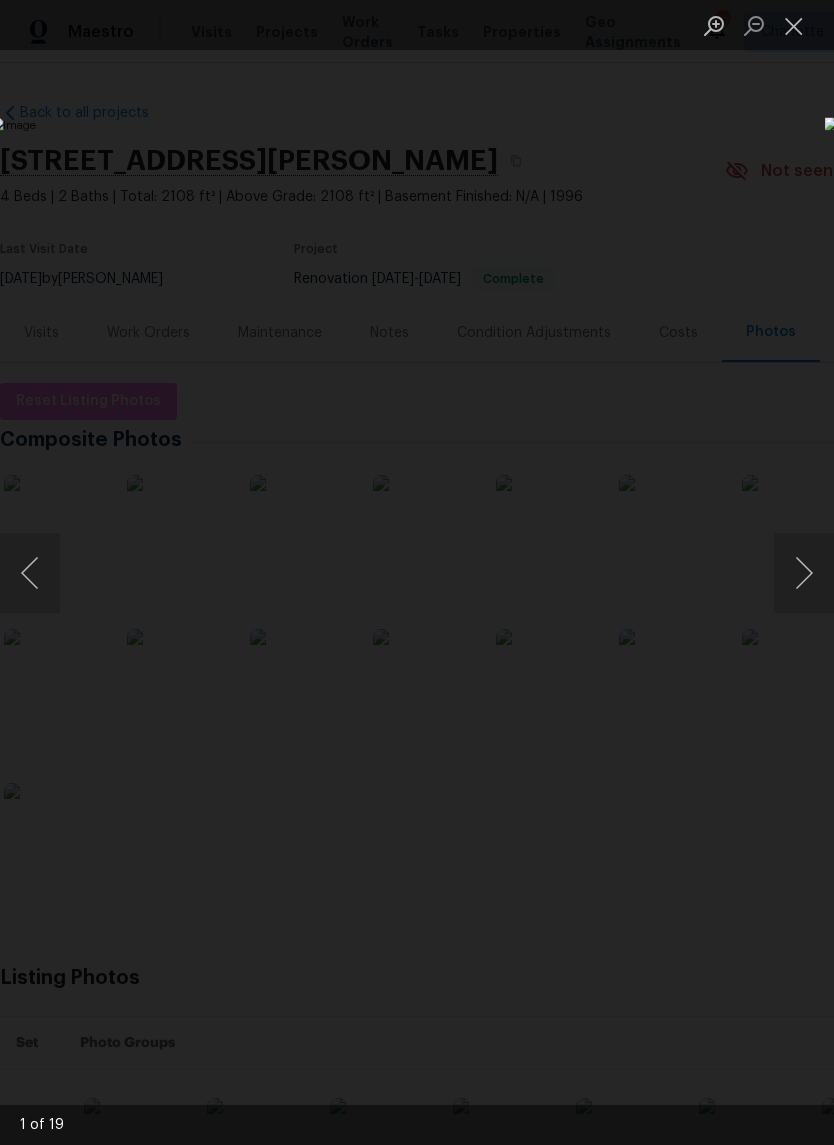 click at bounding box center [804, 573] 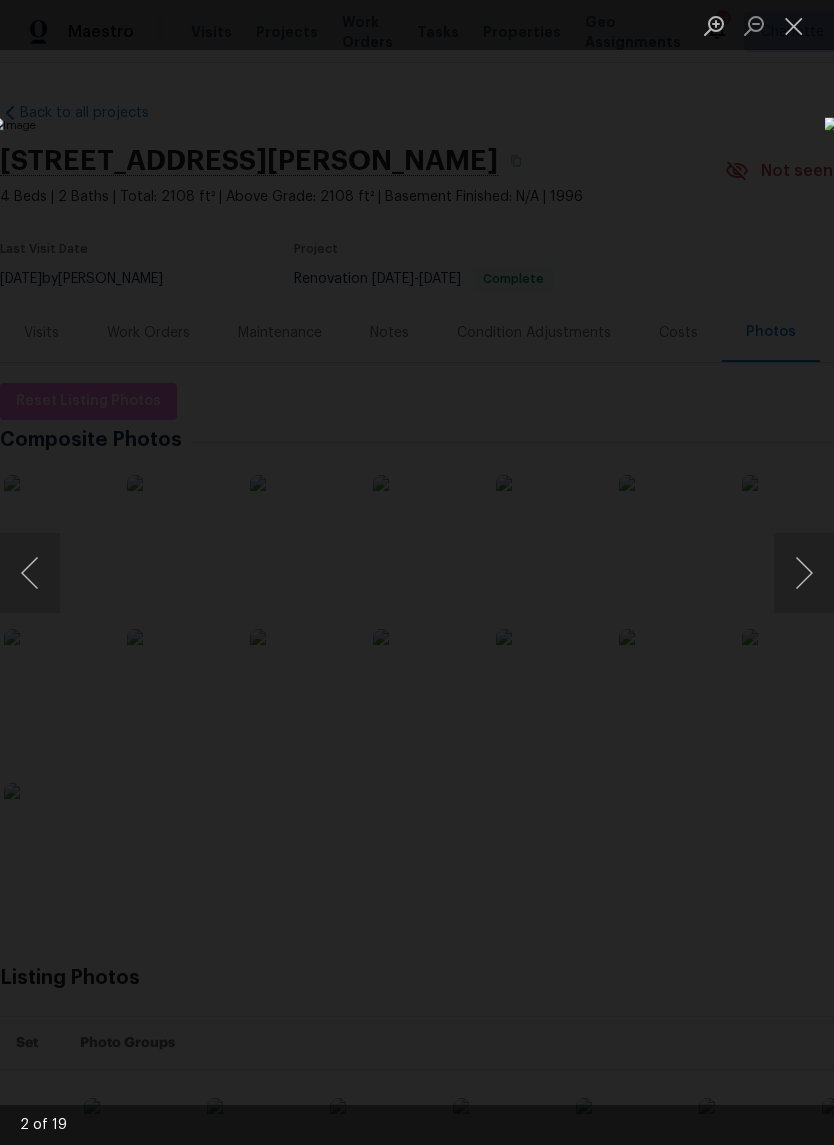 click at bounding box center (30, 573) 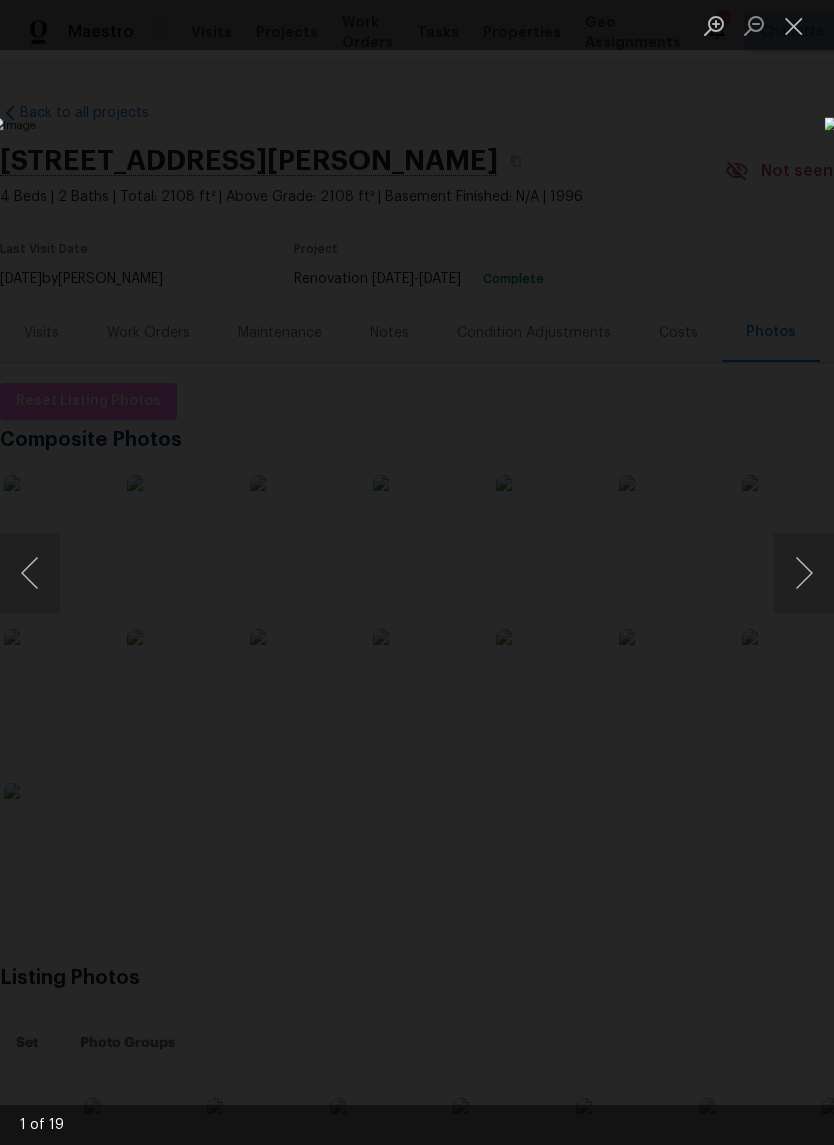 click at bounding box center (804, 573) 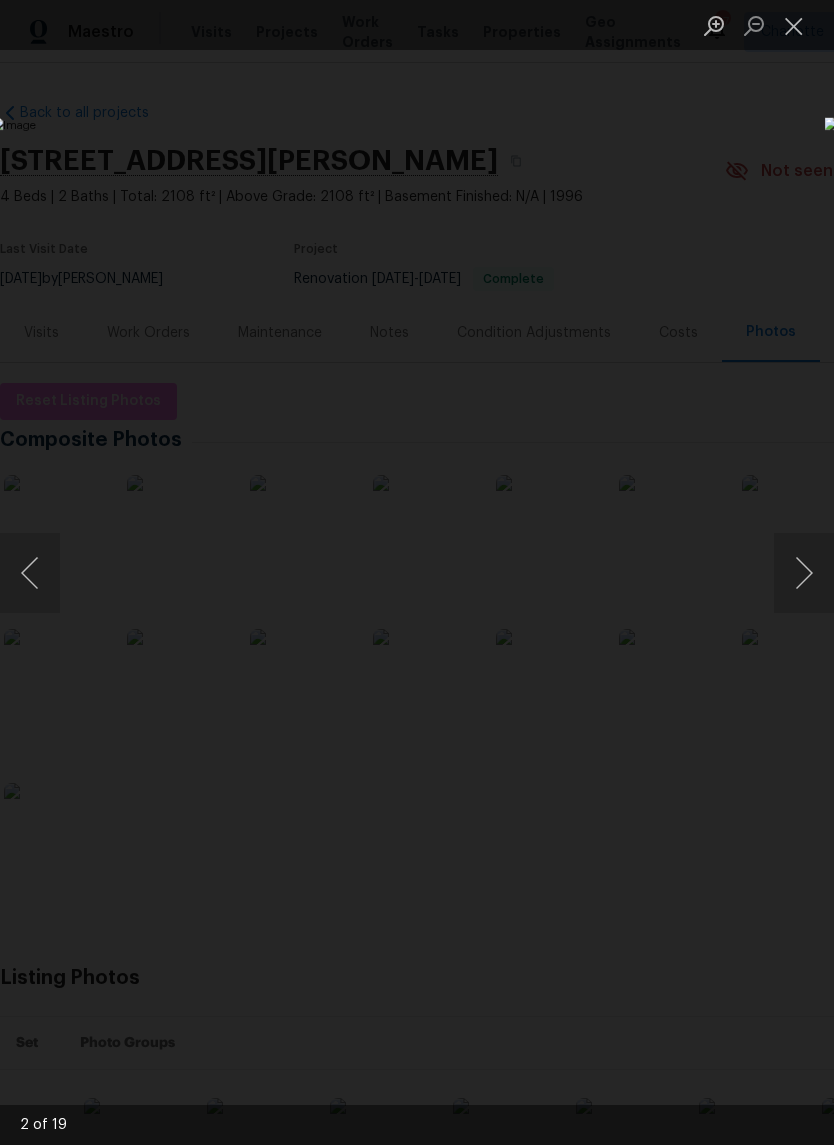 click at bounding box center (30, 573) 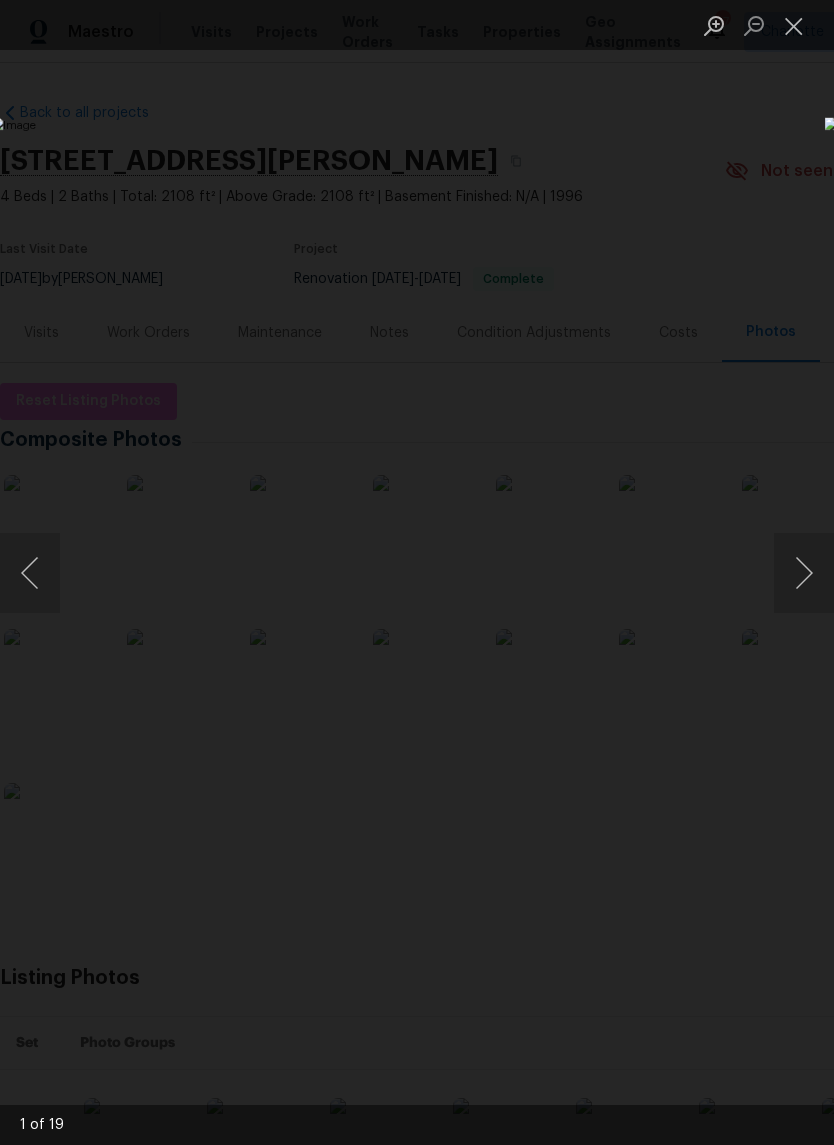 click at bounding box center [804, 573] 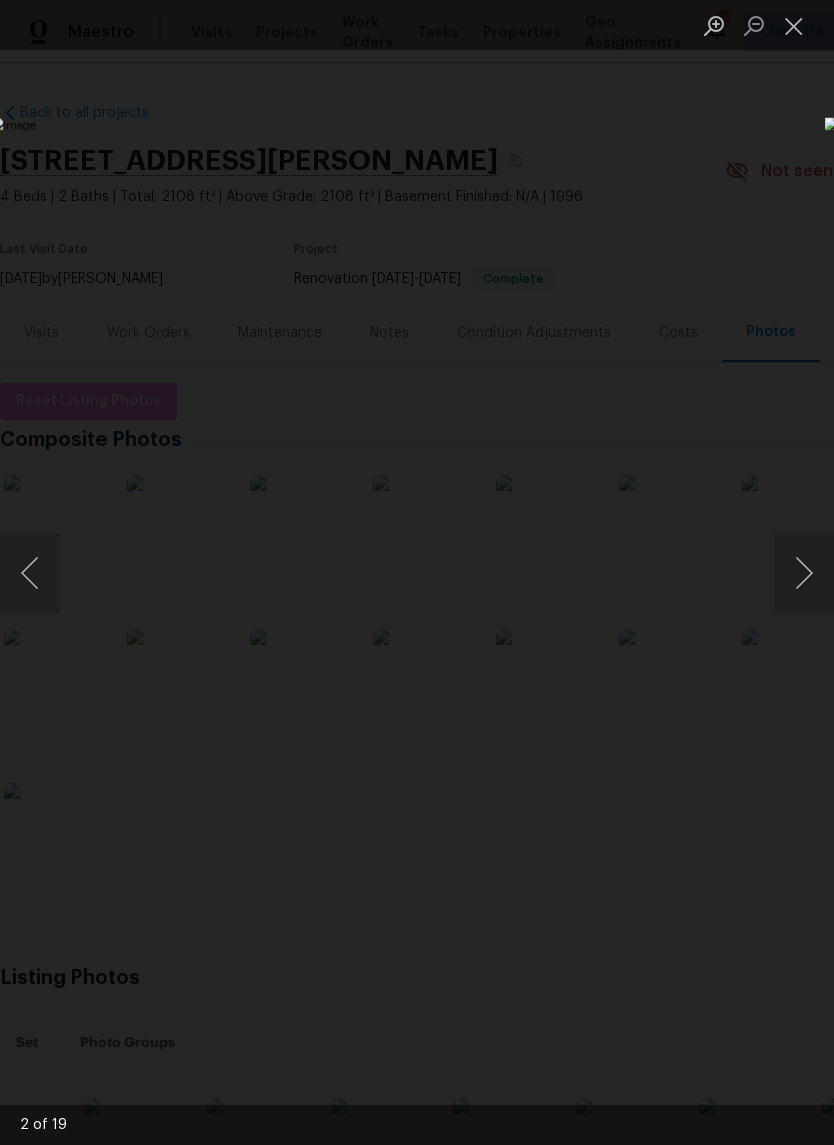 click at bounding box center [804, 573] 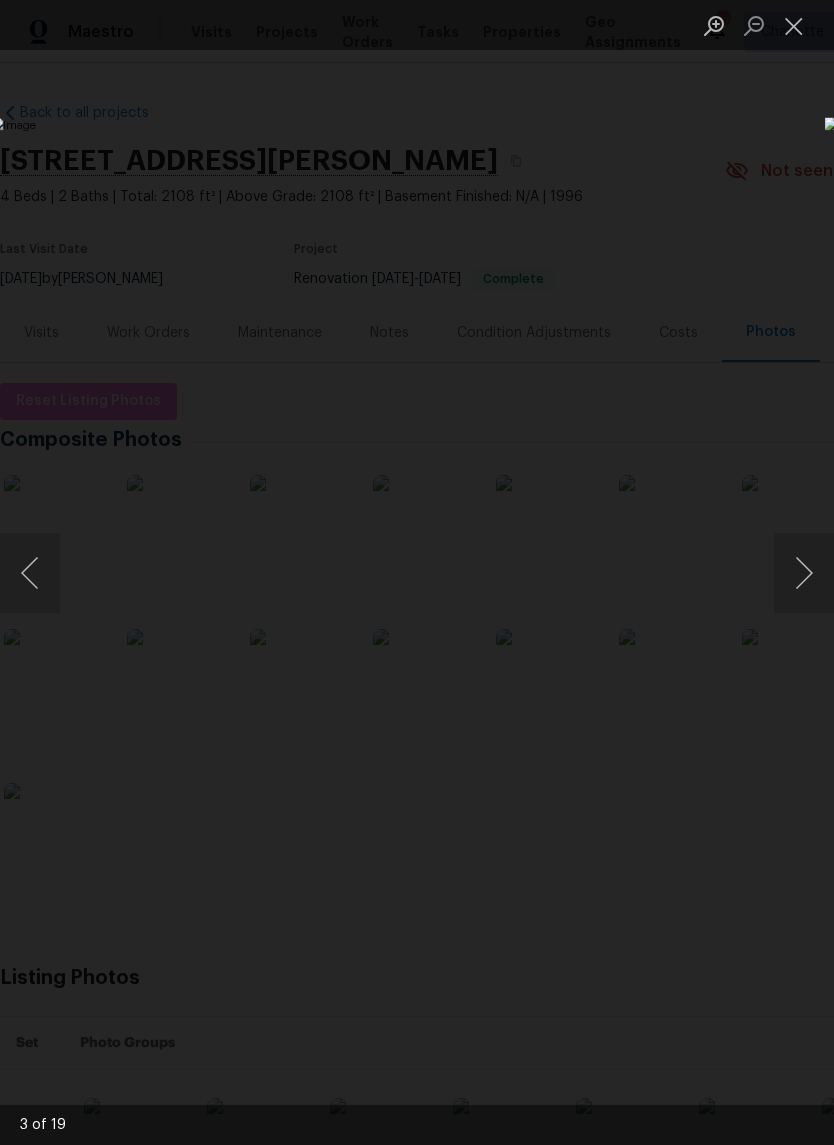 click at bounding box center (30, 573) 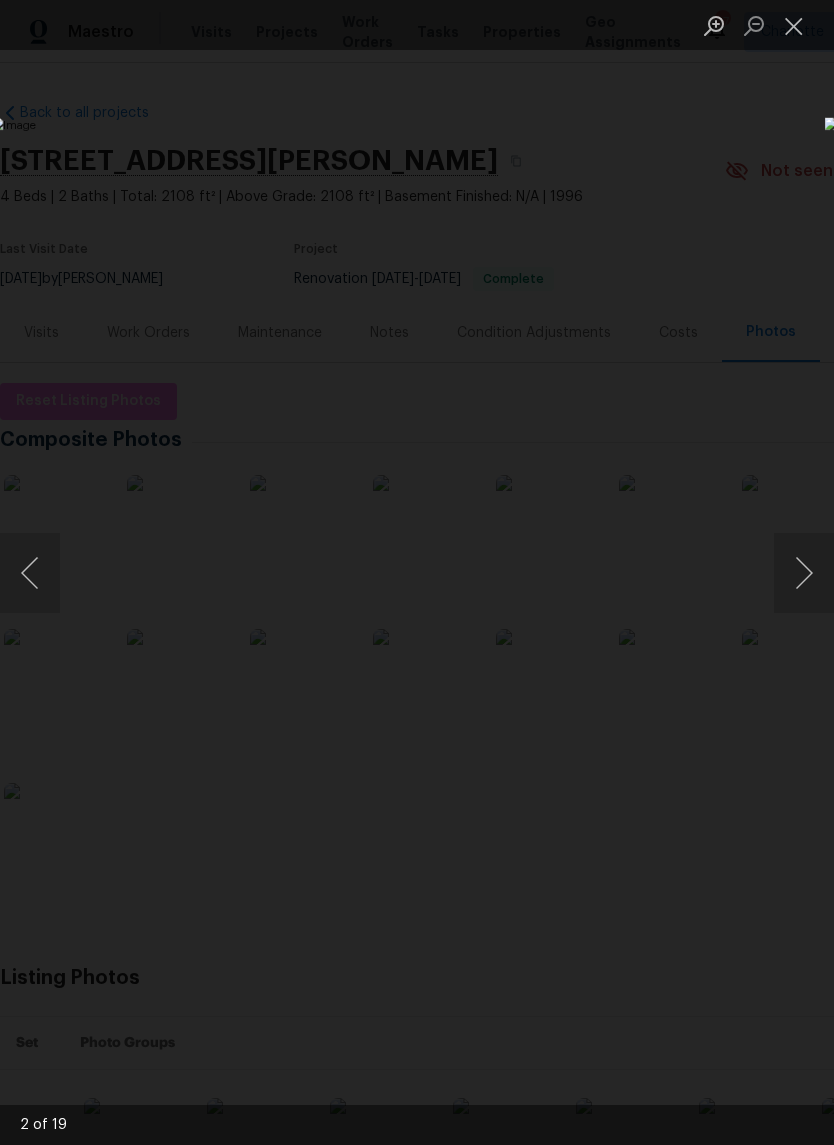 click at bounding box center [804, 573] 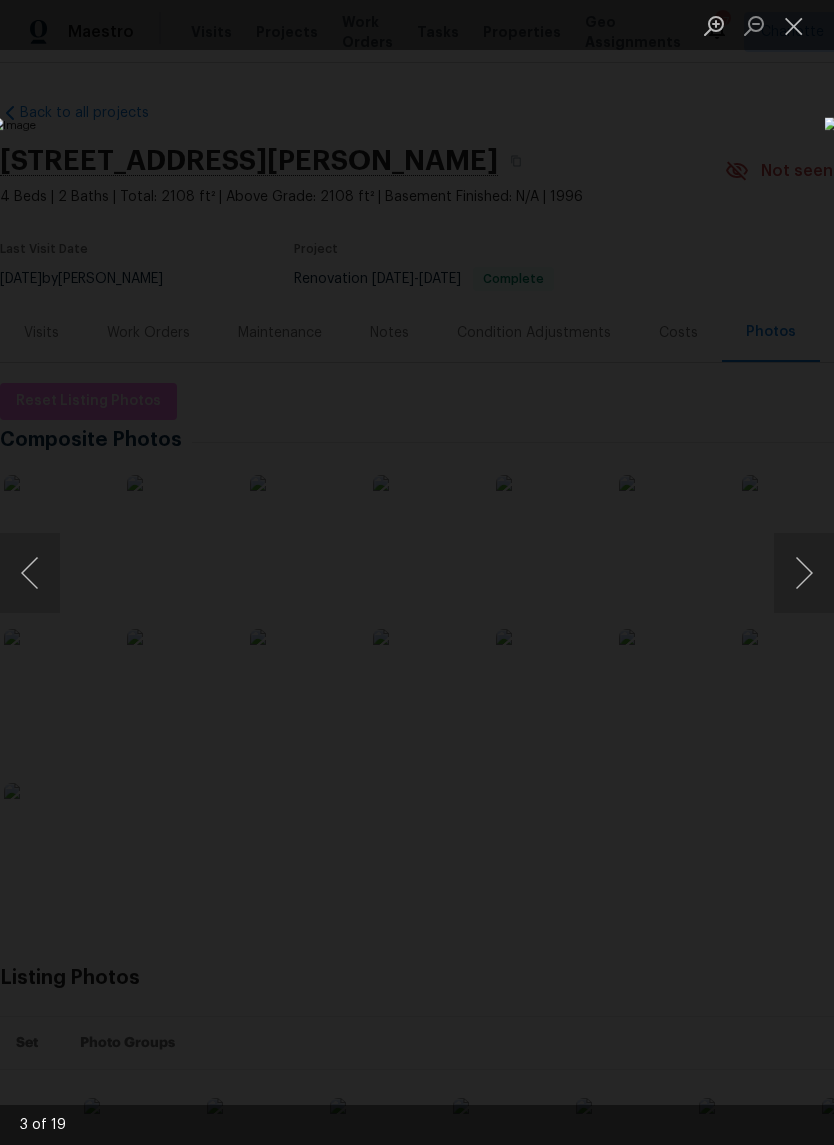 click at bounding box center [804, 573] 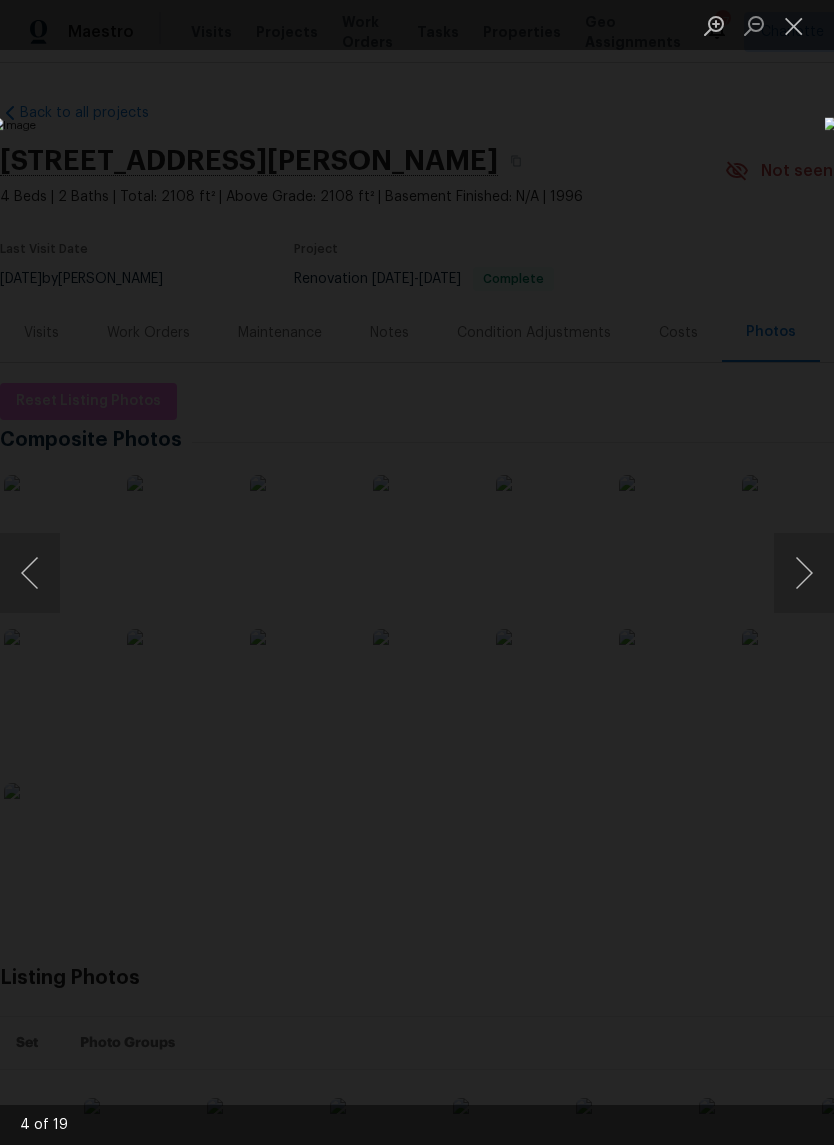 click at bounding box center (30, 573) 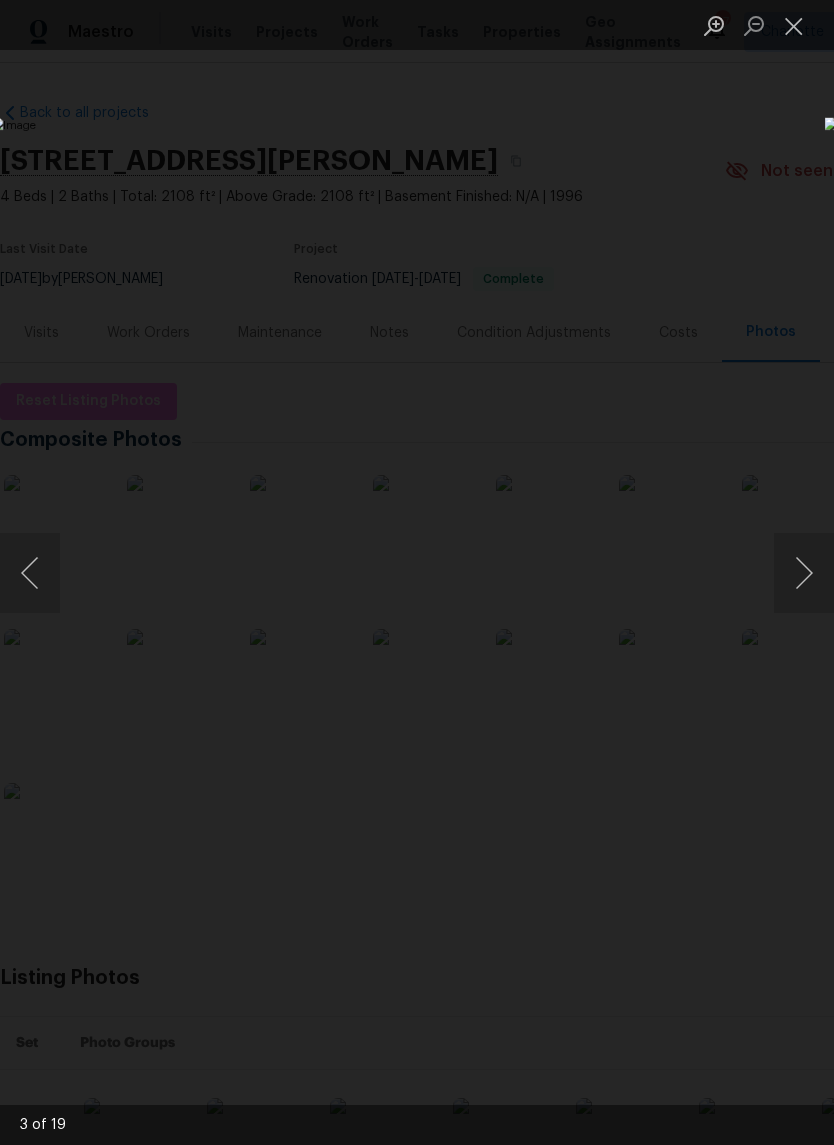 click at bounding box center [30, 573] 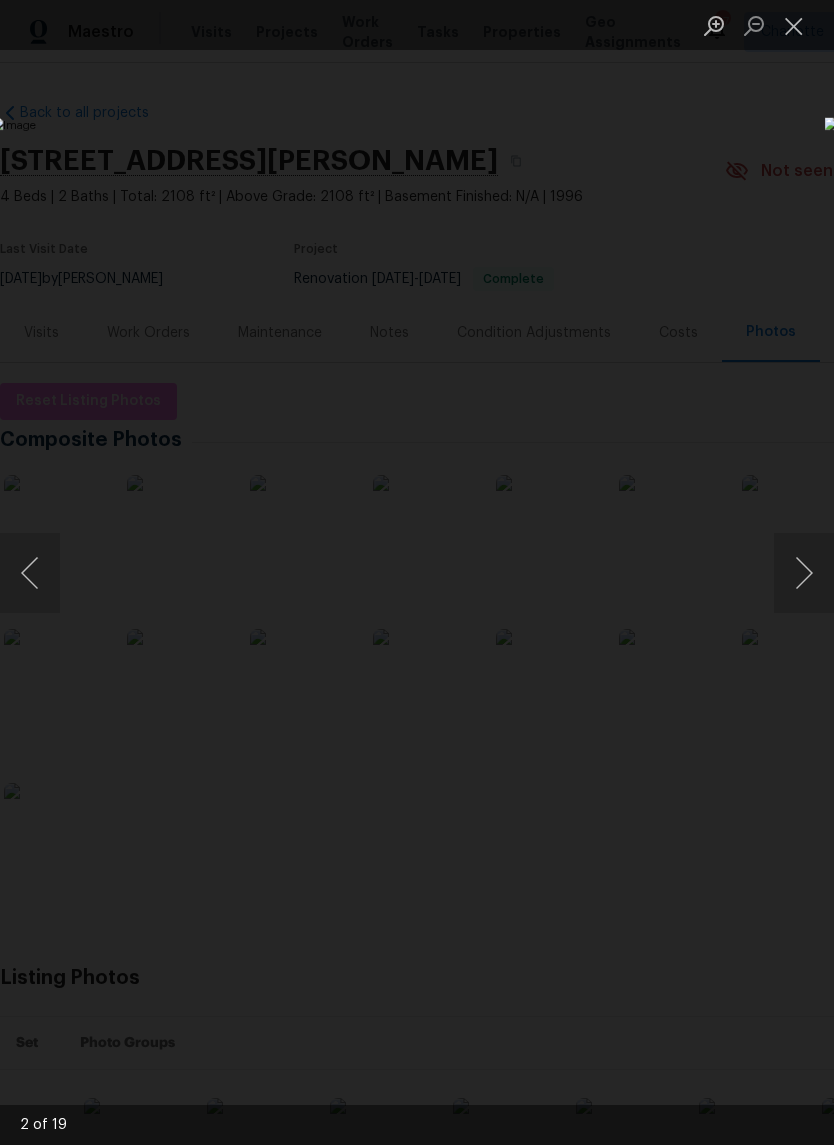 click at bounding box center [804, 573] 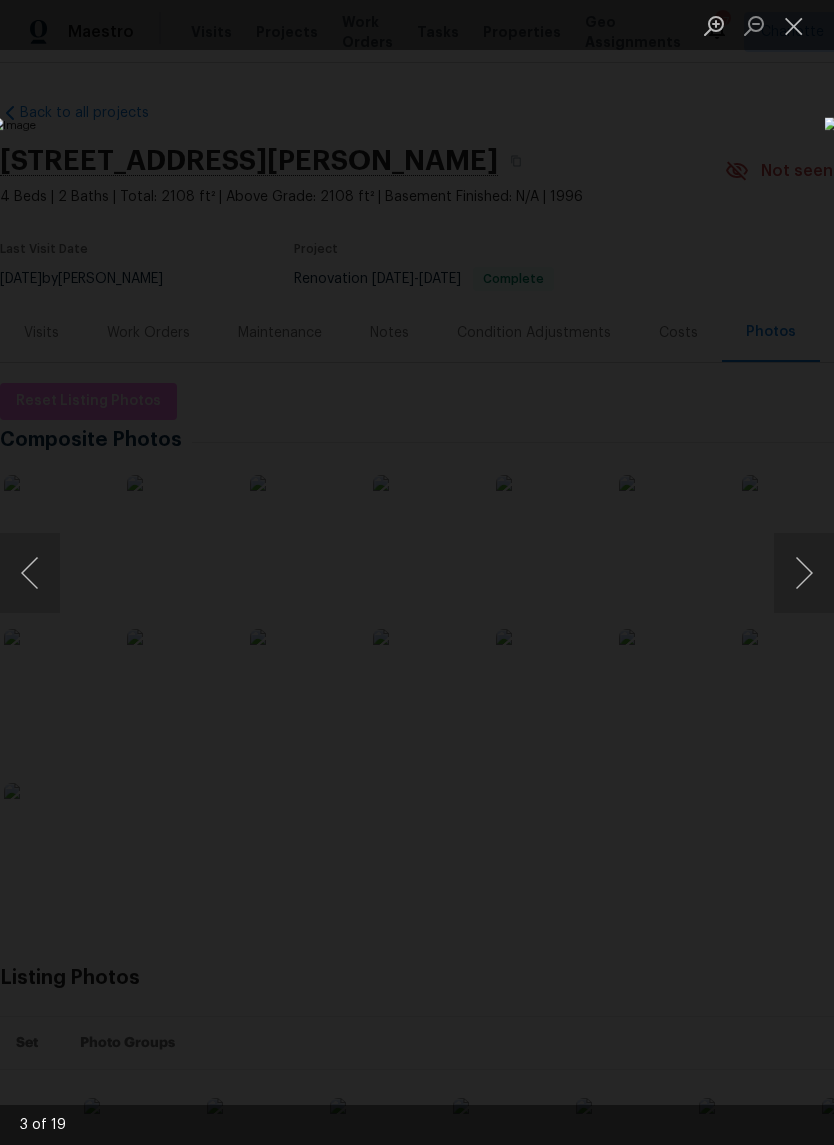 click at bounding box center [804, 573] 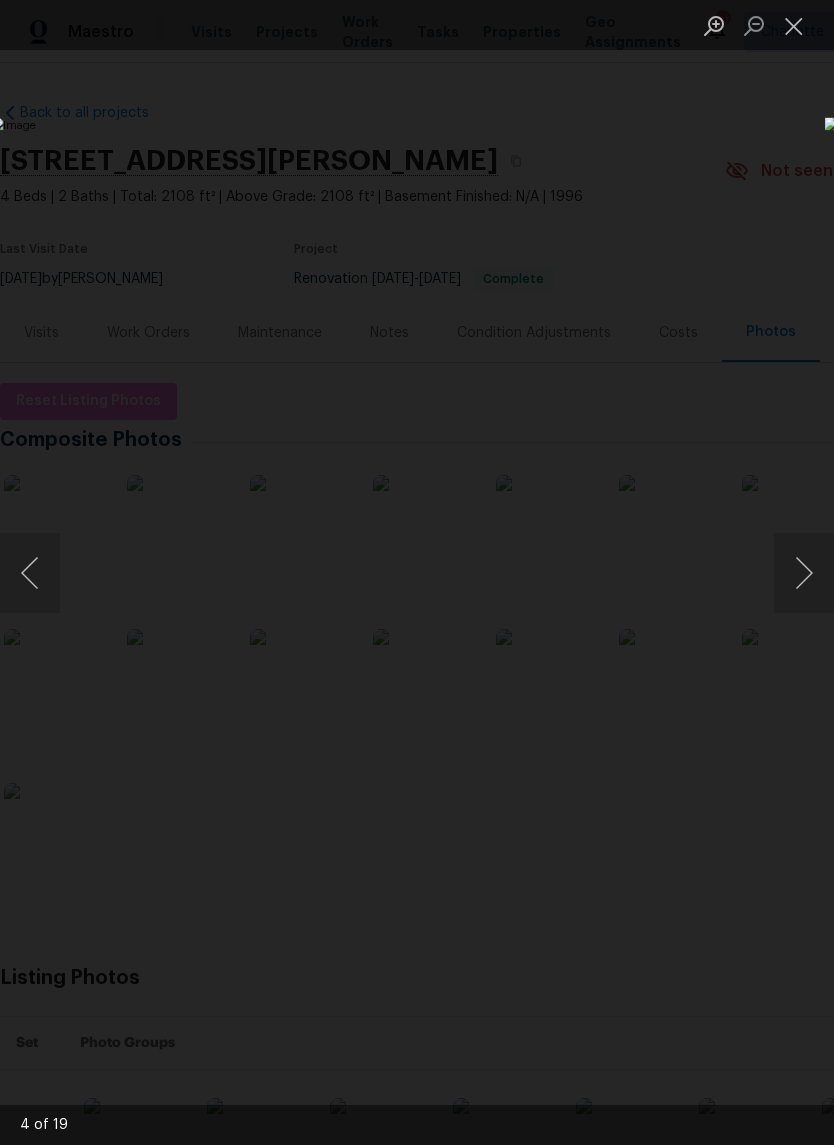 click at bounding box center [804, 573] 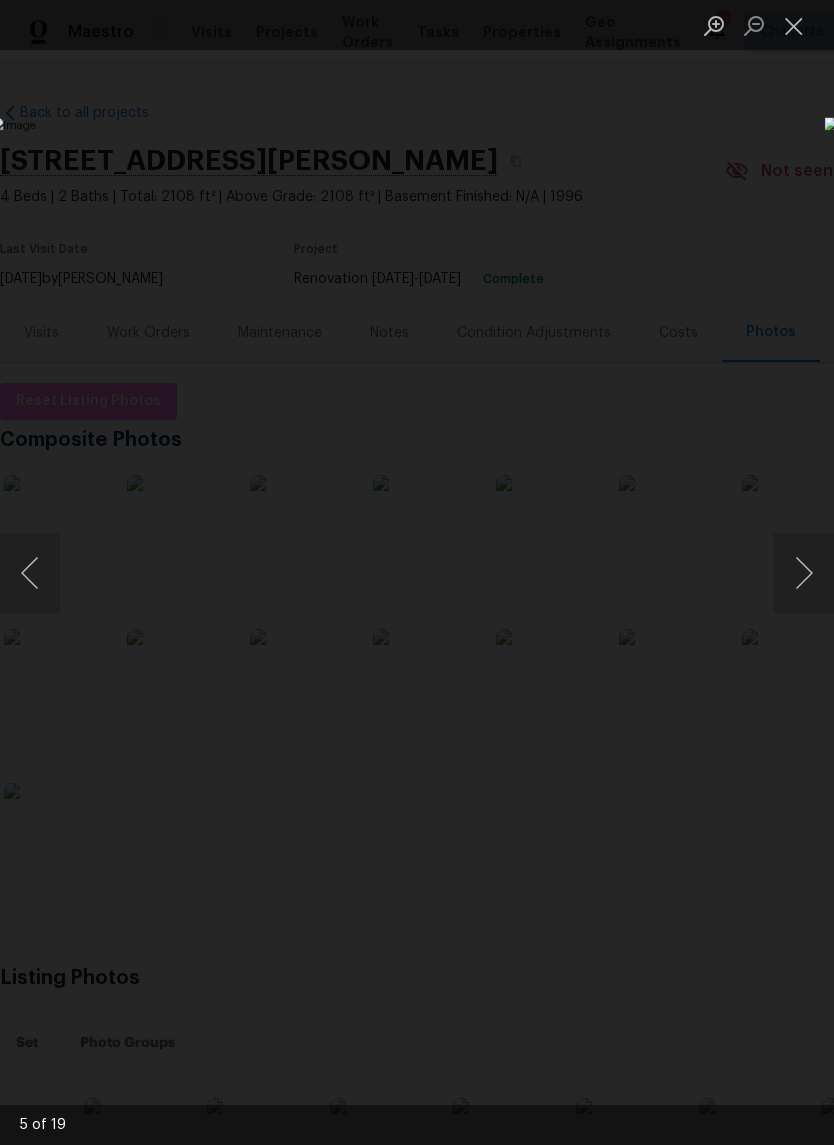 click at bounding box center [30, 573] 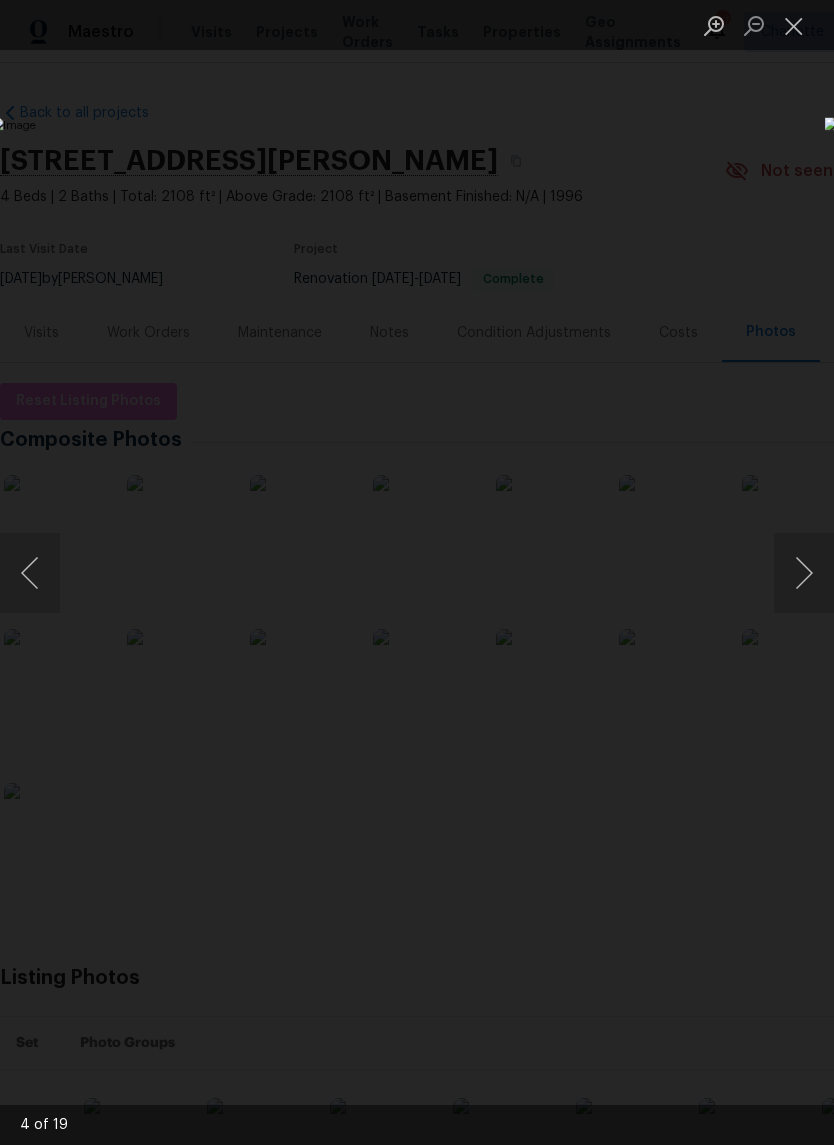 click at bounding box center (804, 573) 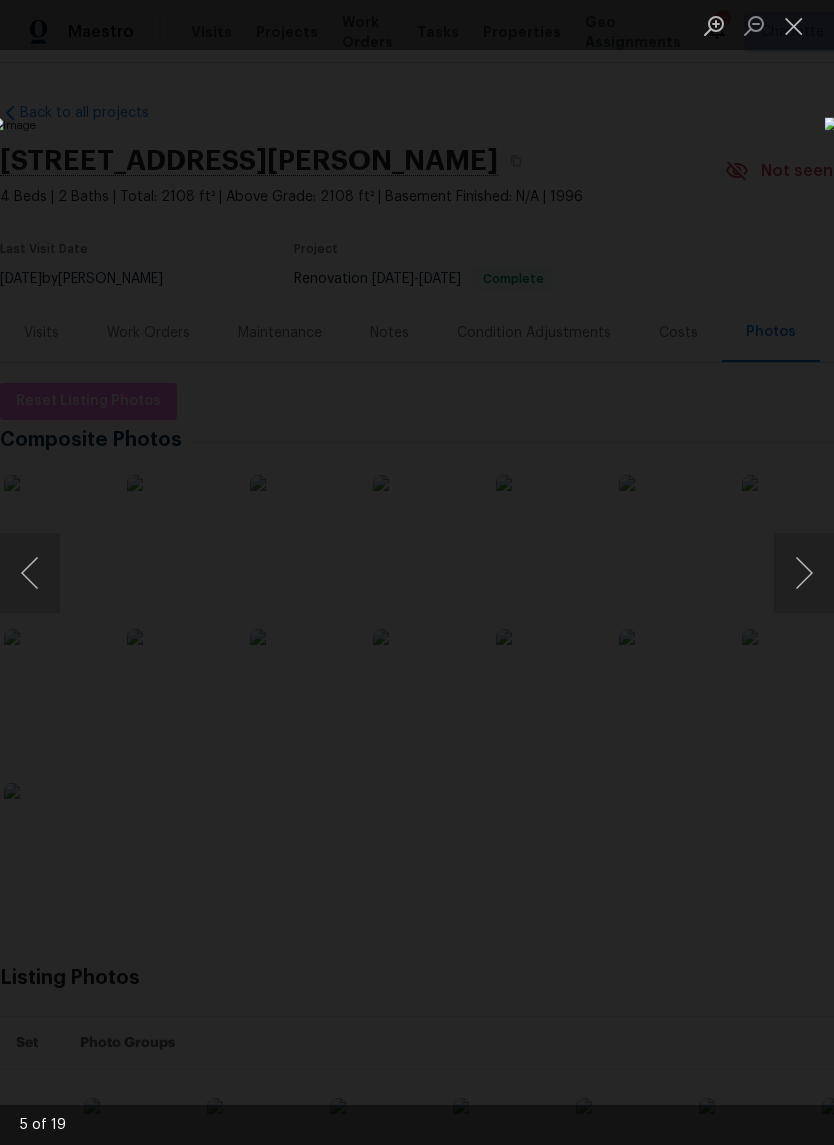 click at bounding box center [30, 573] 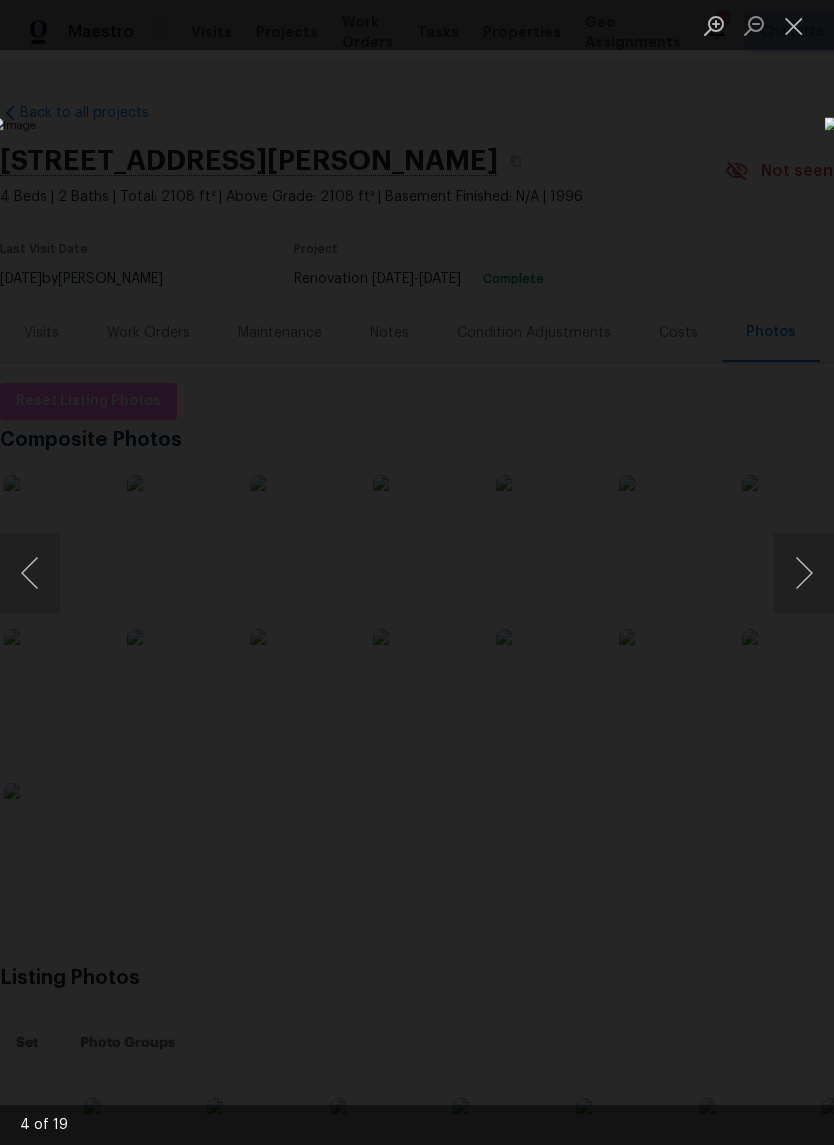 click at bounding box center [804, 573] 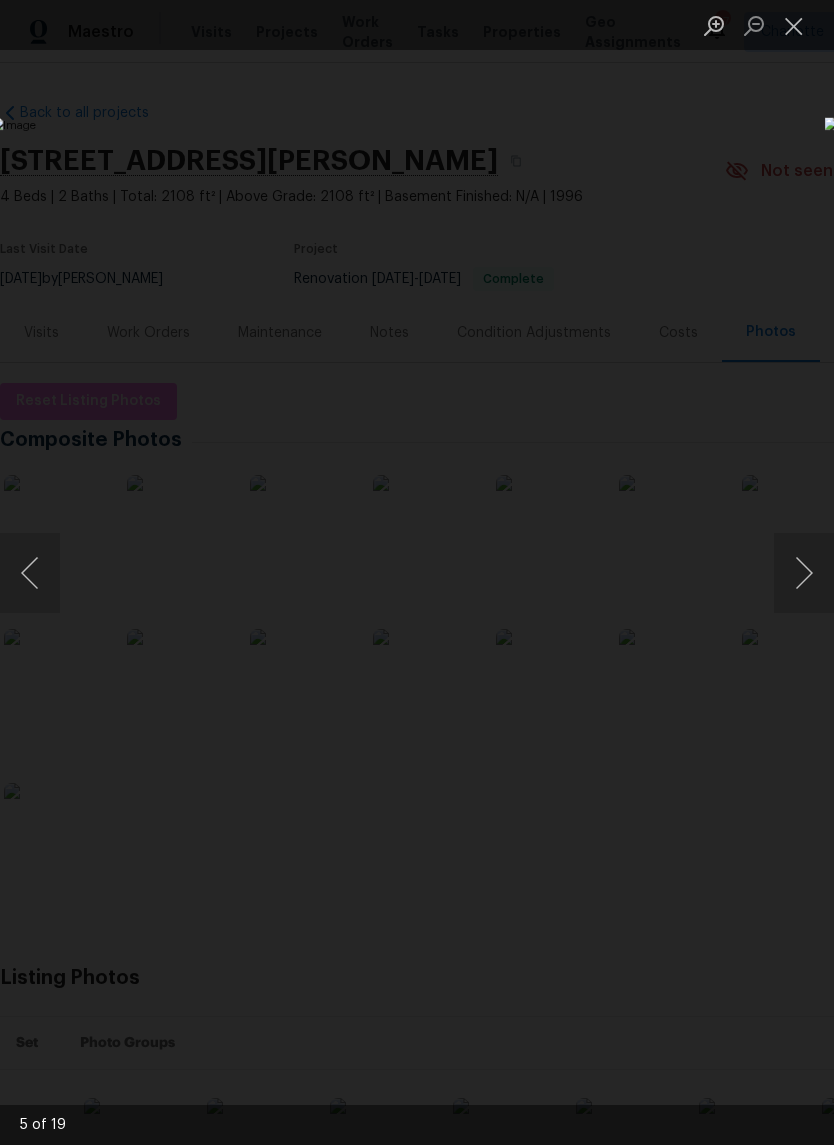 click at bounding box center (30, 573) 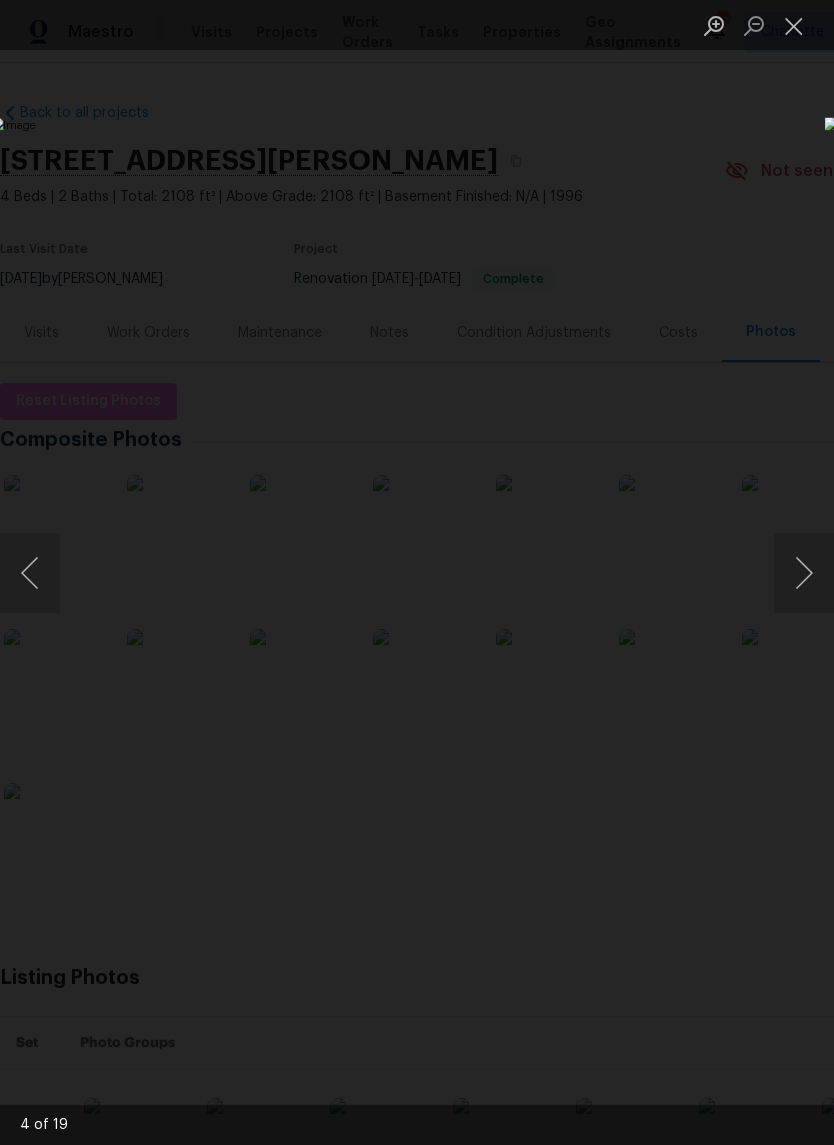 click at bounding box center (804, 573) 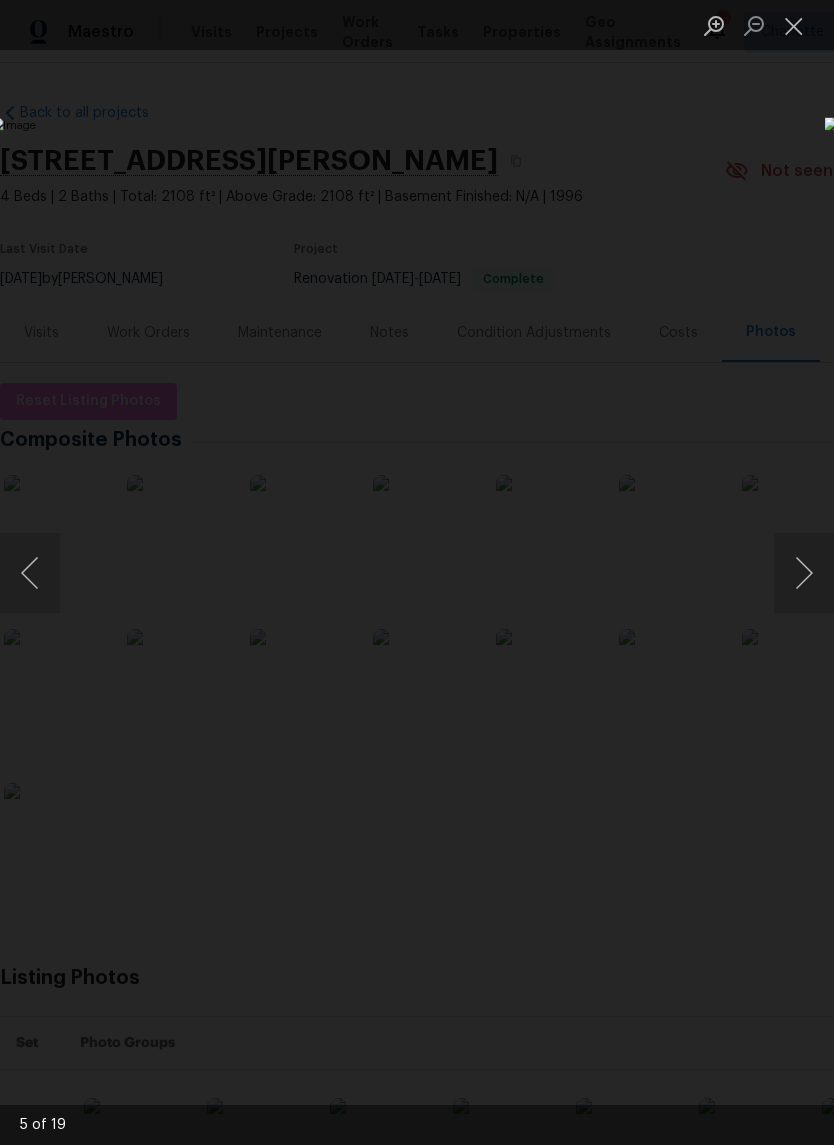 click at bounding box center [322, 572] 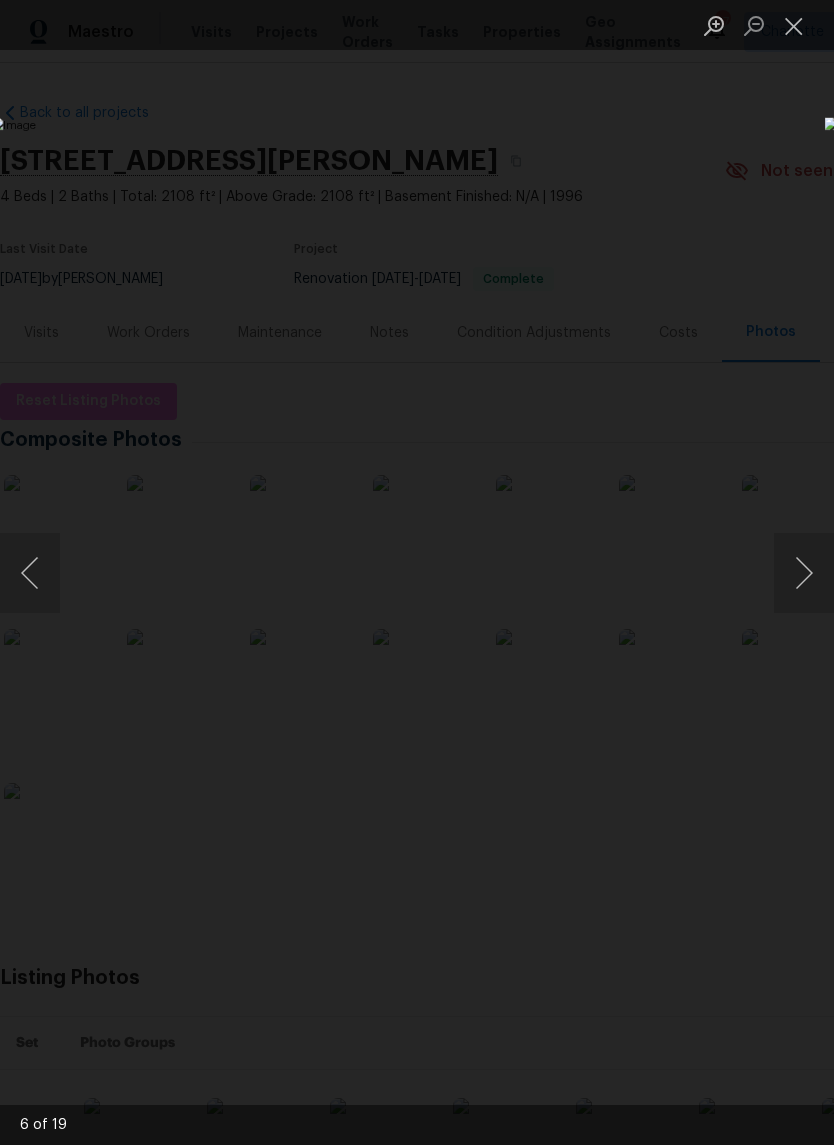 click at bounding box center [804, 573] 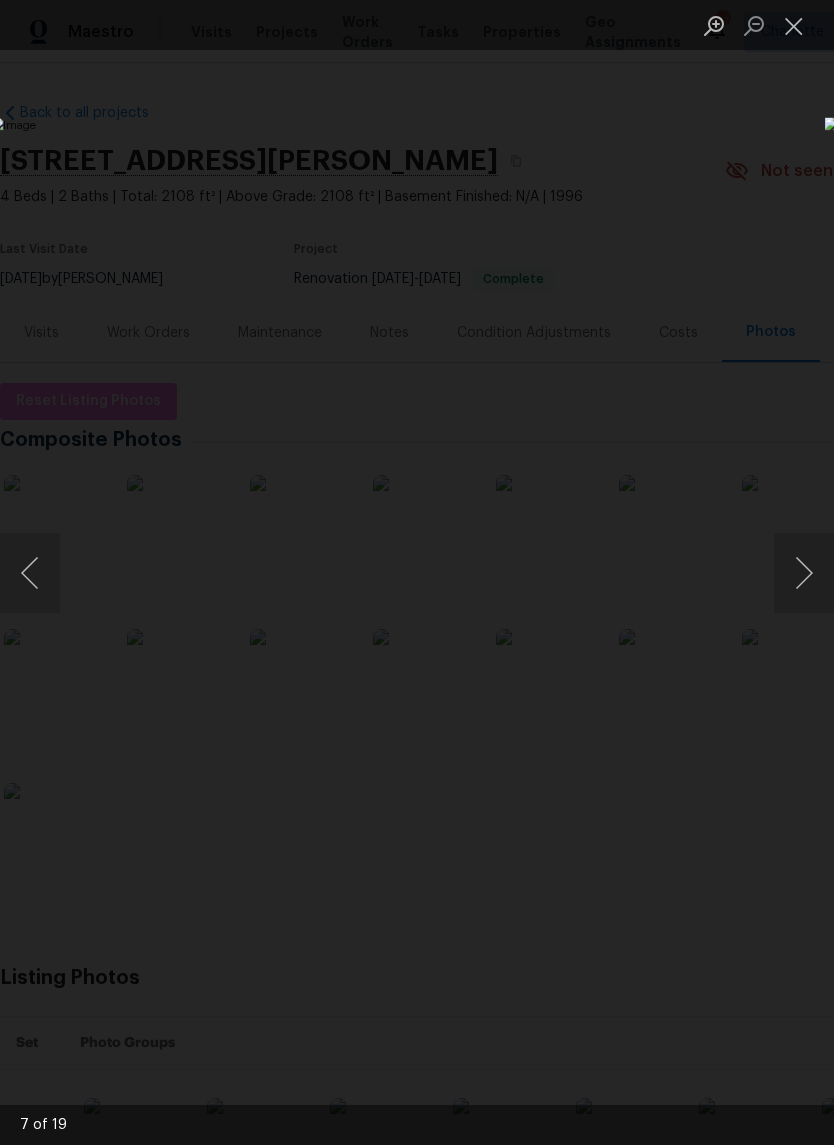 click at bounding box center [804, 573] 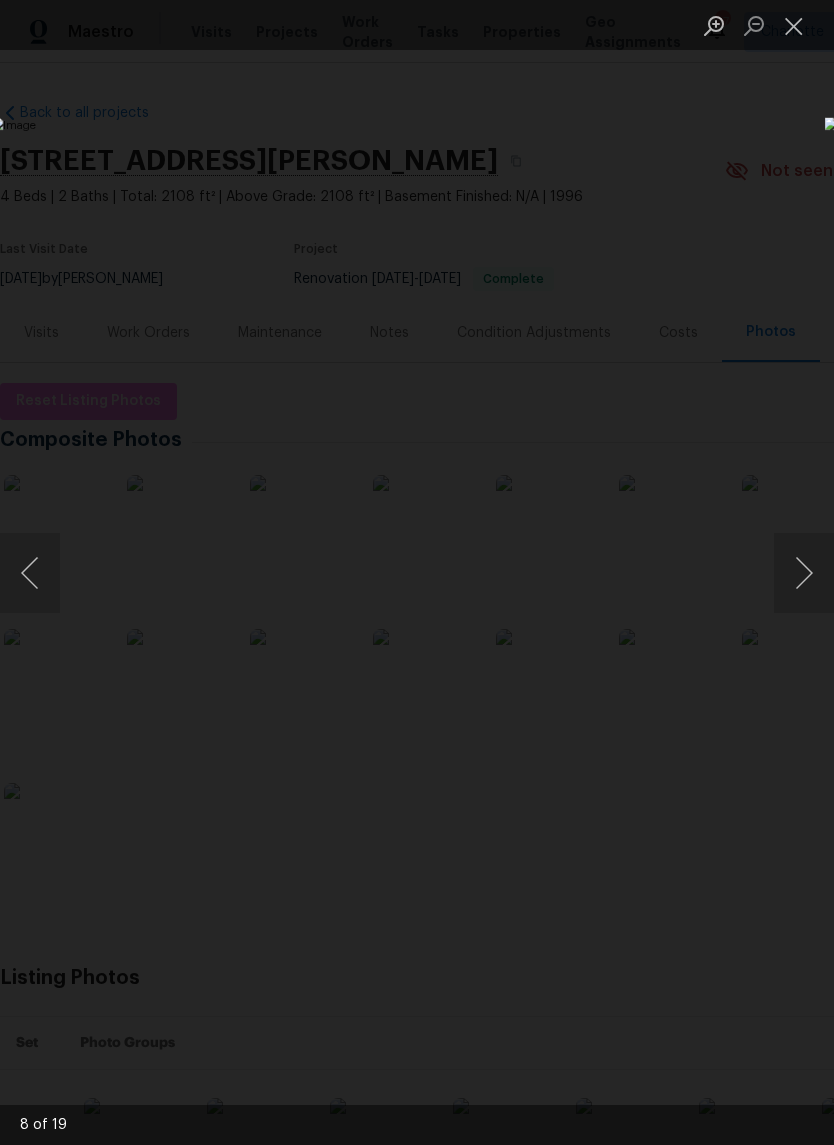 click at bounding box center [30, 573] 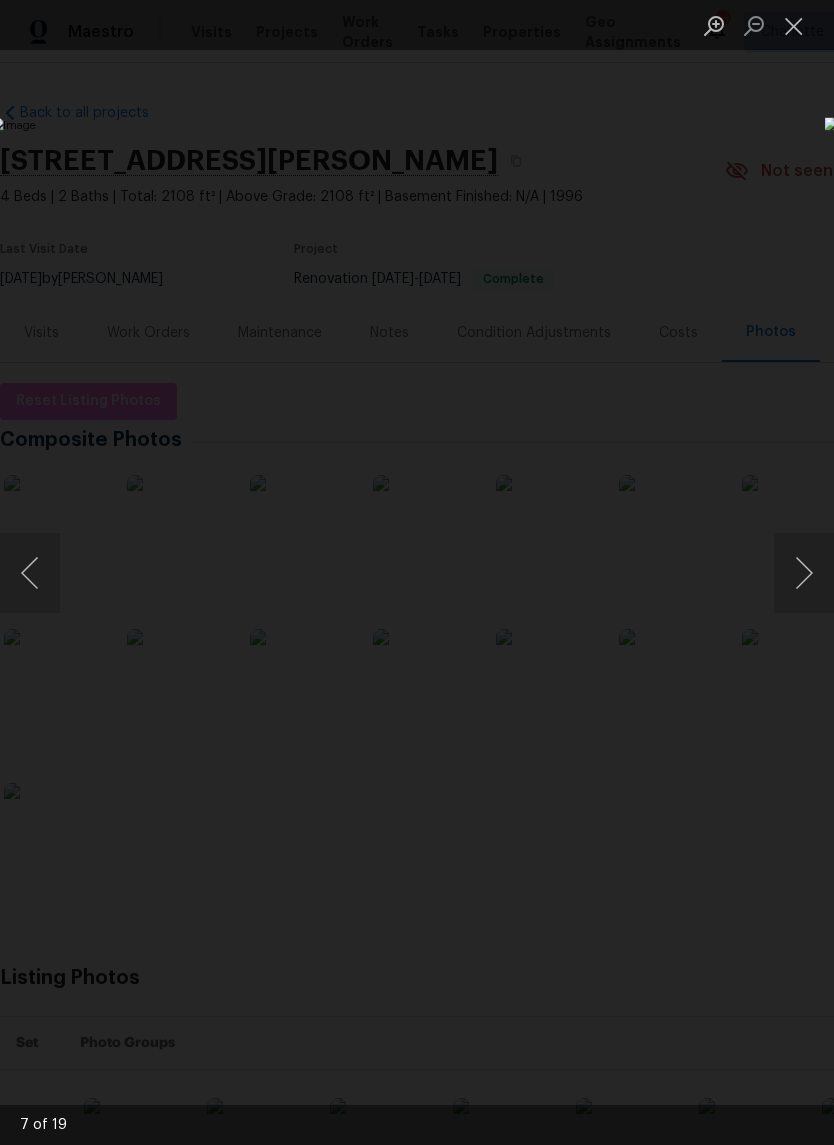 click at bounding box center [804, 573] 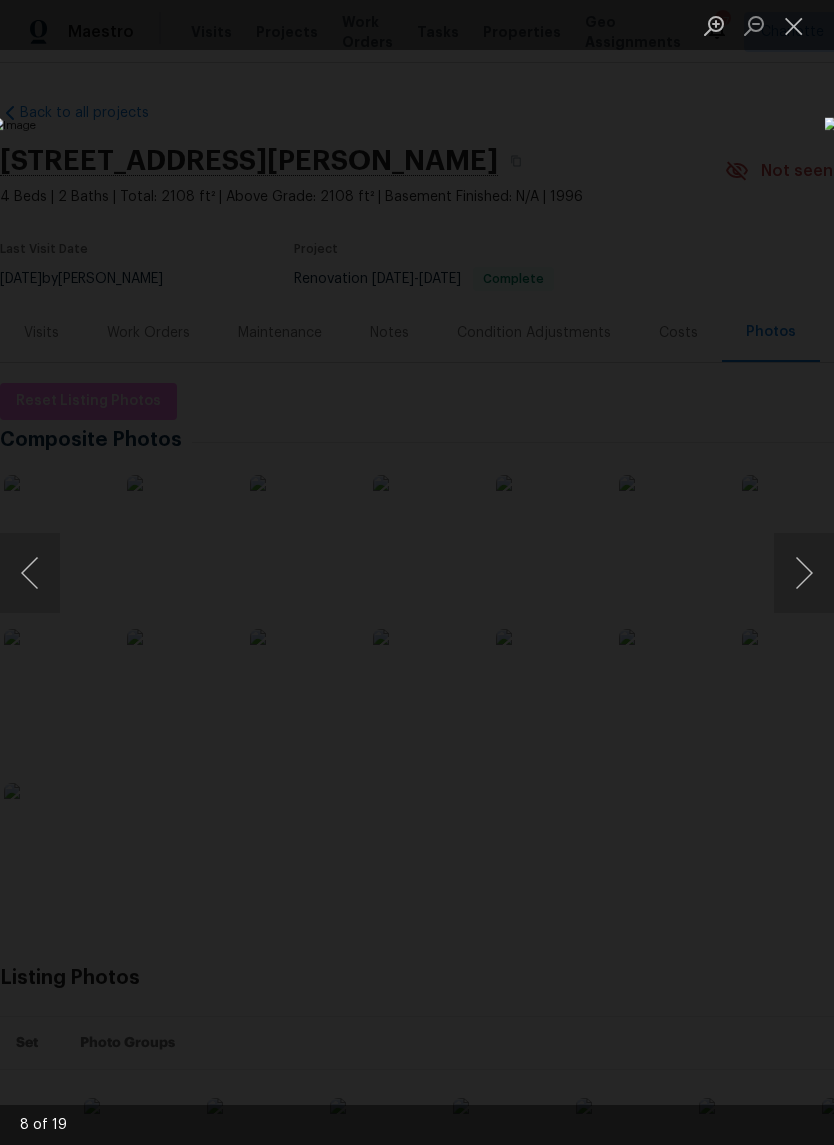 click at bounding box center [804, 573] 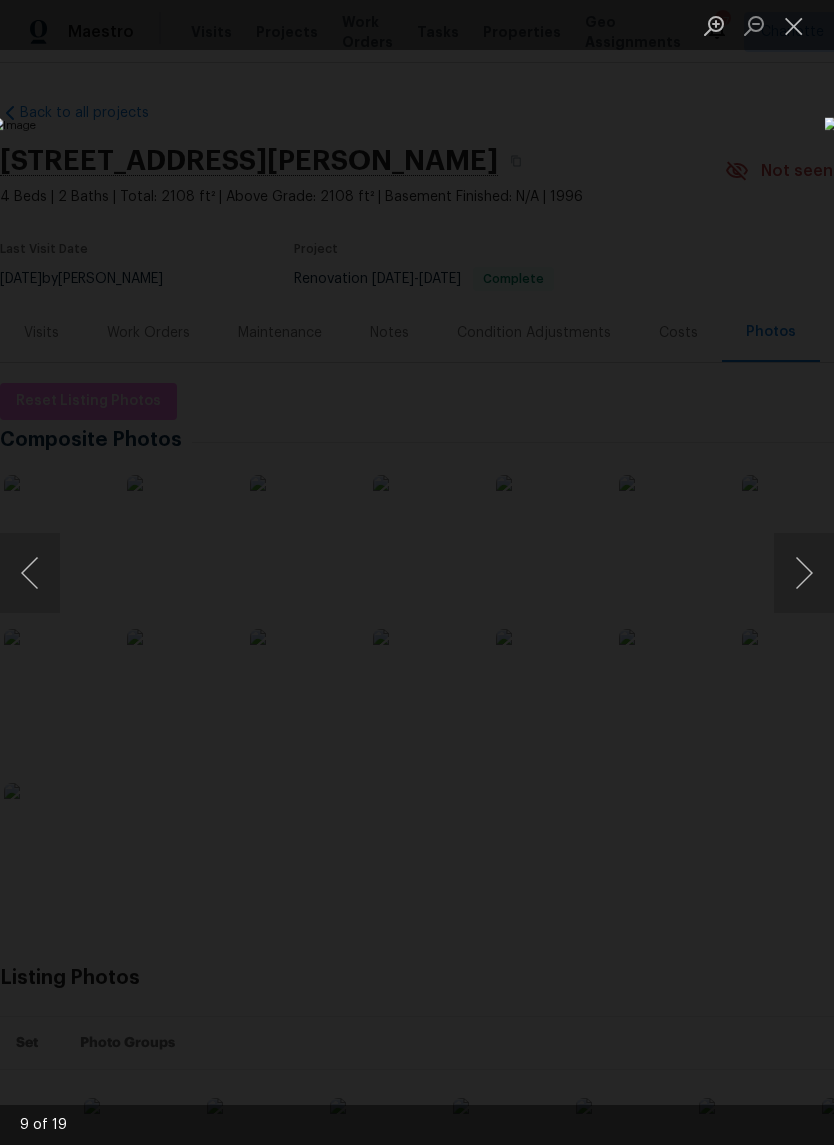 click at bounding box center (30, 573) 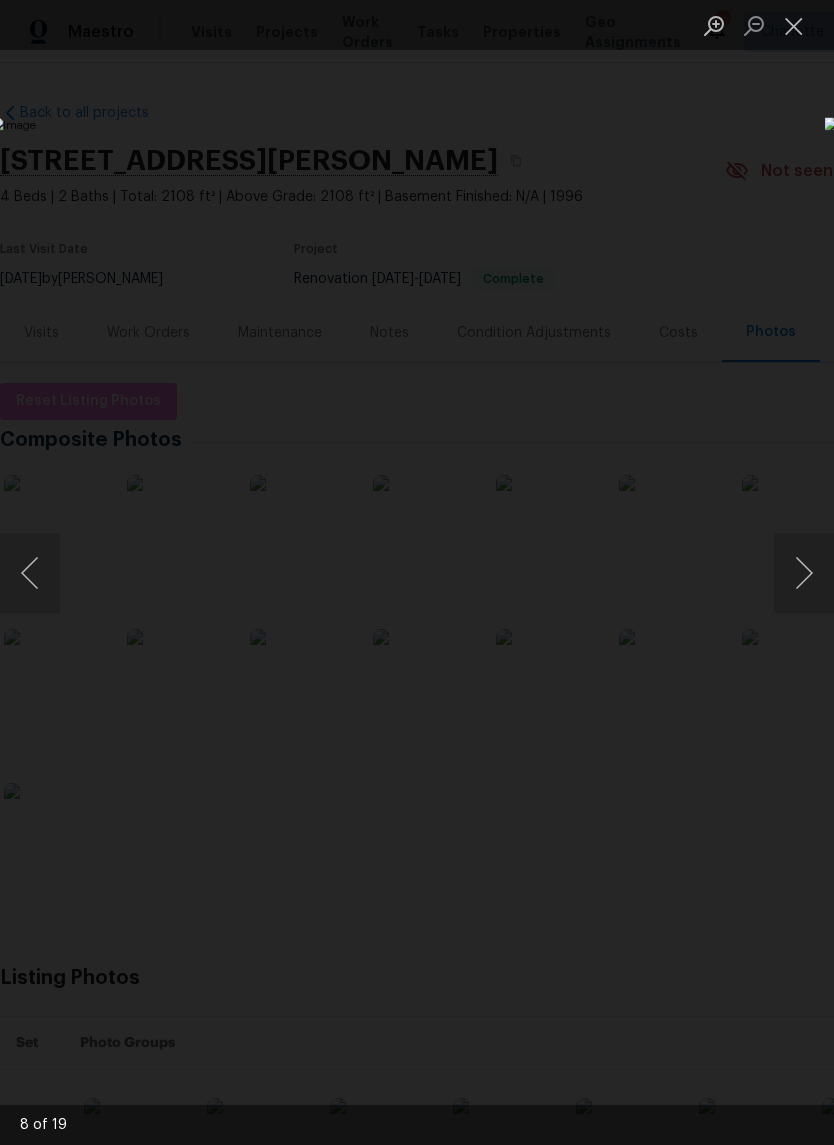 click at bounding box center [804, 573] 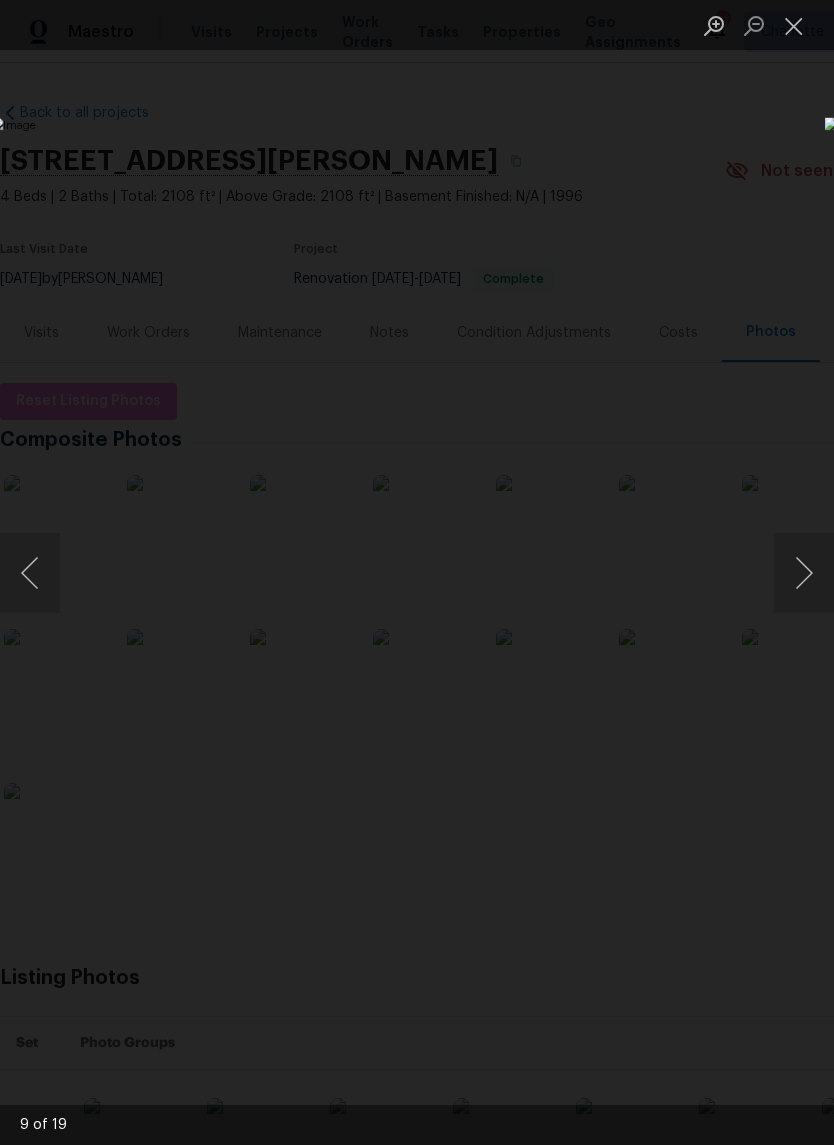 click at bounding box center [804, 573] 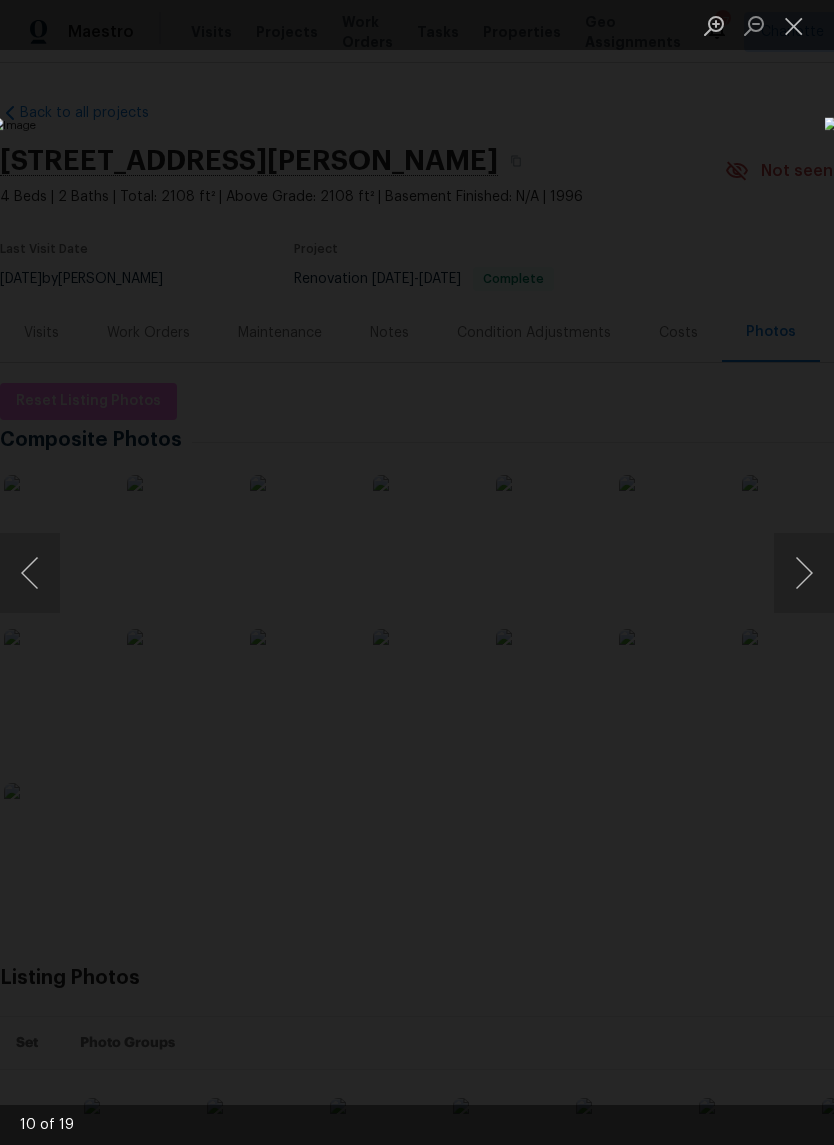click at bounding box center (804, 573) 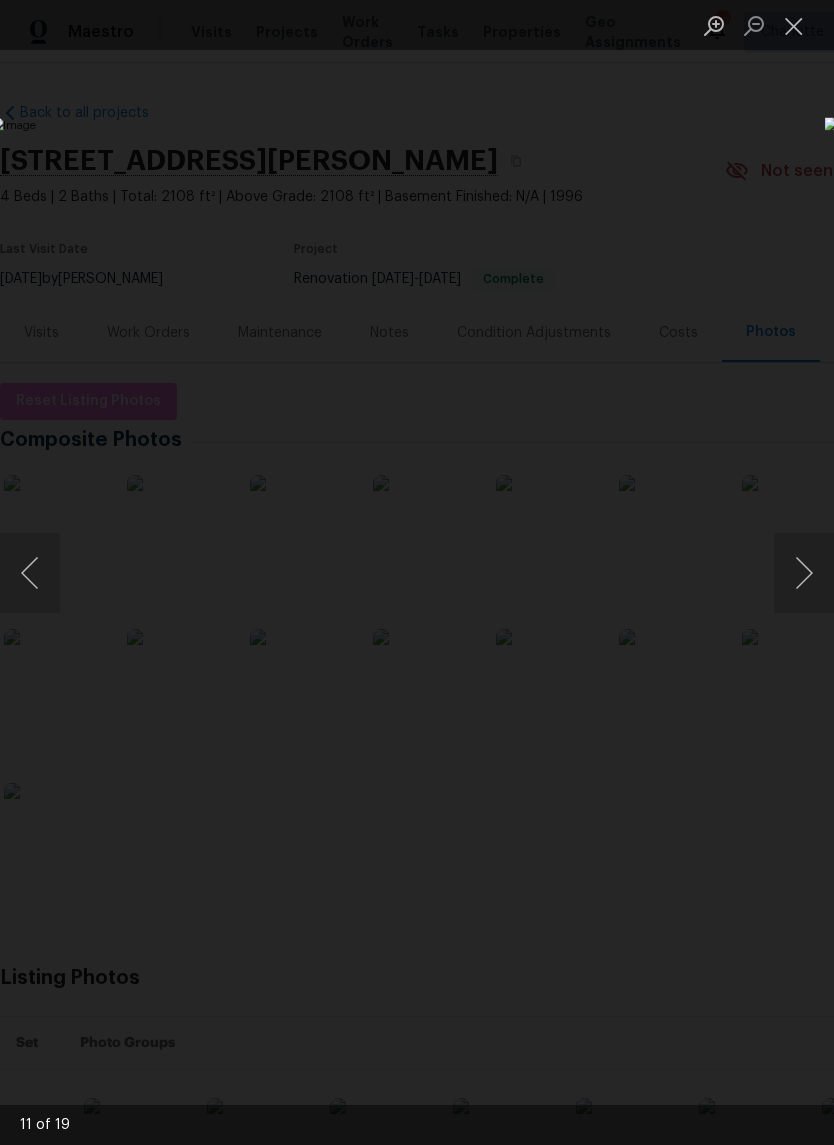 click at bounding box center [804, 573] 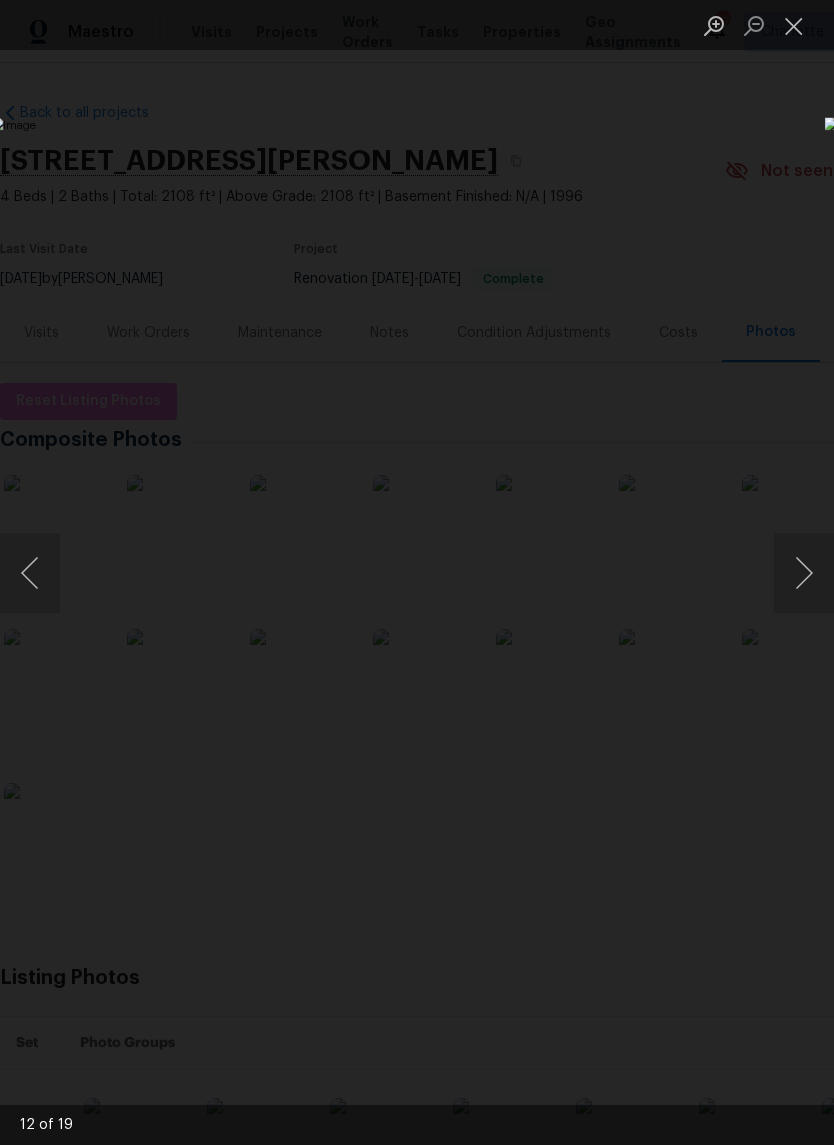 click at bounding box center [804, 573] 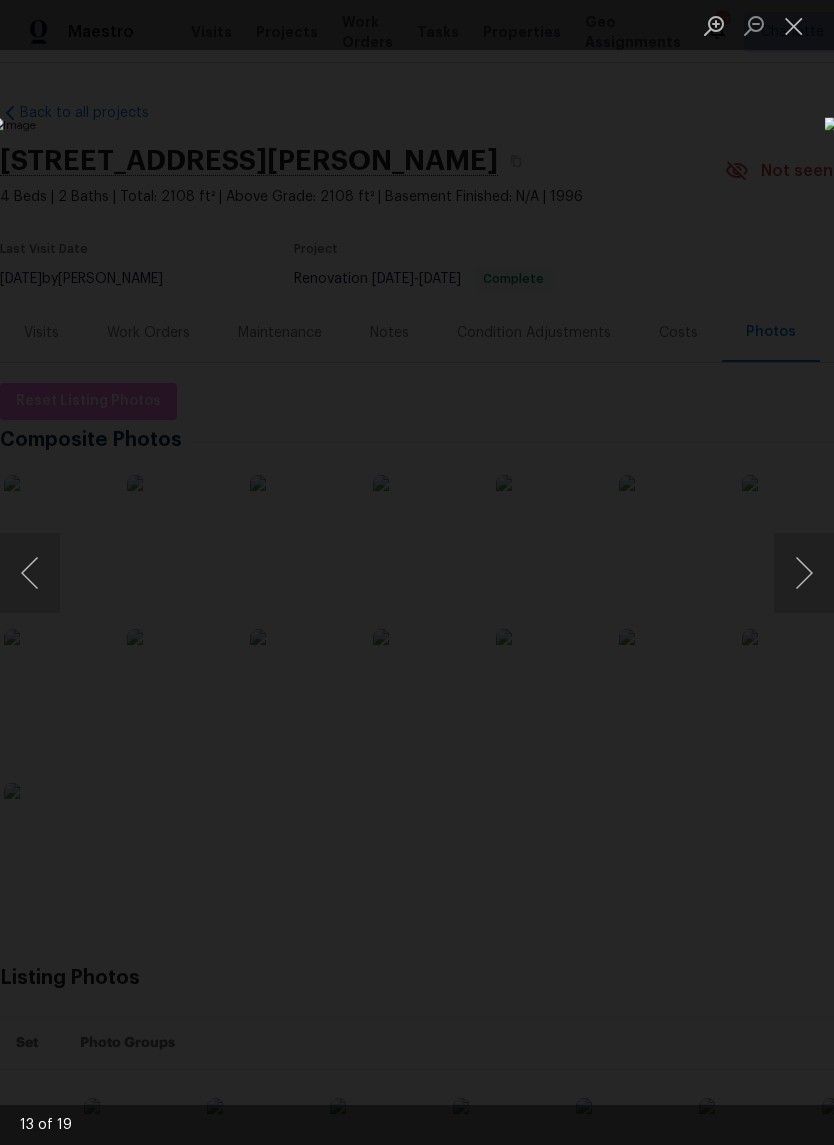 click at bounding box center [30, 573] 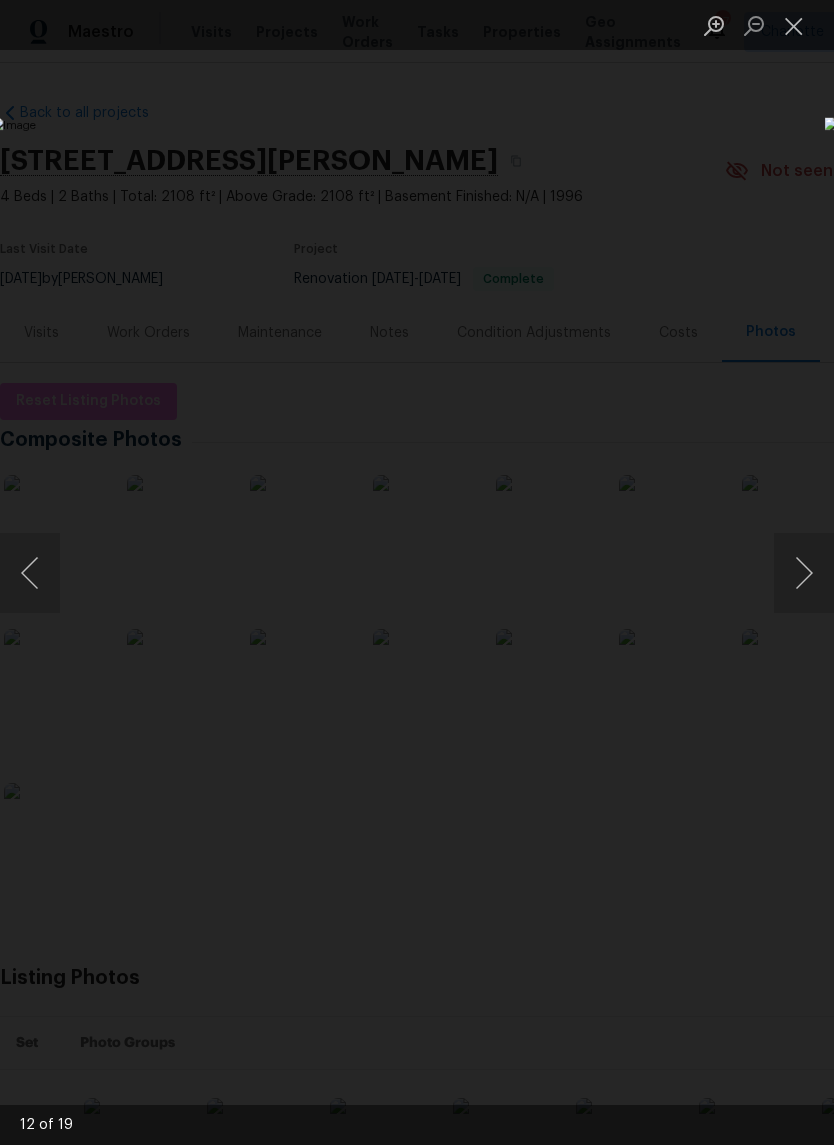 click at bounding box center [804, 573] 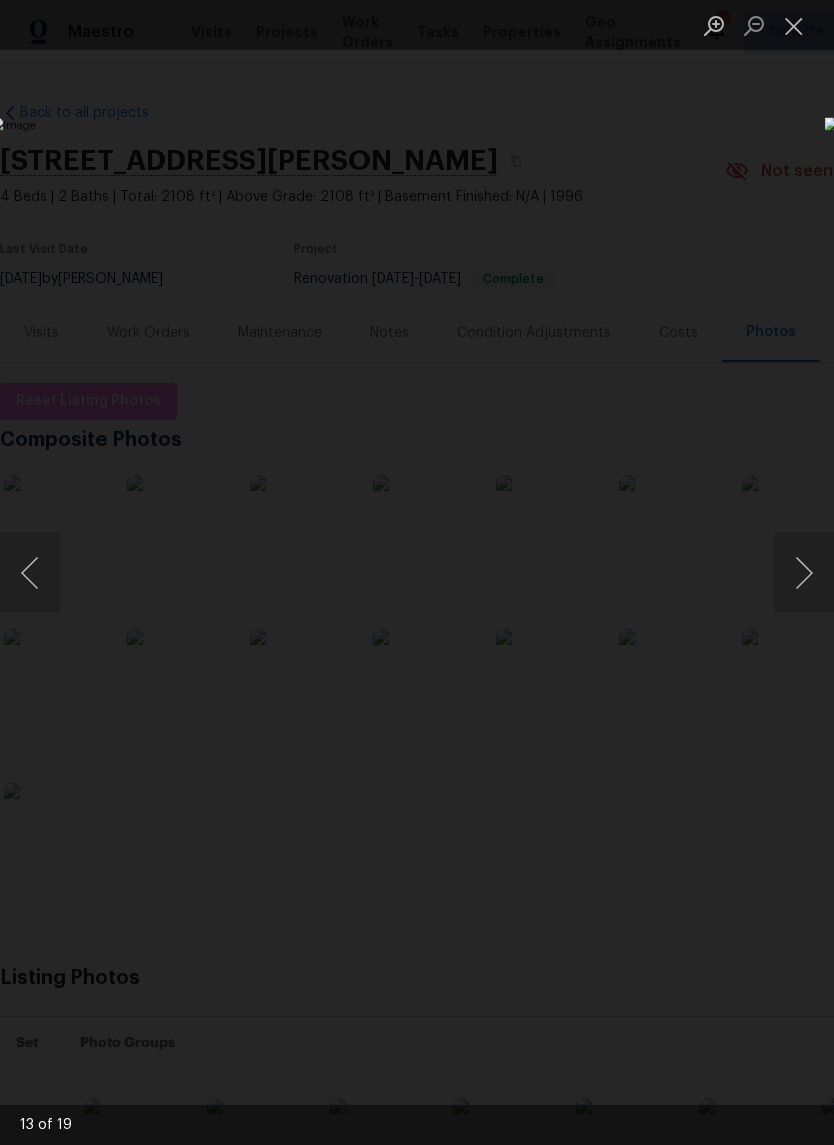click at bounding box center [30, 573] 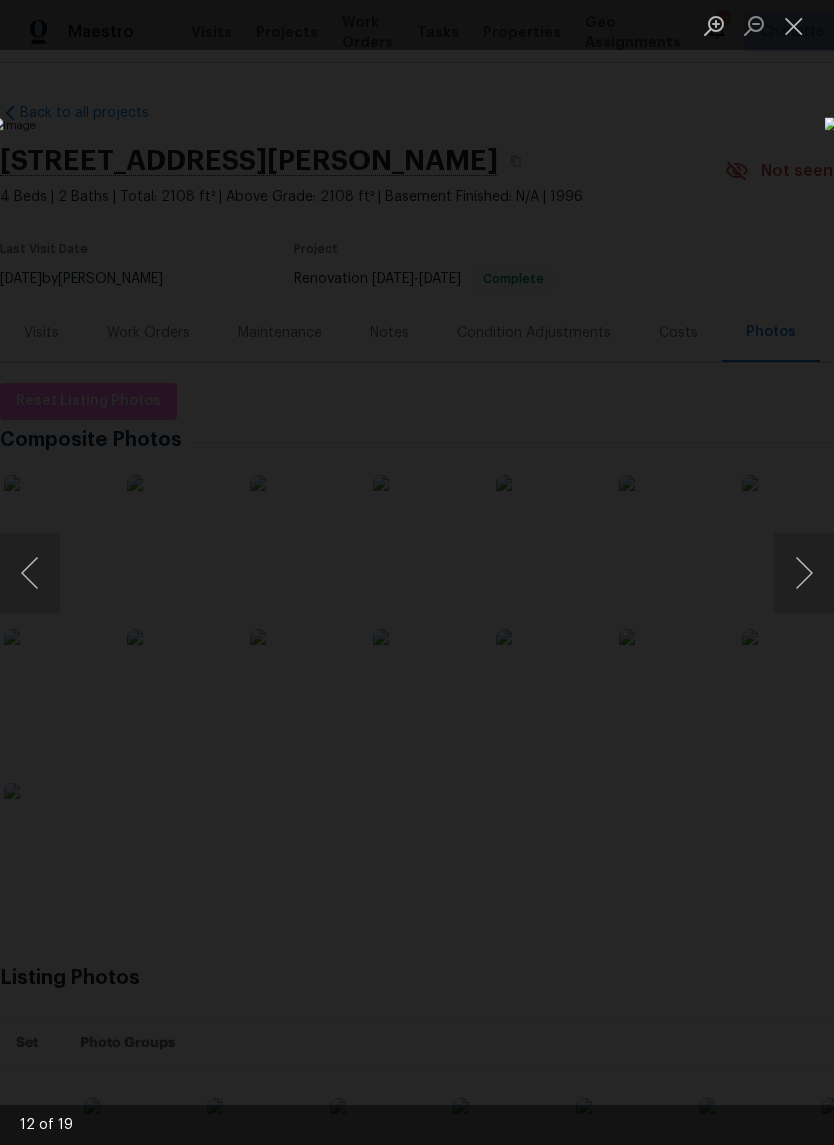 click at bounding box center (30, 573) 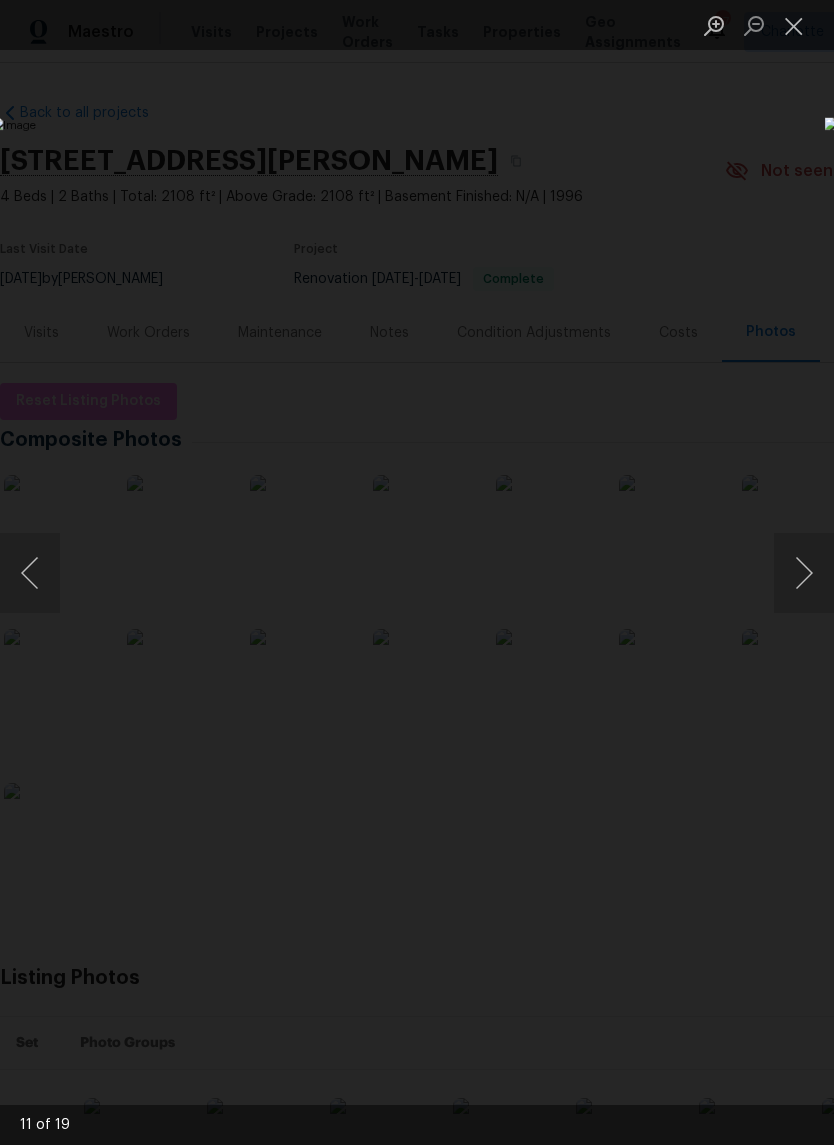 click at bounding box center (804, 573) 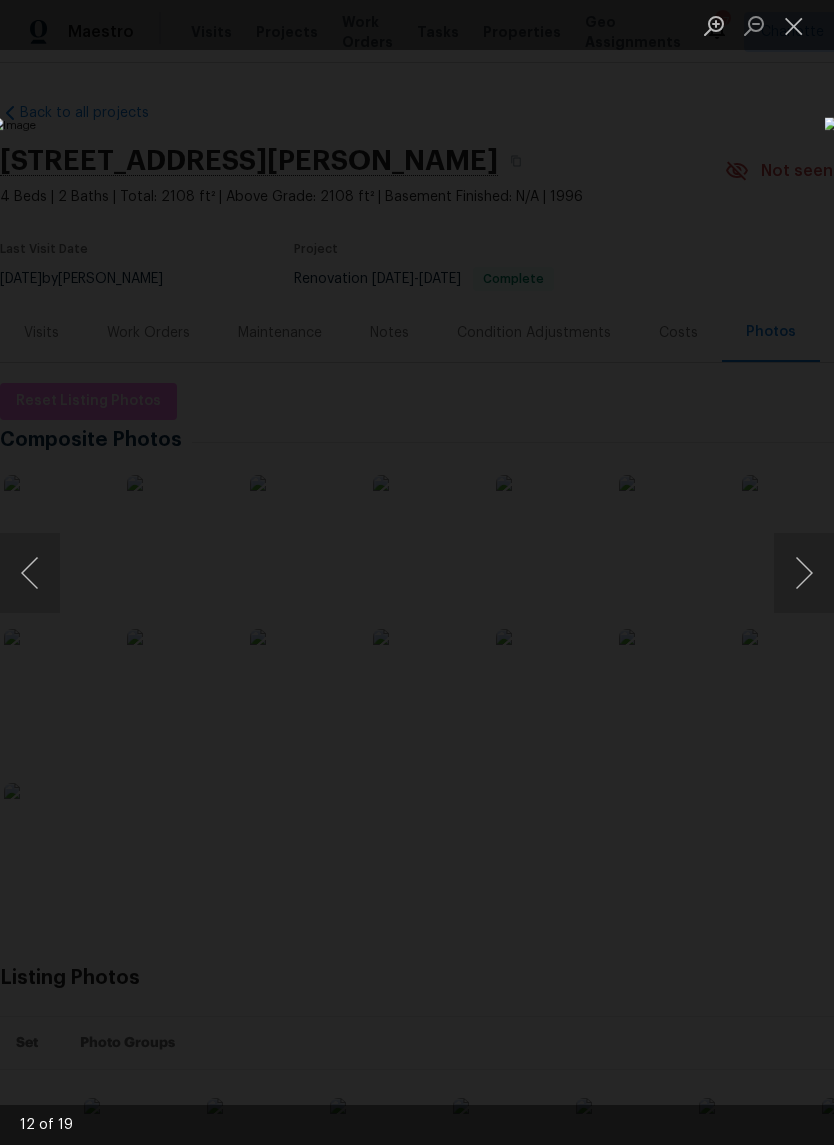 click at bounding box center [804, 573] 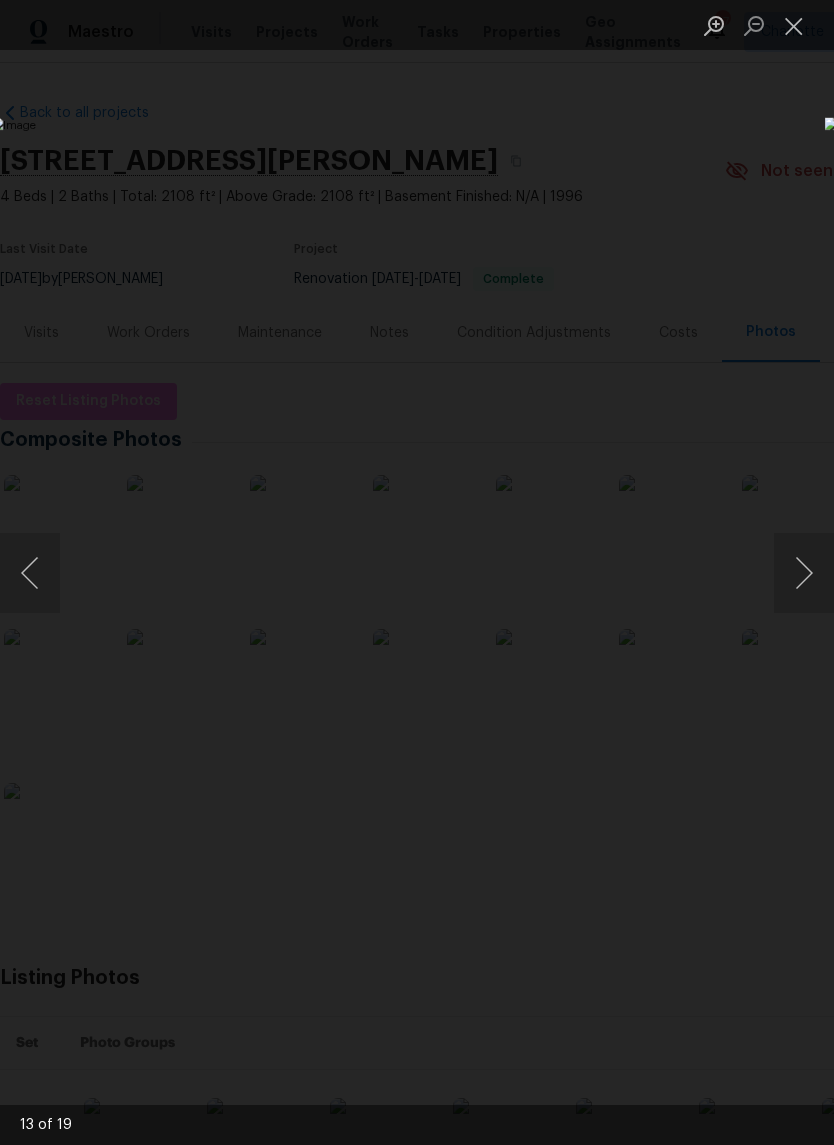 click at bounding box center (804, 573) 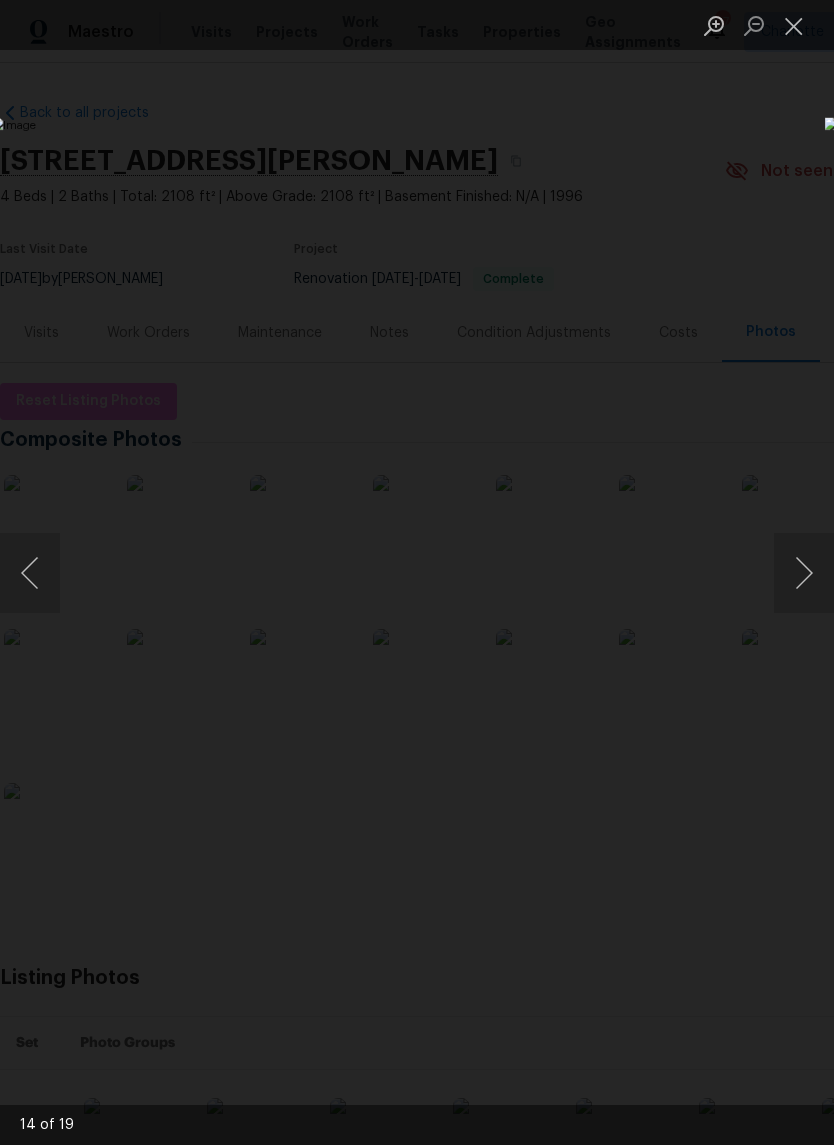 click at bounding box center [804, 573] 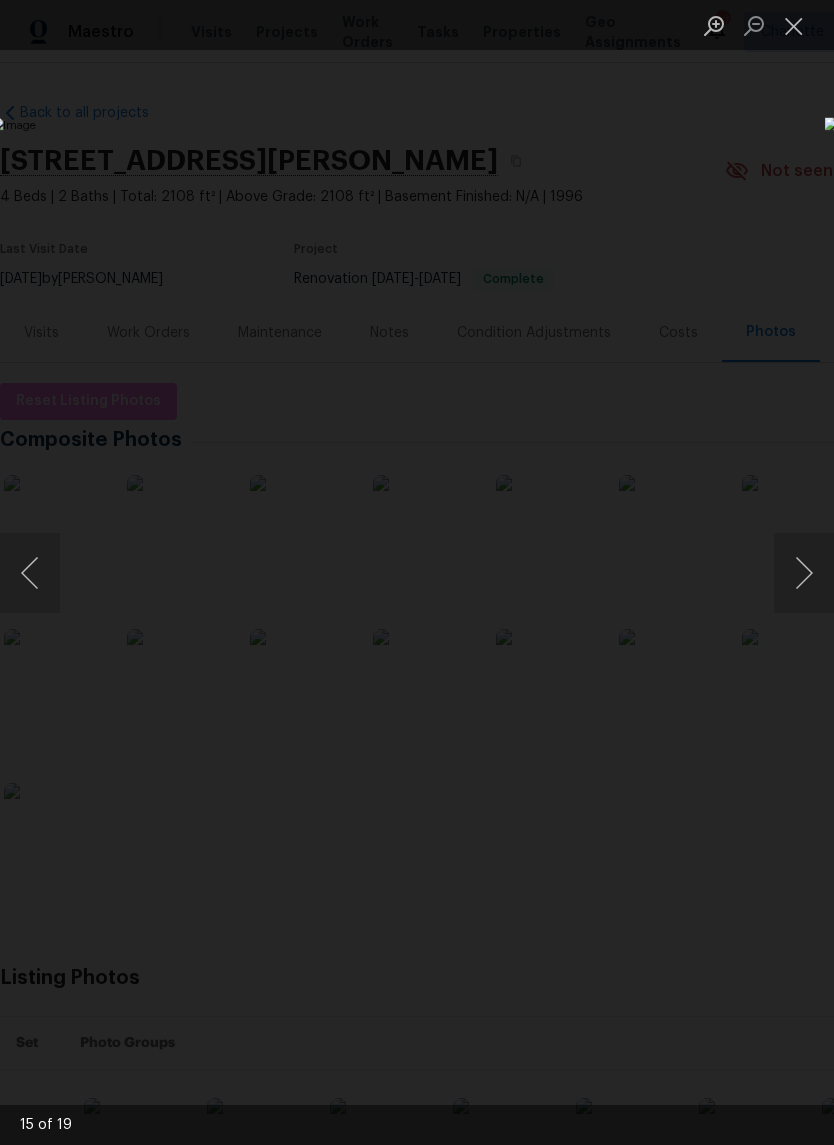 click at bounding box center [804, 573] 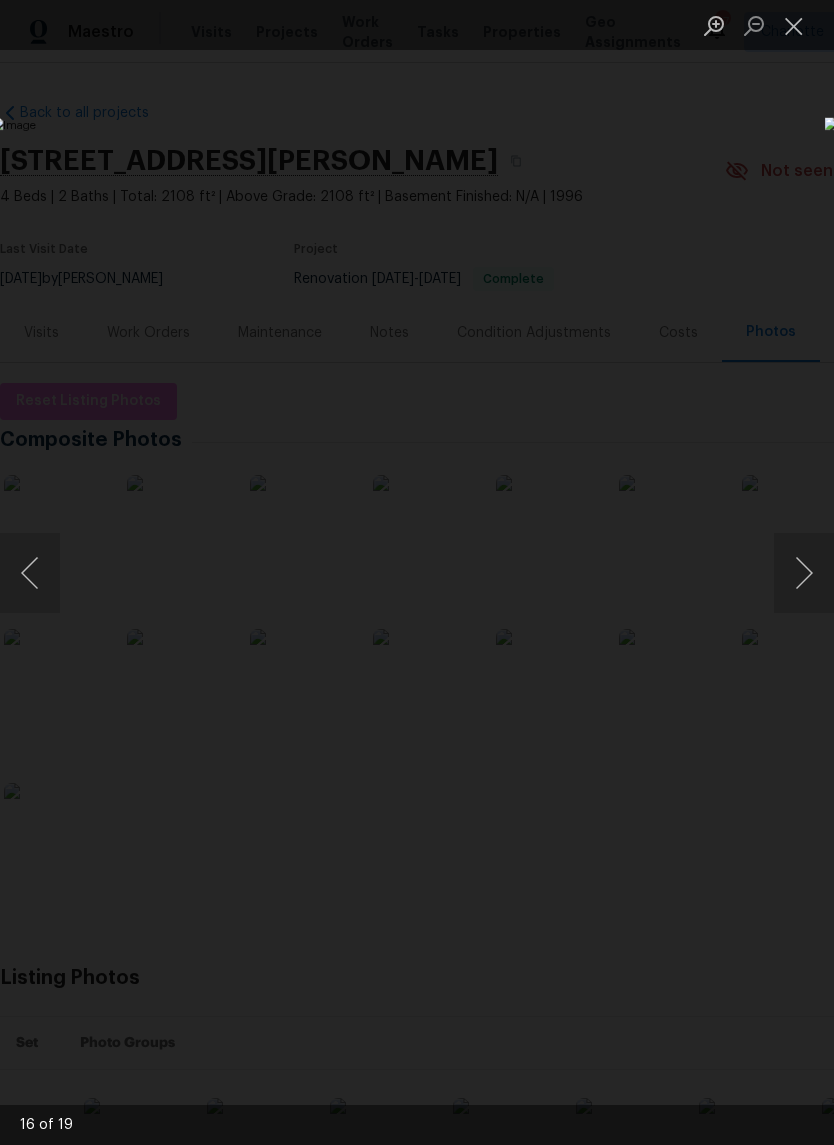 click at bounding box center (30, 573) 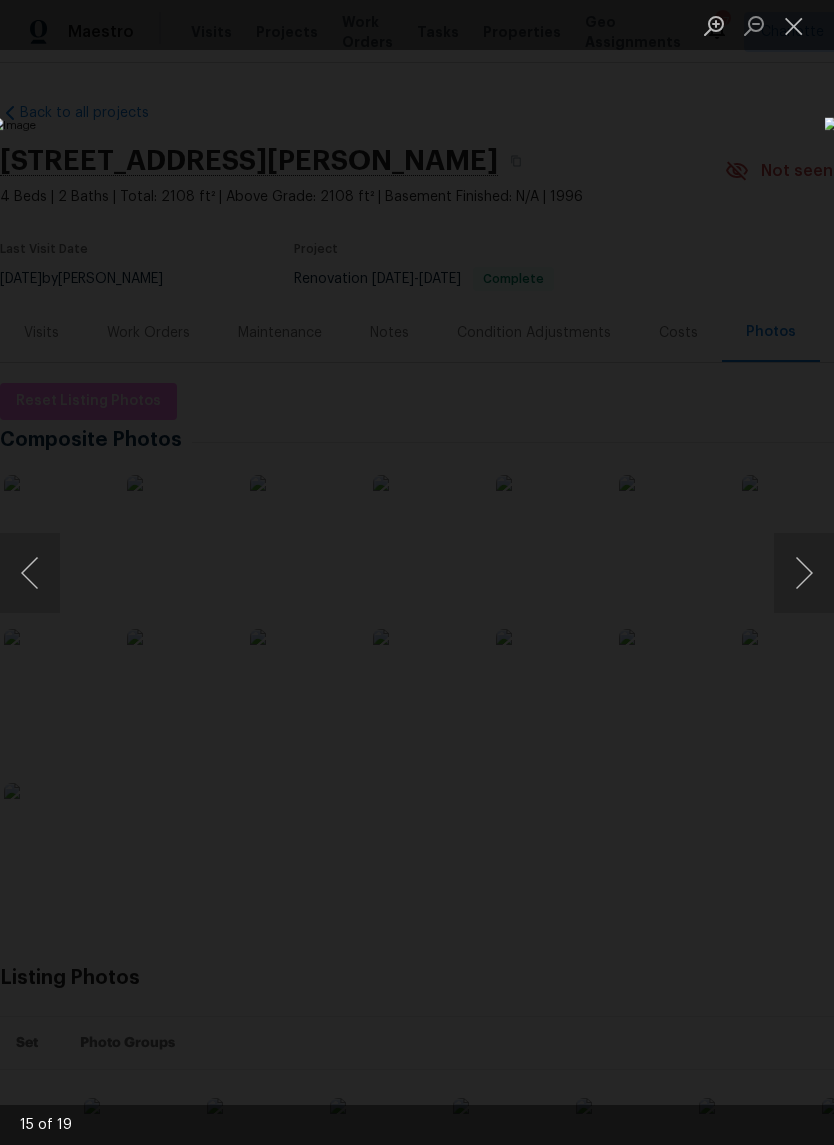 click at bounding box center [804, 573] 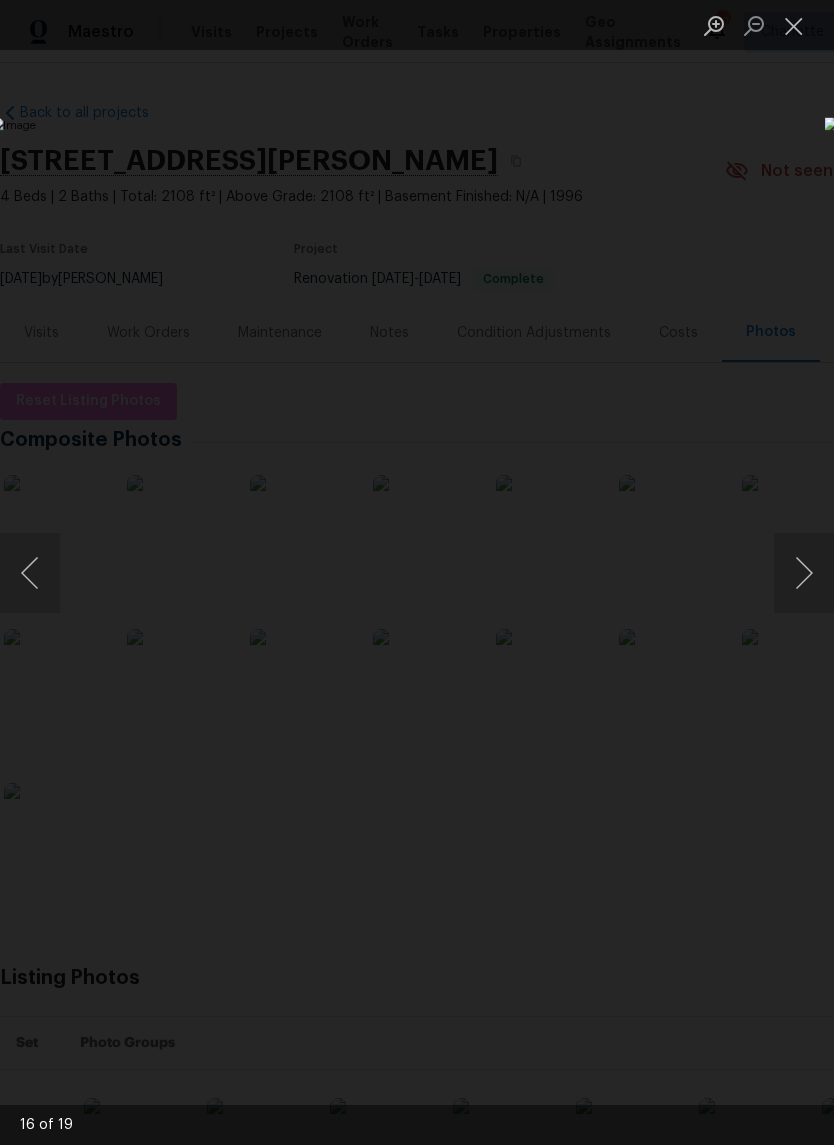 click at bounding box center (804, 573) 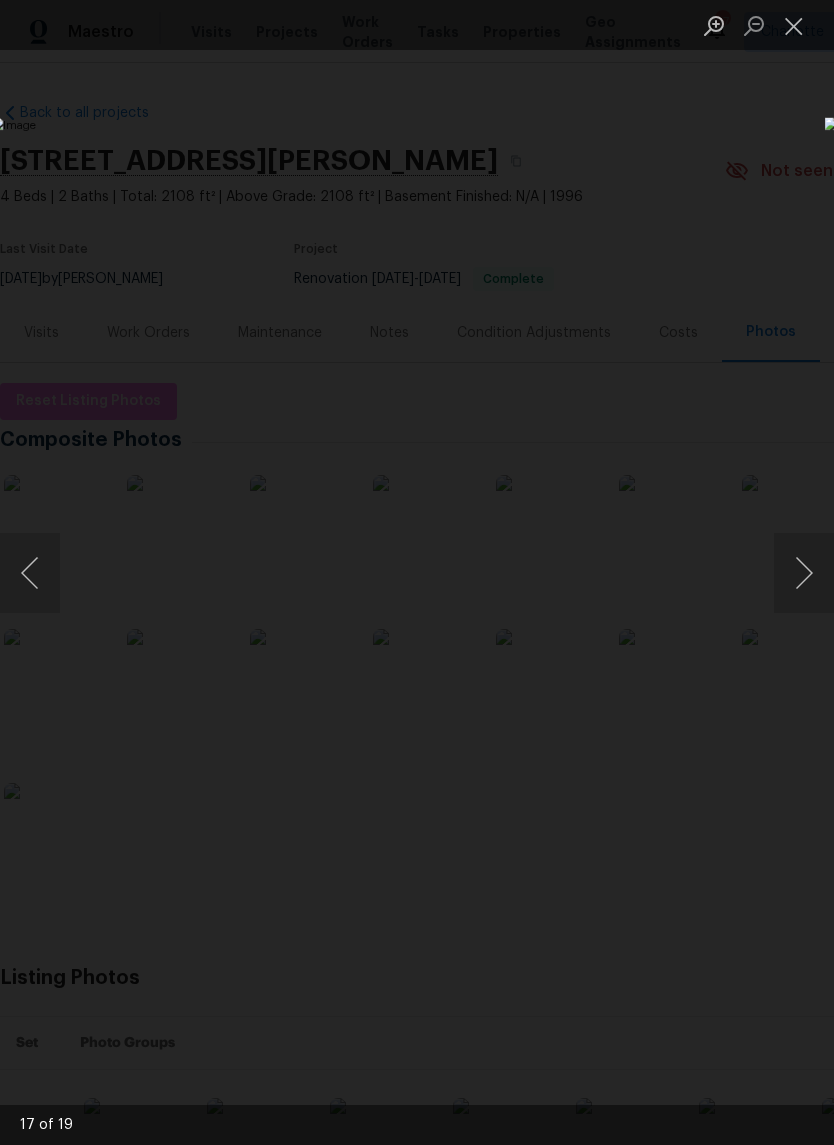 click at bounding box center [804, 573] 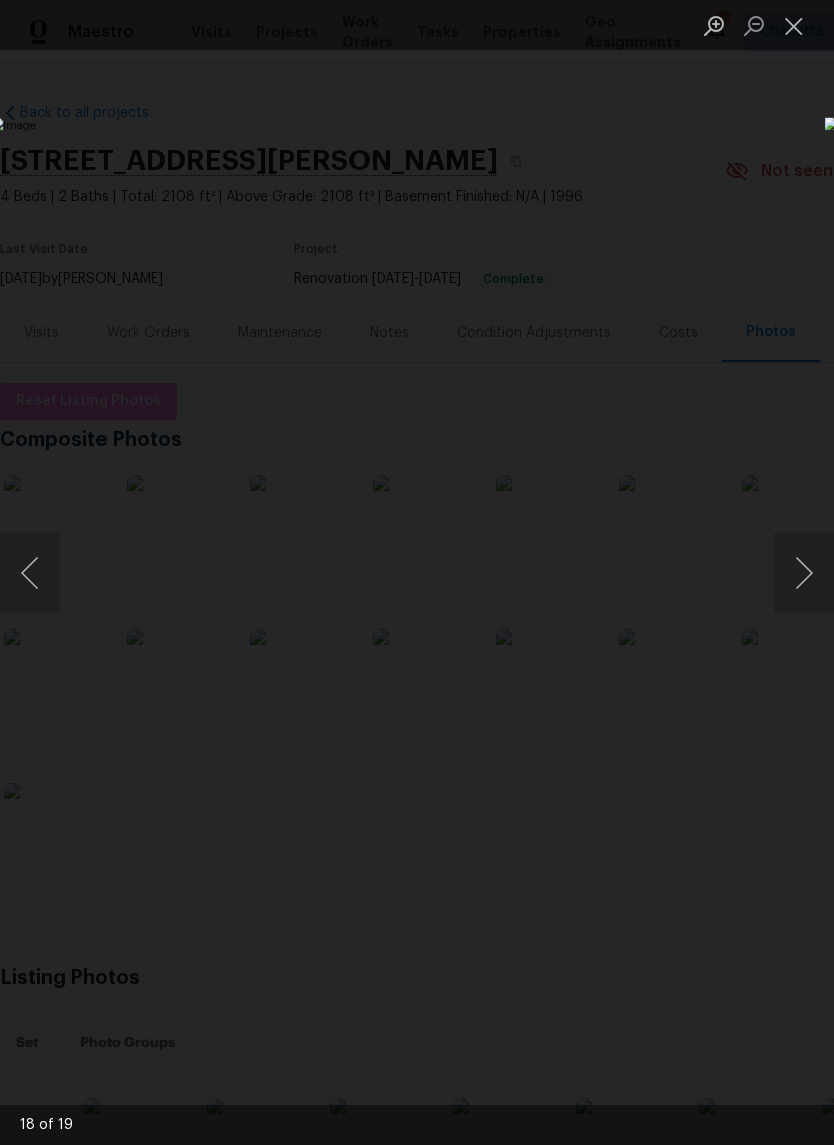 click at bounding box center (804, 573) 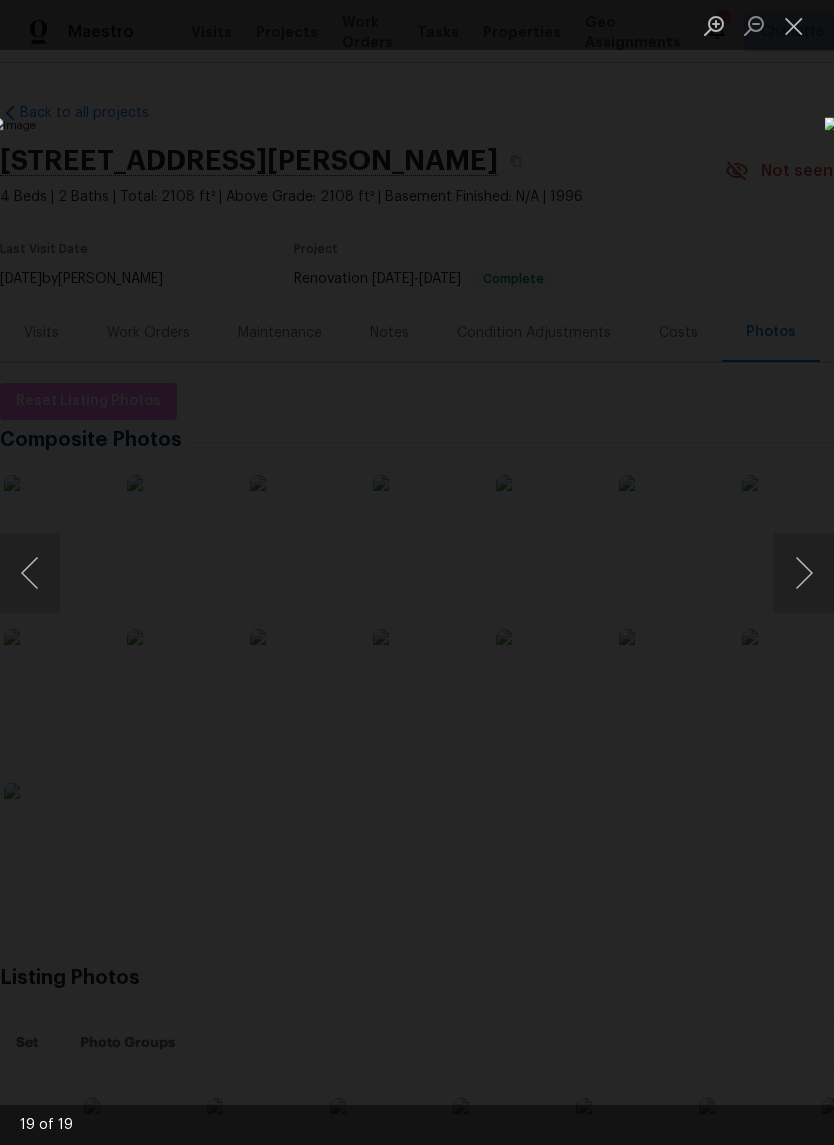 click at bounding box center (30, 573) 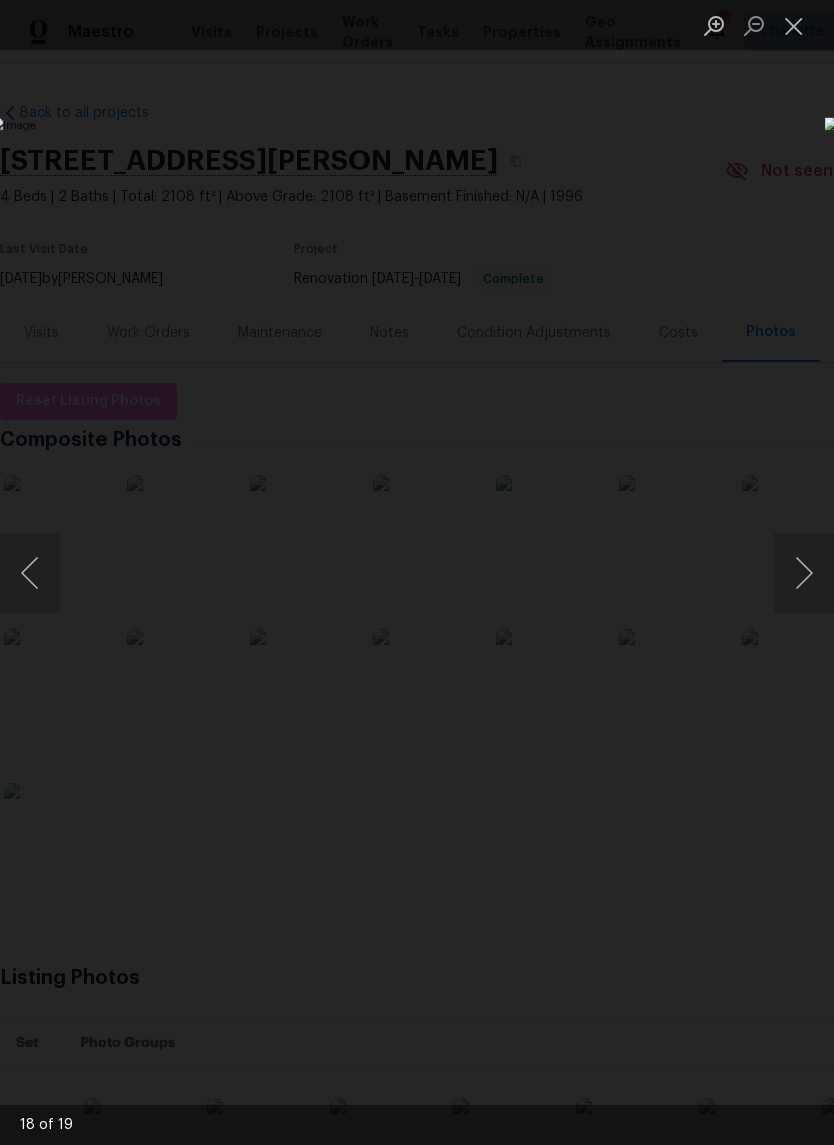 click at bounding box center (804, 573) 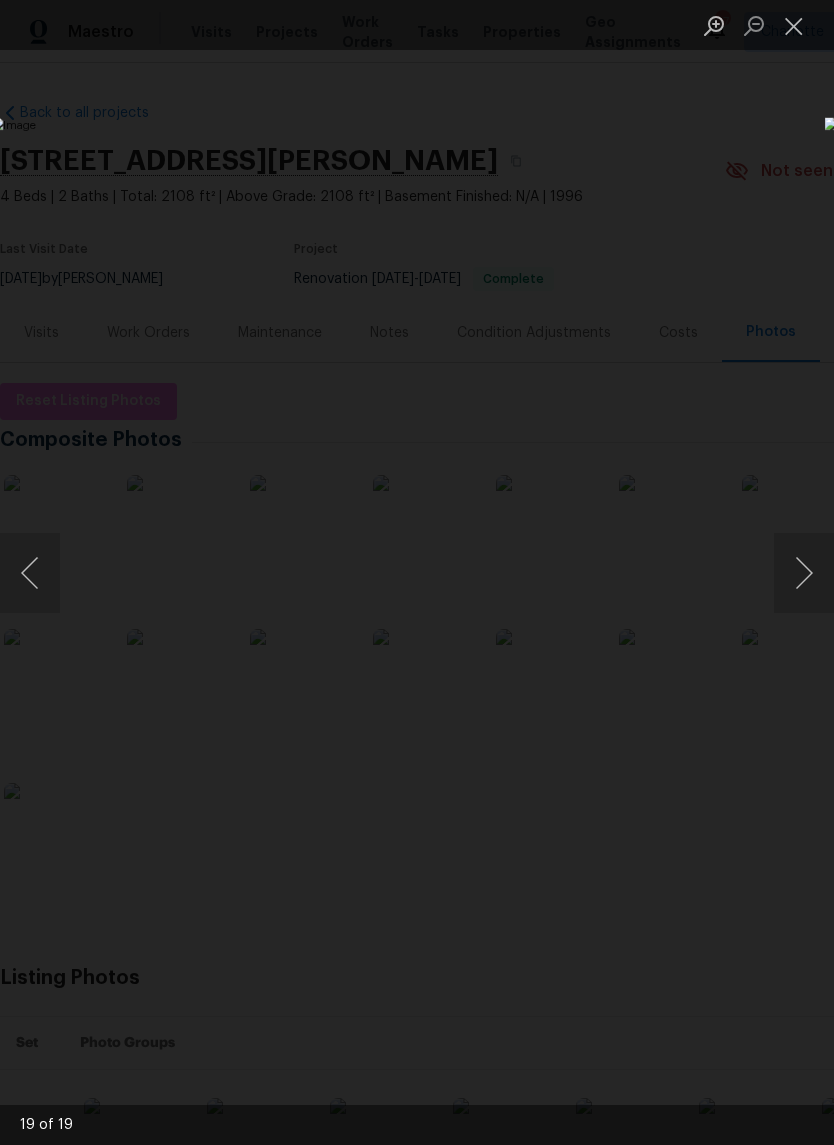 click at bounding box center (804, 573) 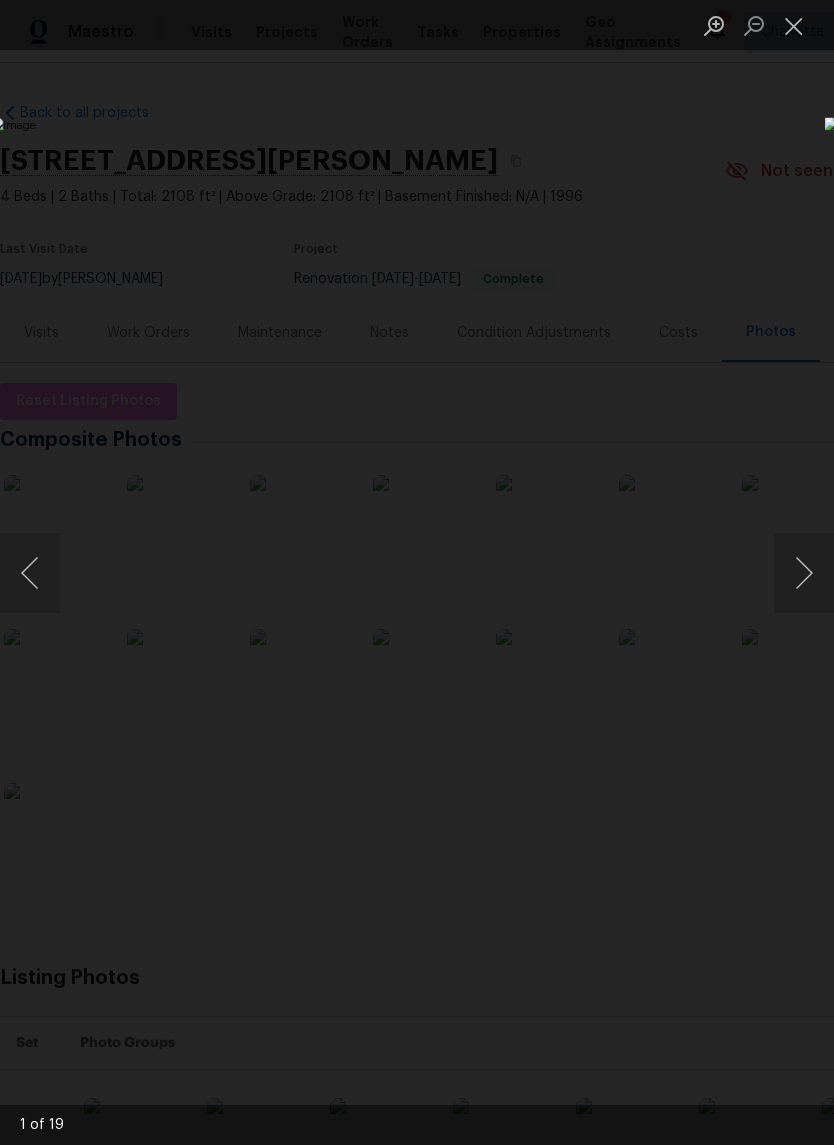 click at bounding box center (804, 573) 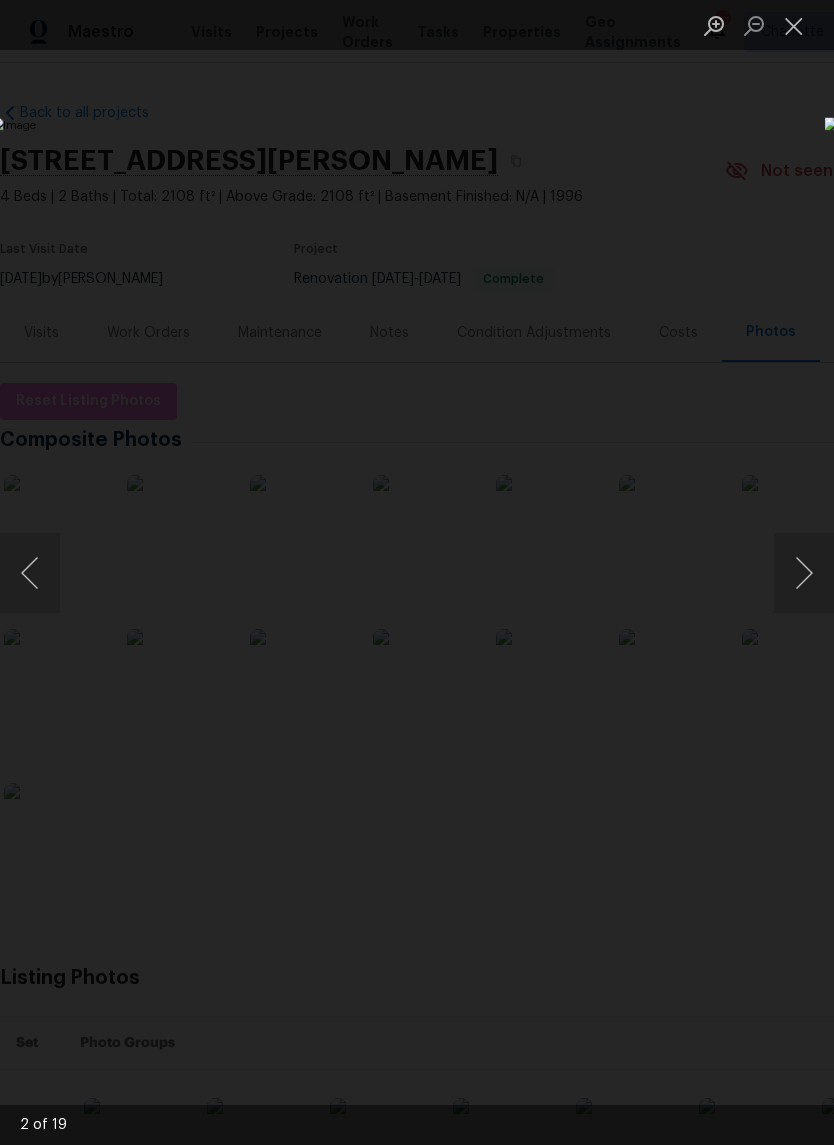 click at bounding box center [804, 573] 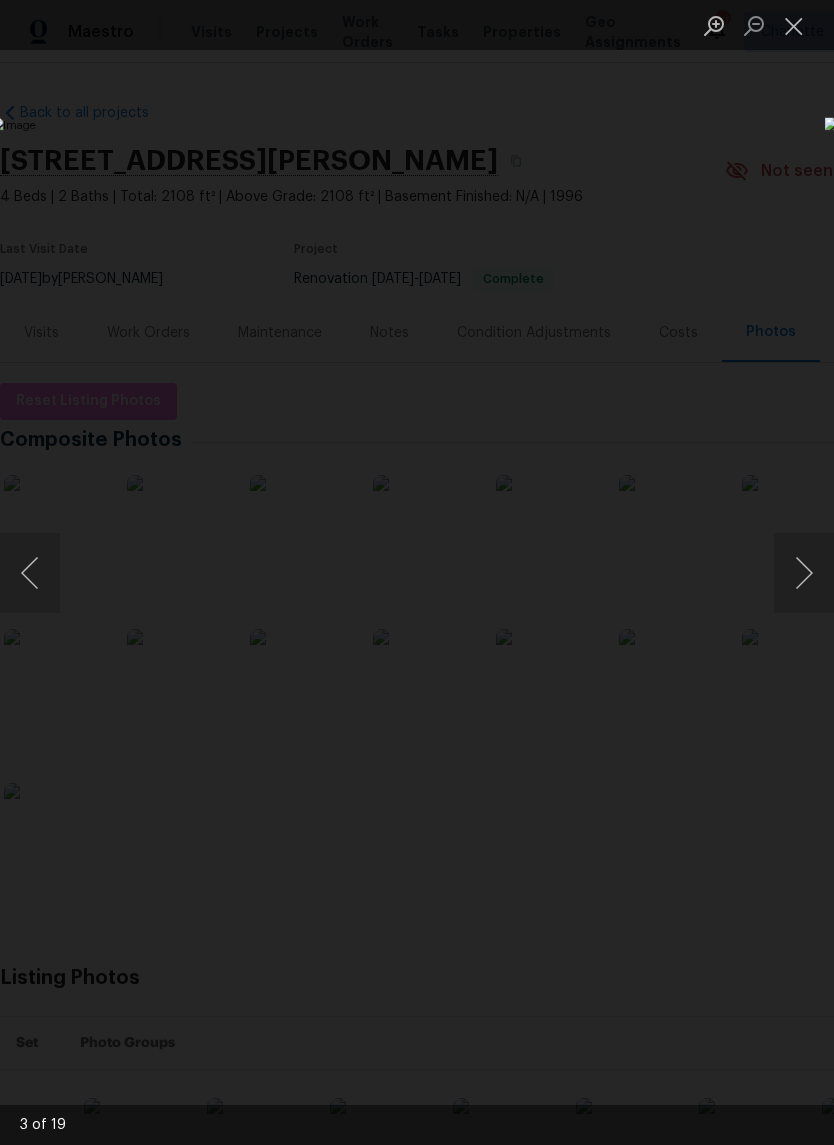 click at bounding box center [804, 573] 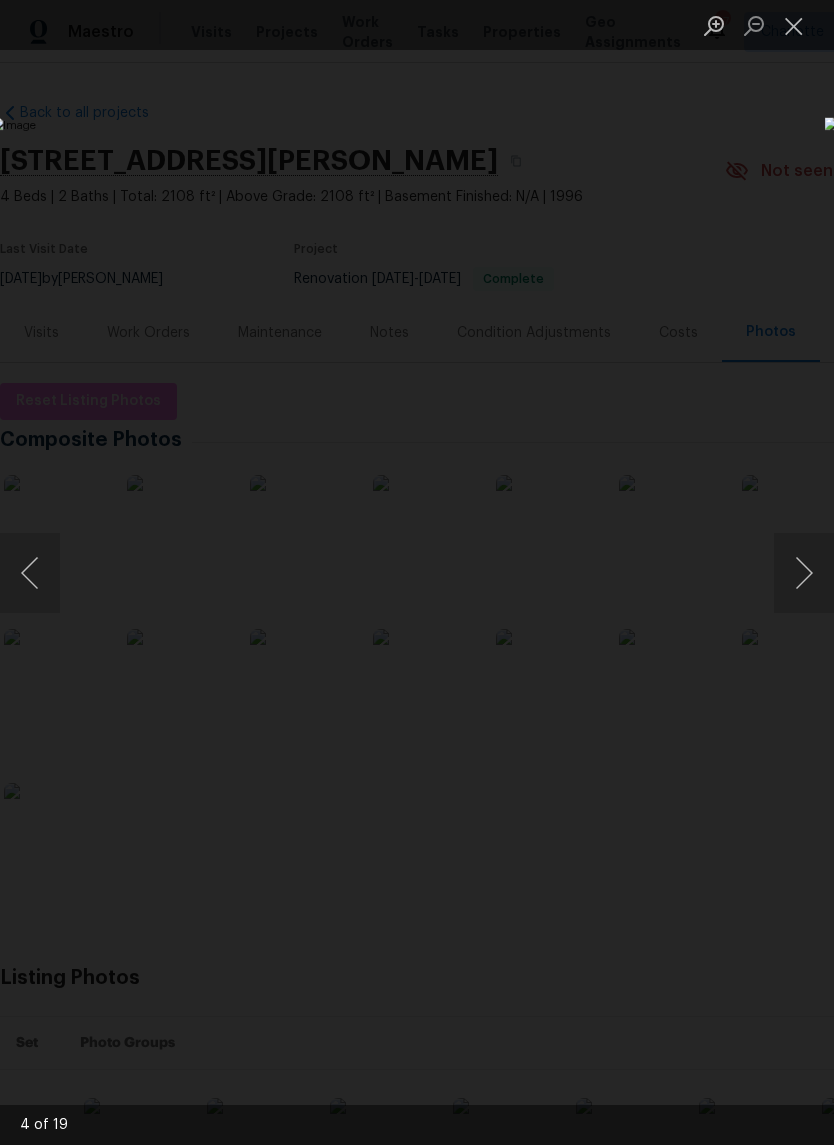 click at bounding box center (804, 573) 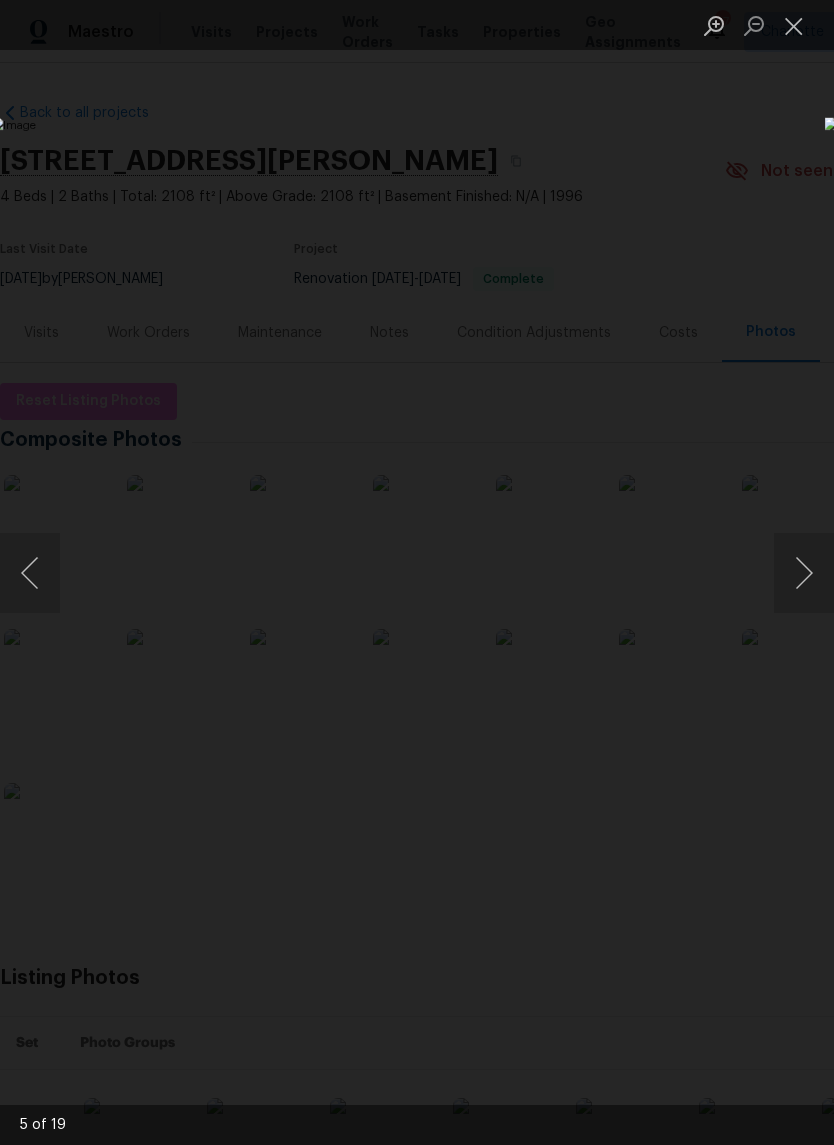 click at bounding box center (804, 573) 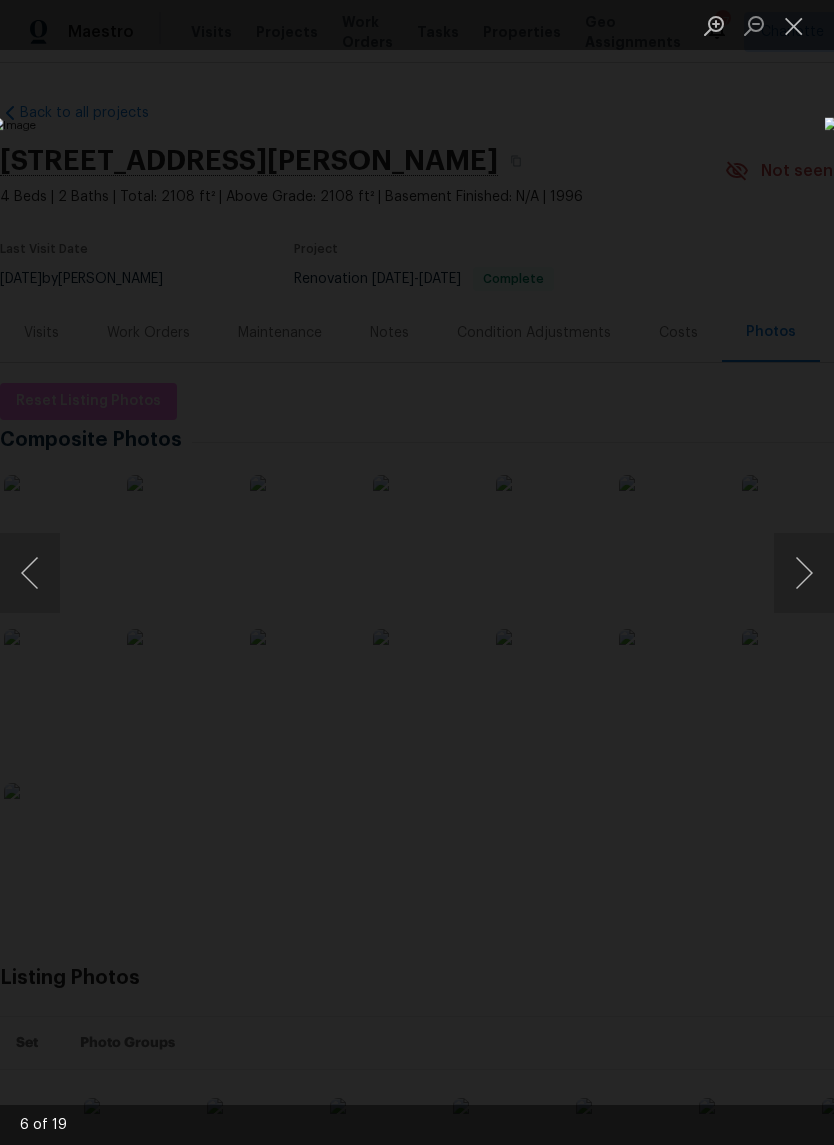 click at bounding box center (804, 573) 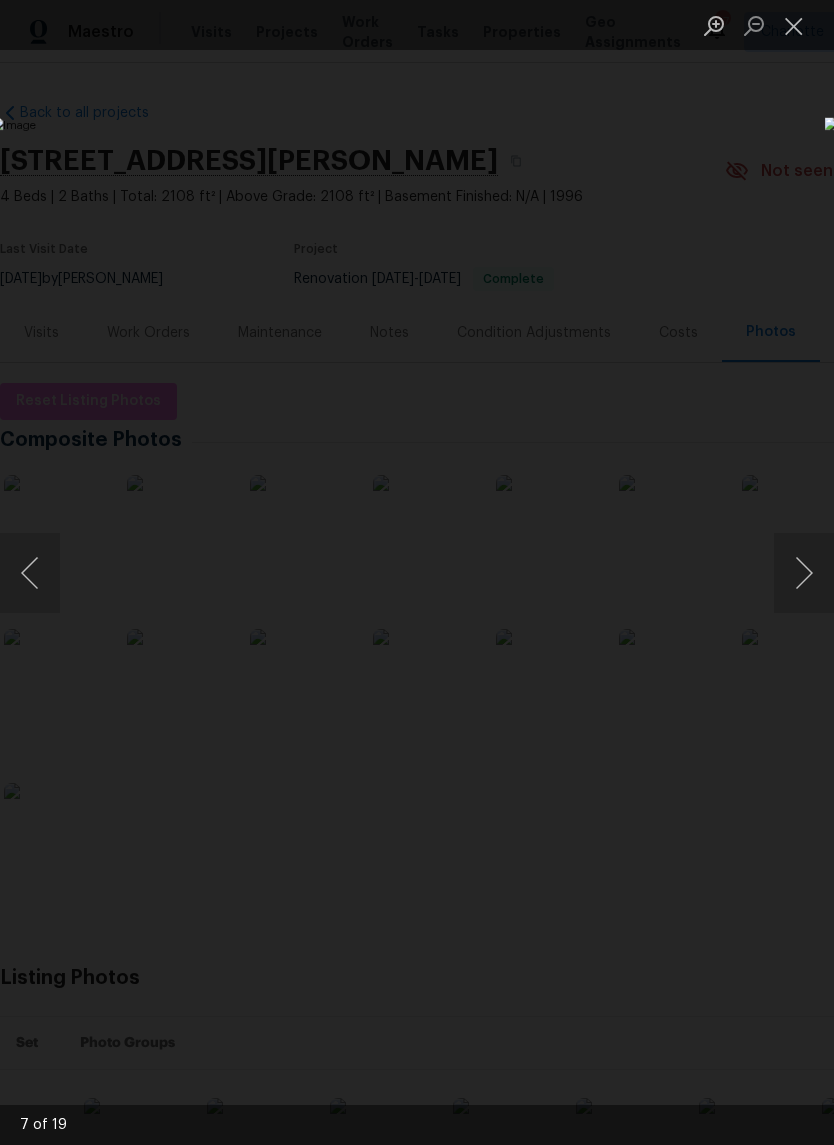 click at bounding box center (804, 573) 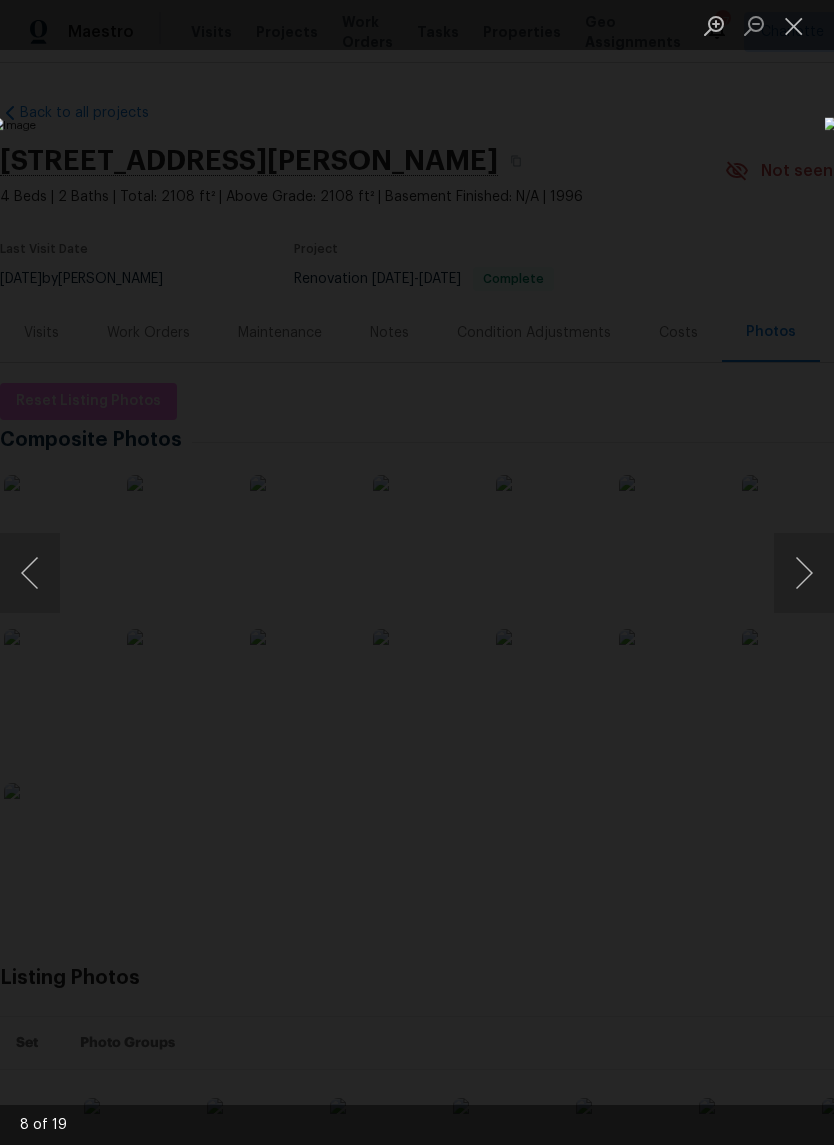 click at bounding box center (30, 573) 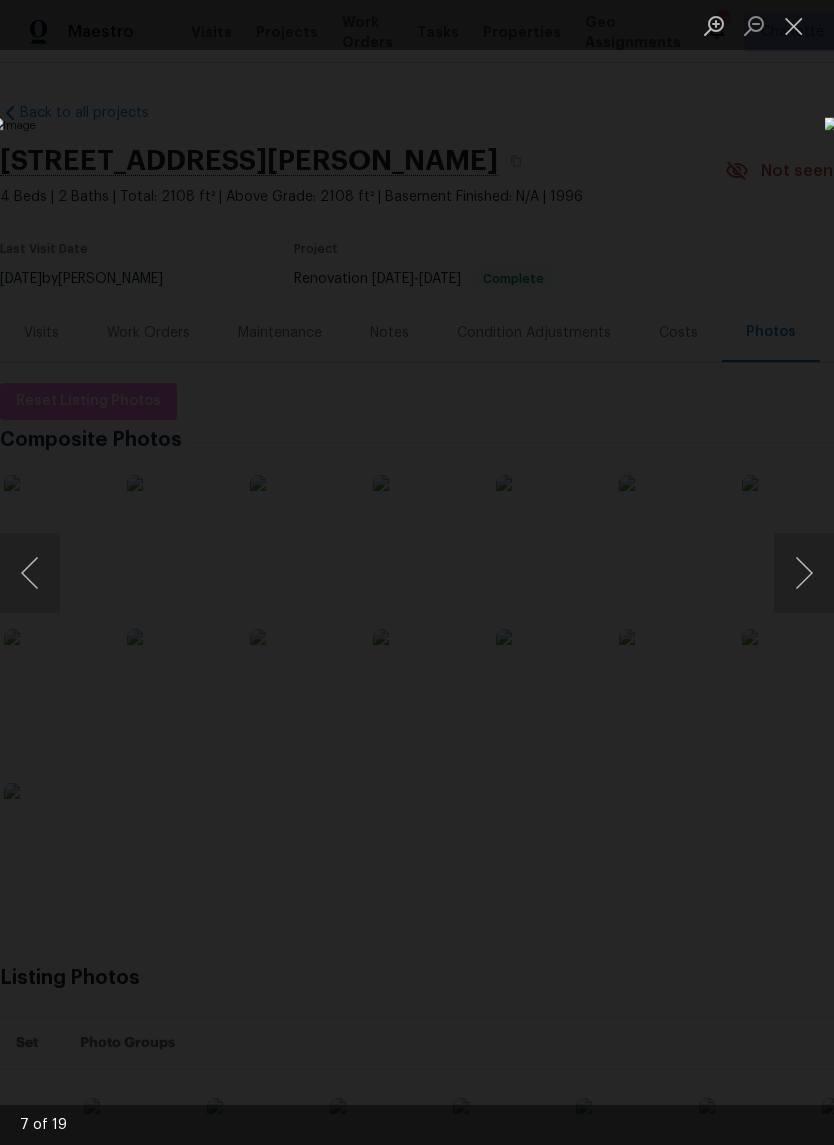 click at bounding box center [804, 573] 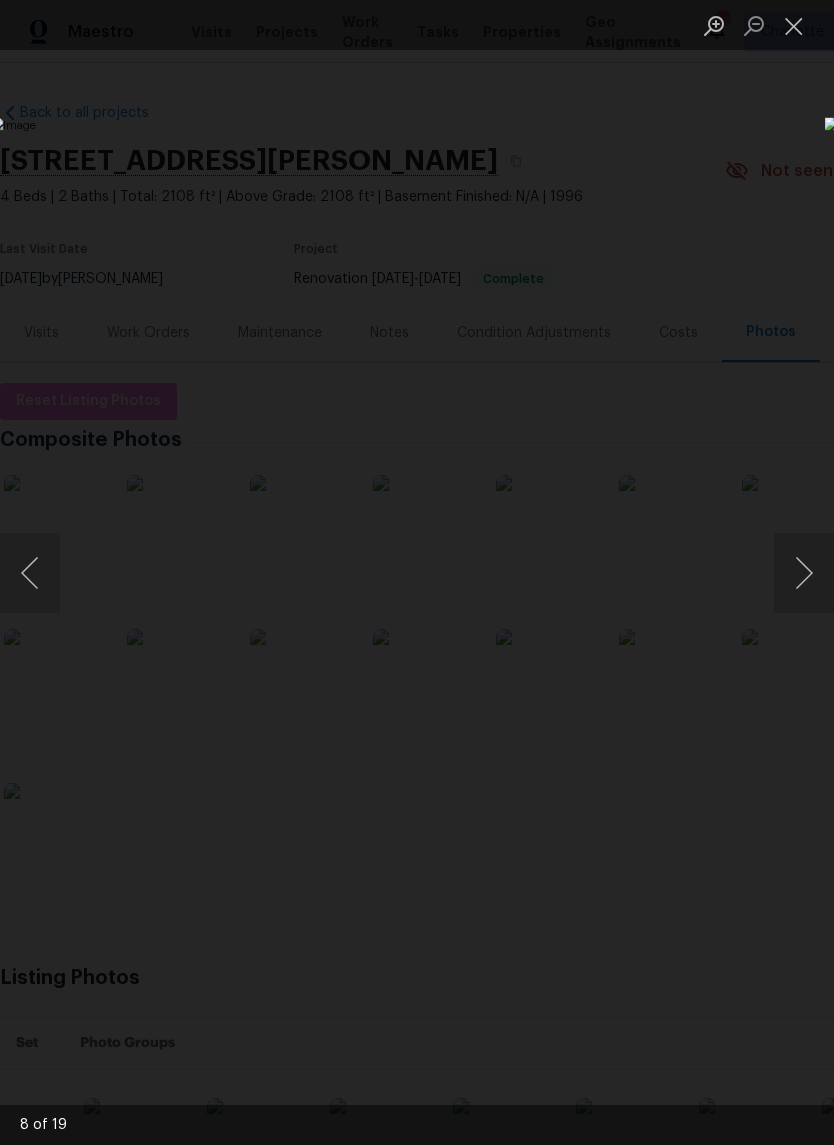 click at bounding box center (804, 573) 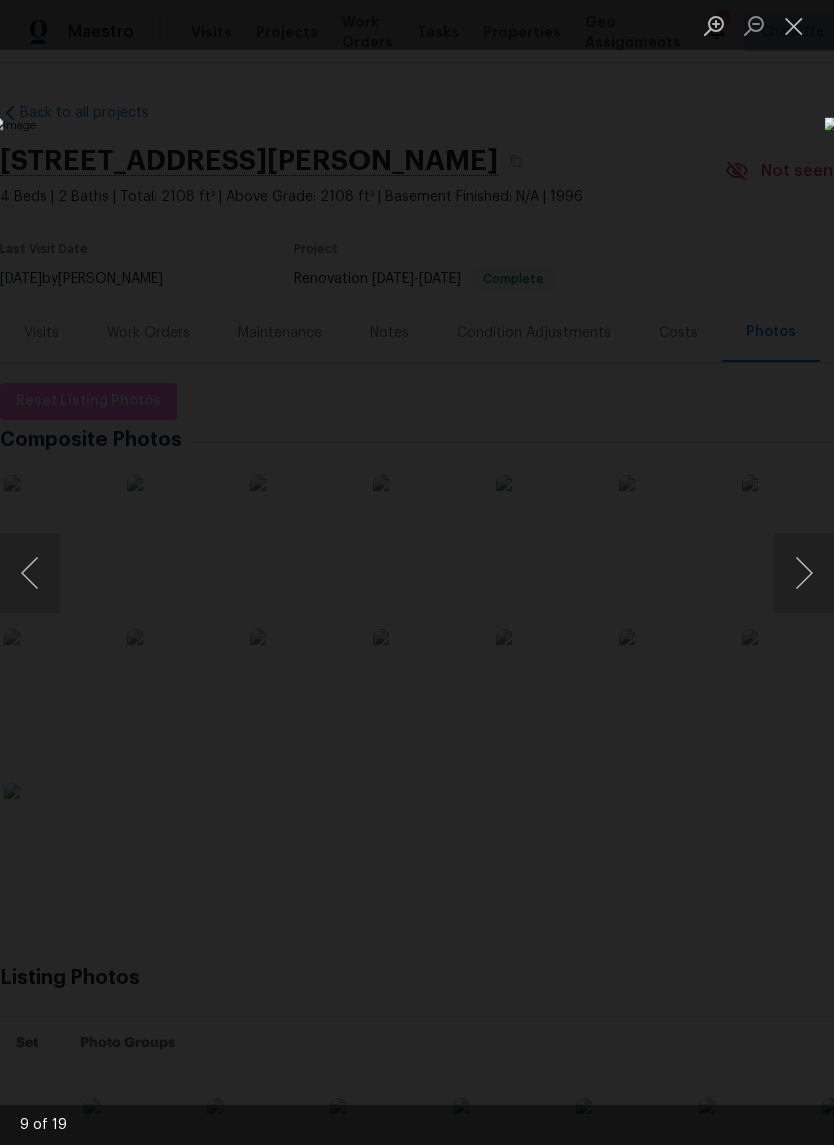 click at bounding box center (804, 573) 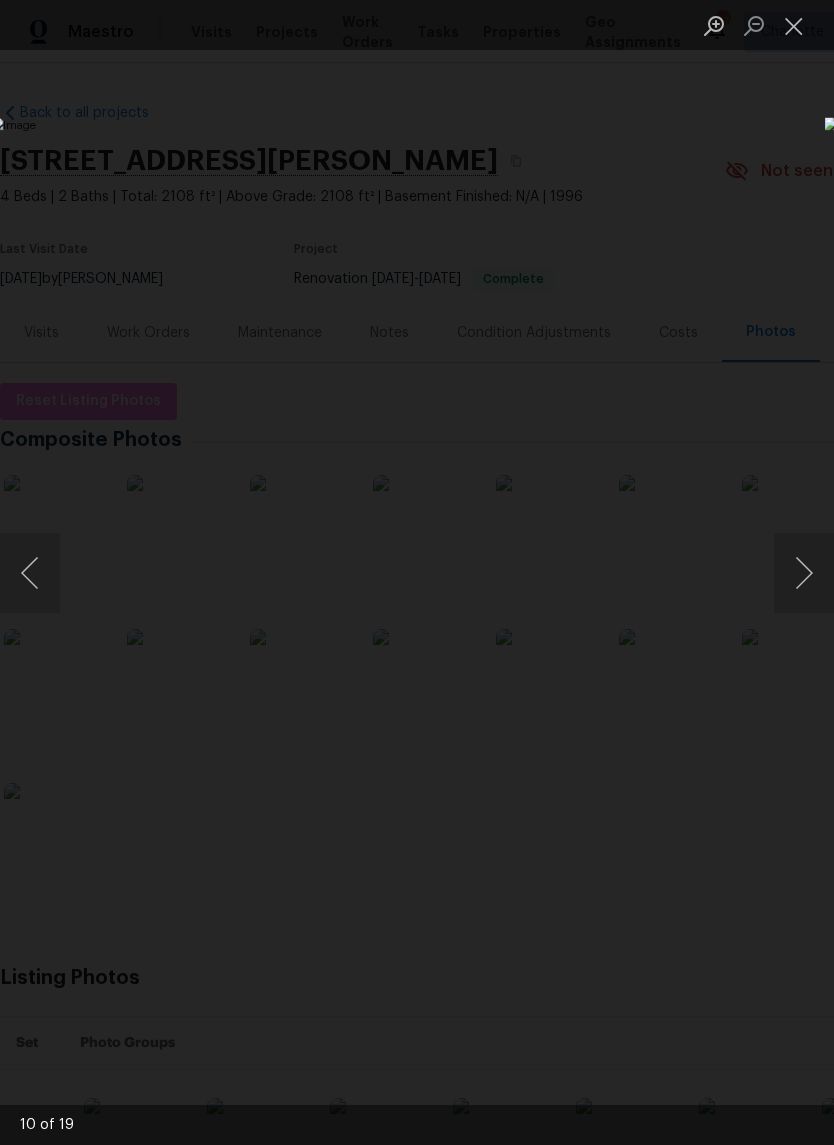 click at bounding box center (804, 573) 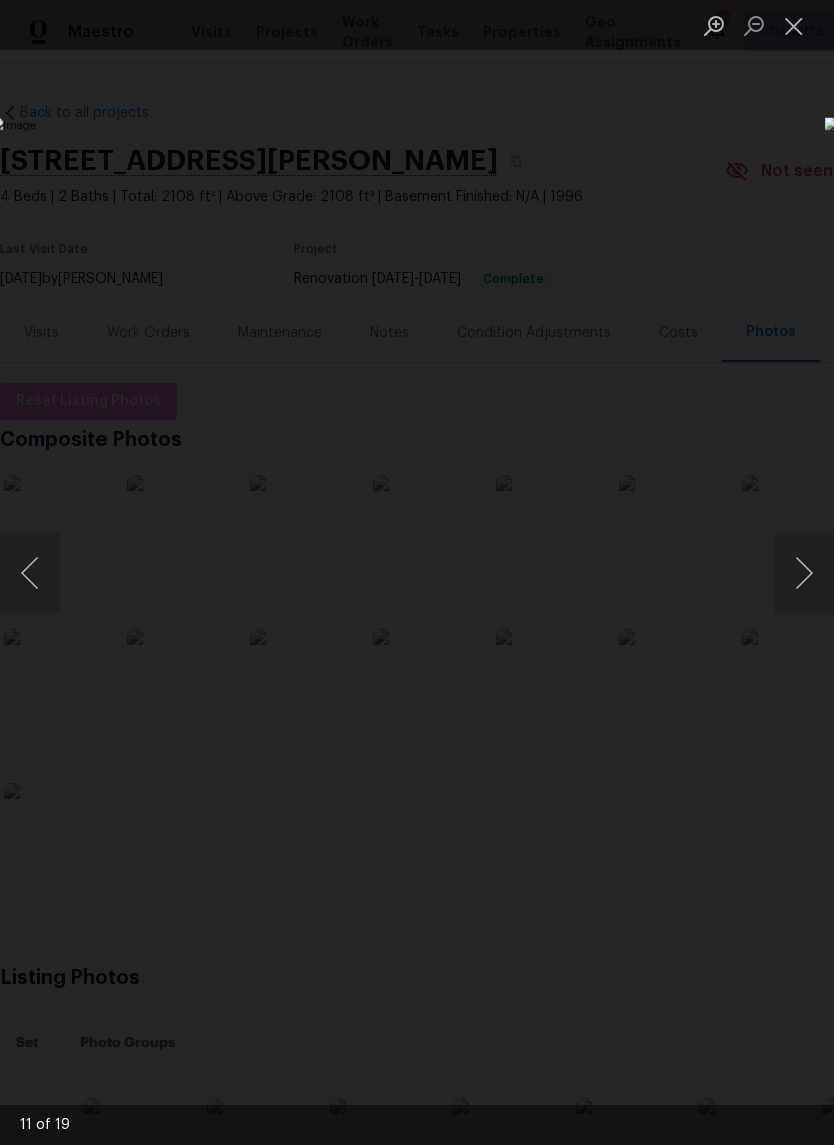 click at bounding box center [804, 573] 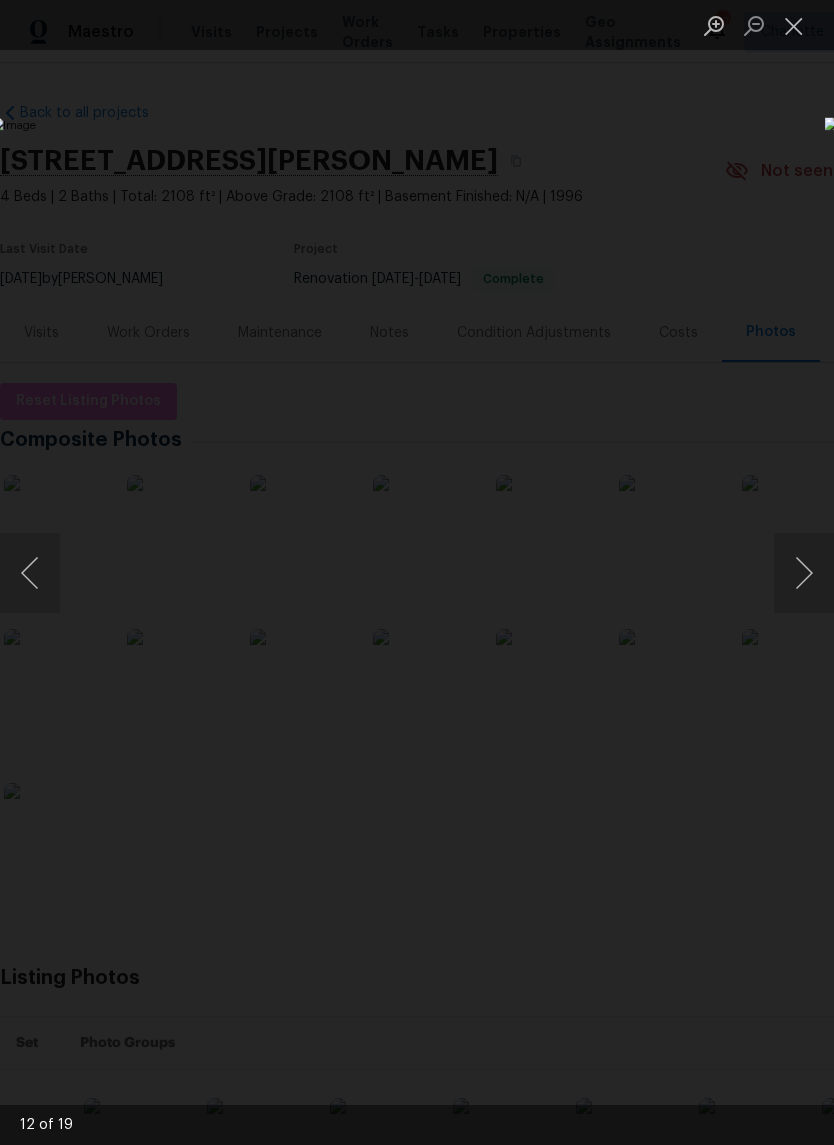 click at bounding box center (804, 573) 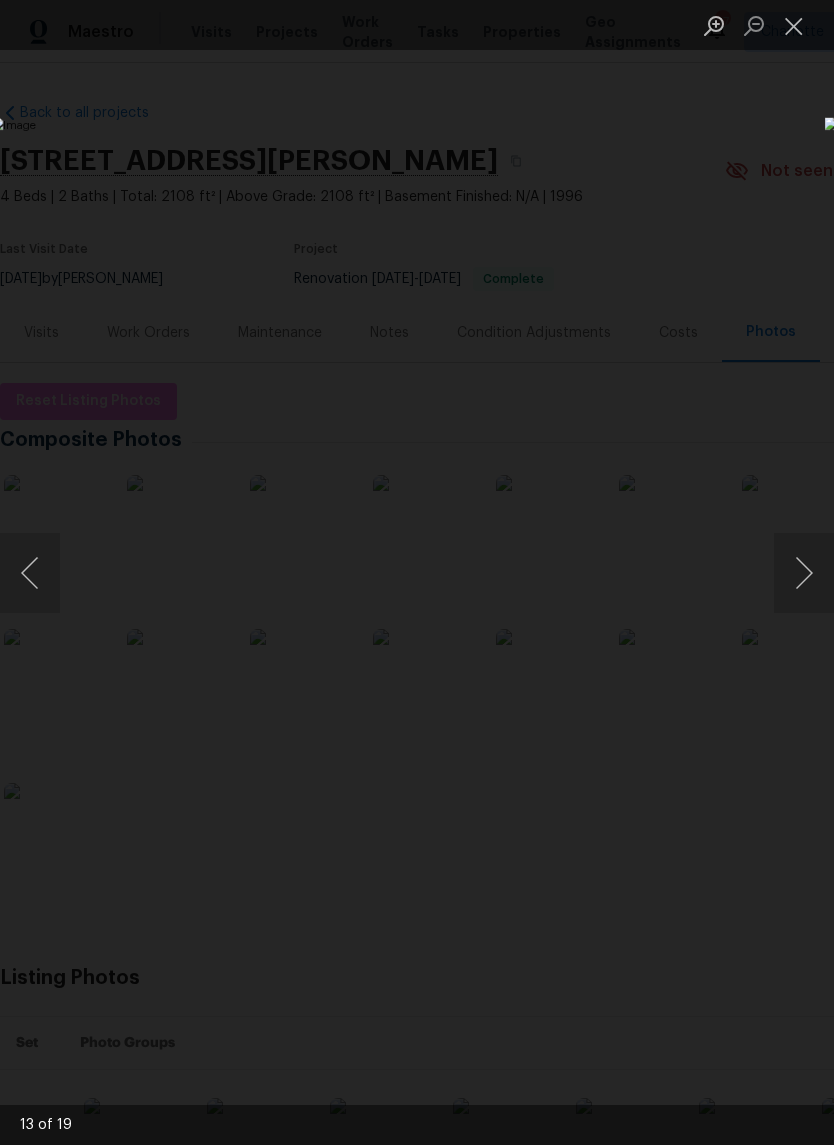 click at bounding box center [804, 573] 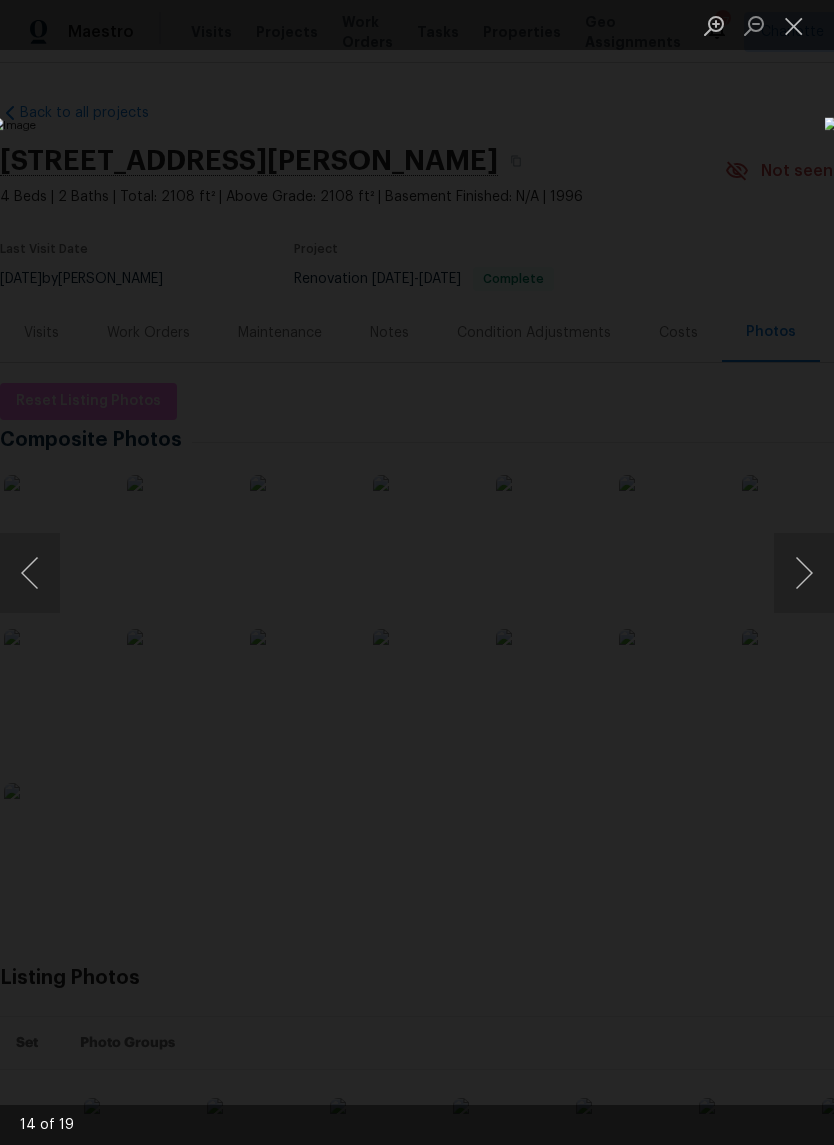 click at bounding box center [804, 573] 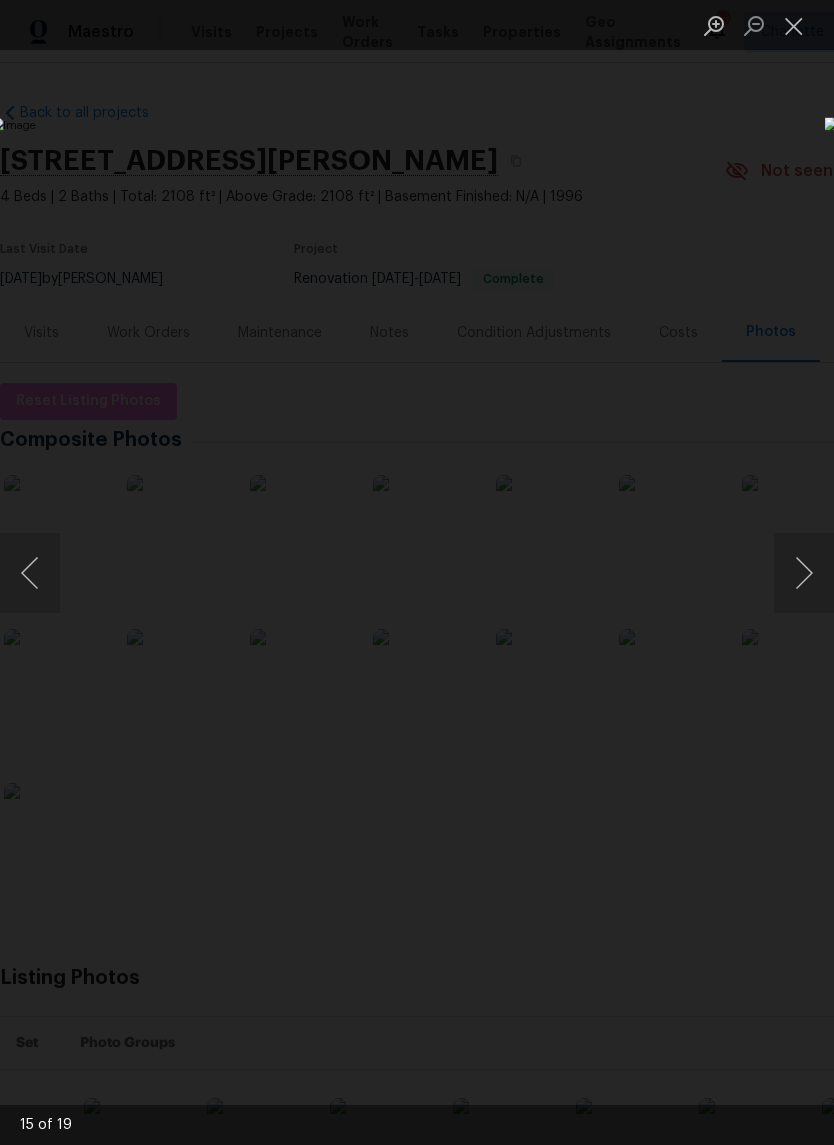 click at bounding box center [804, 573] 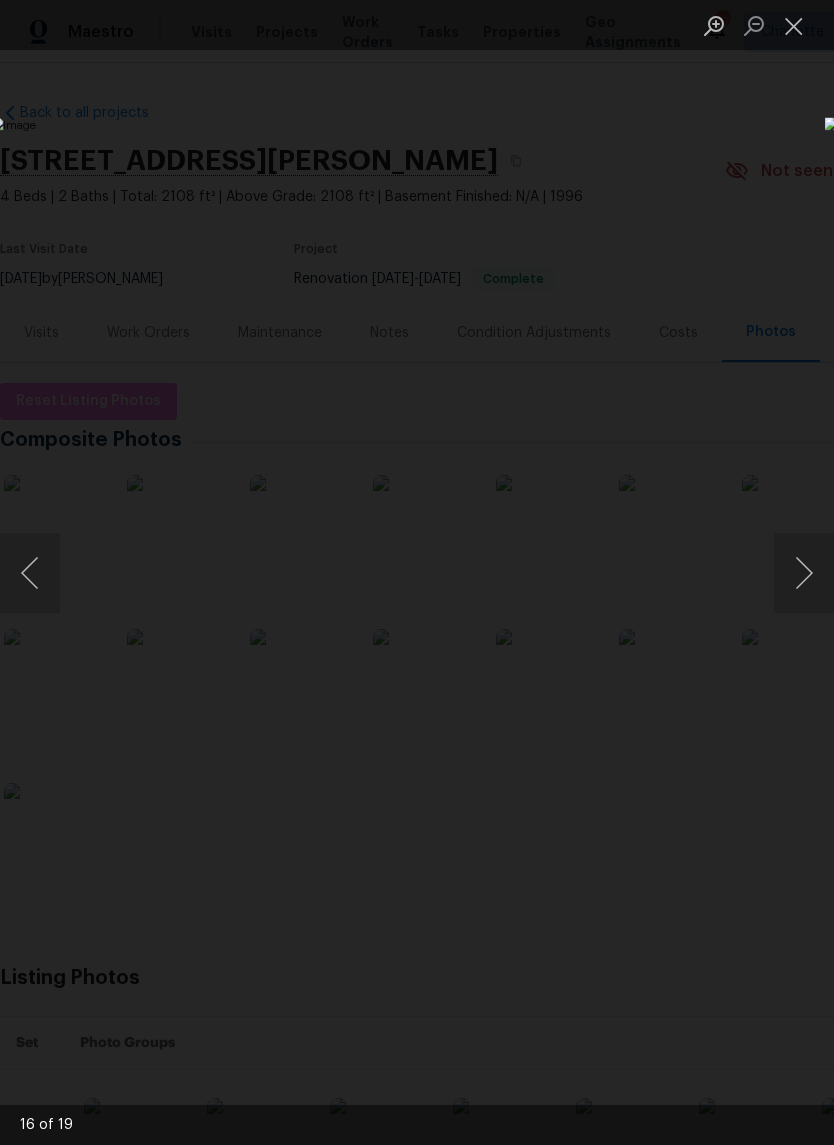 click at bounding box center [804, 573] 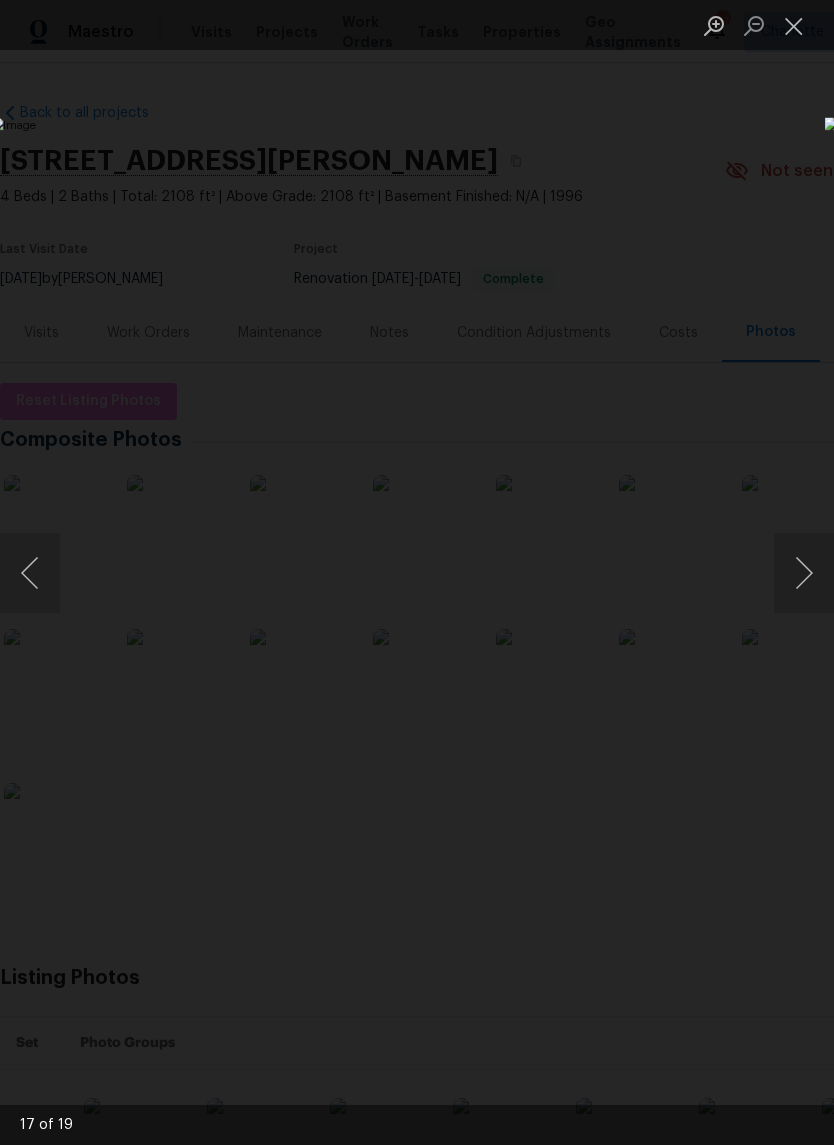 click at bounding box center (804, 573) 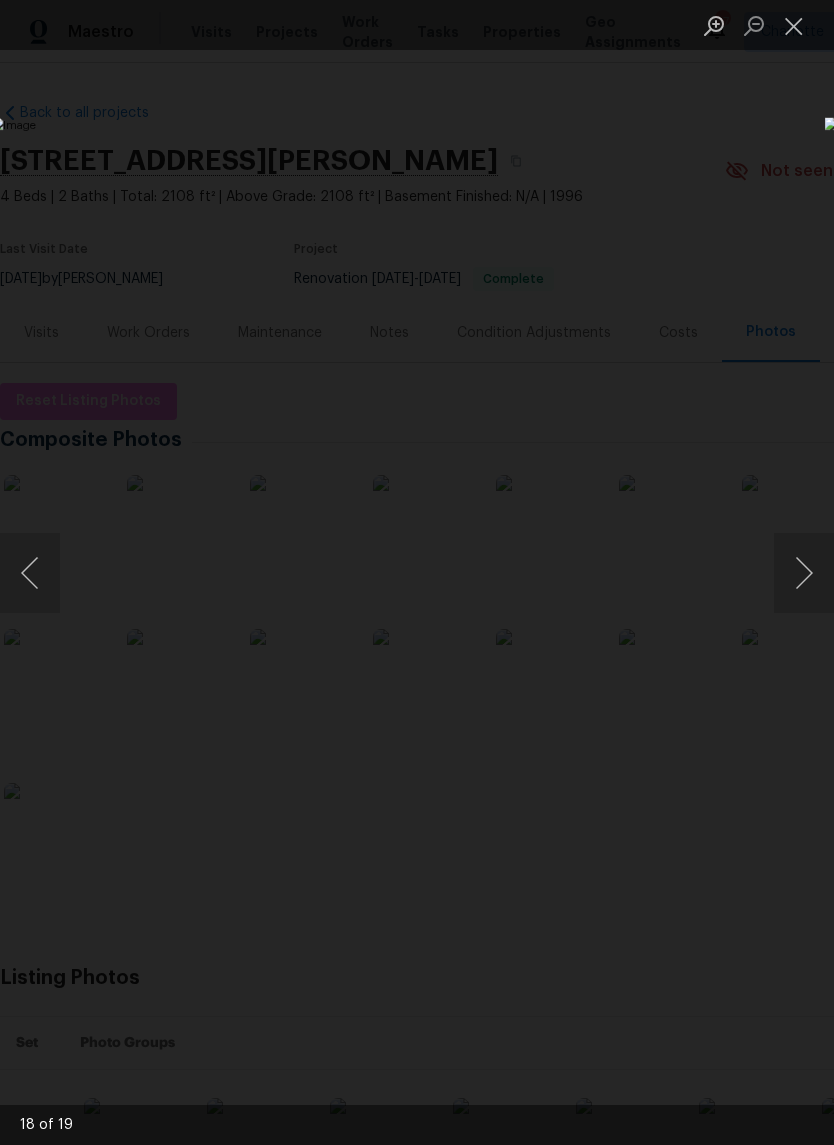 click at bounding box center (804, 573) 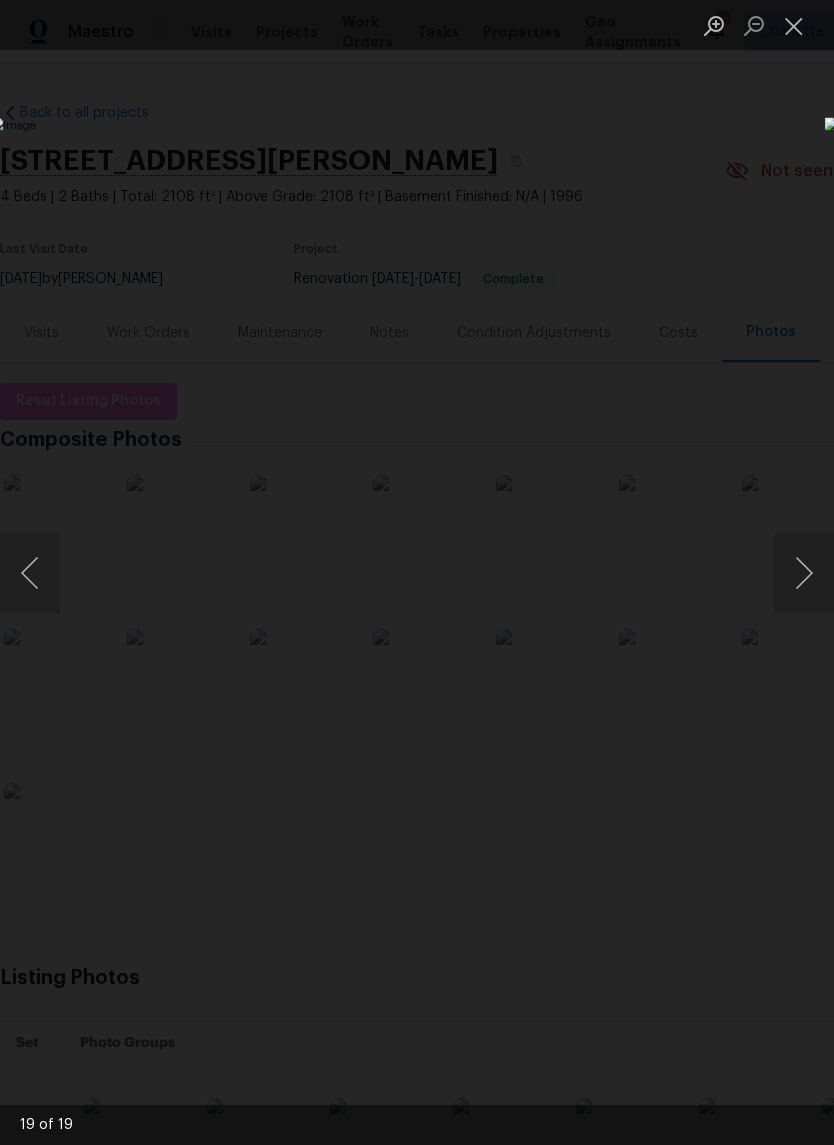 click at bounding box center (30, 573) 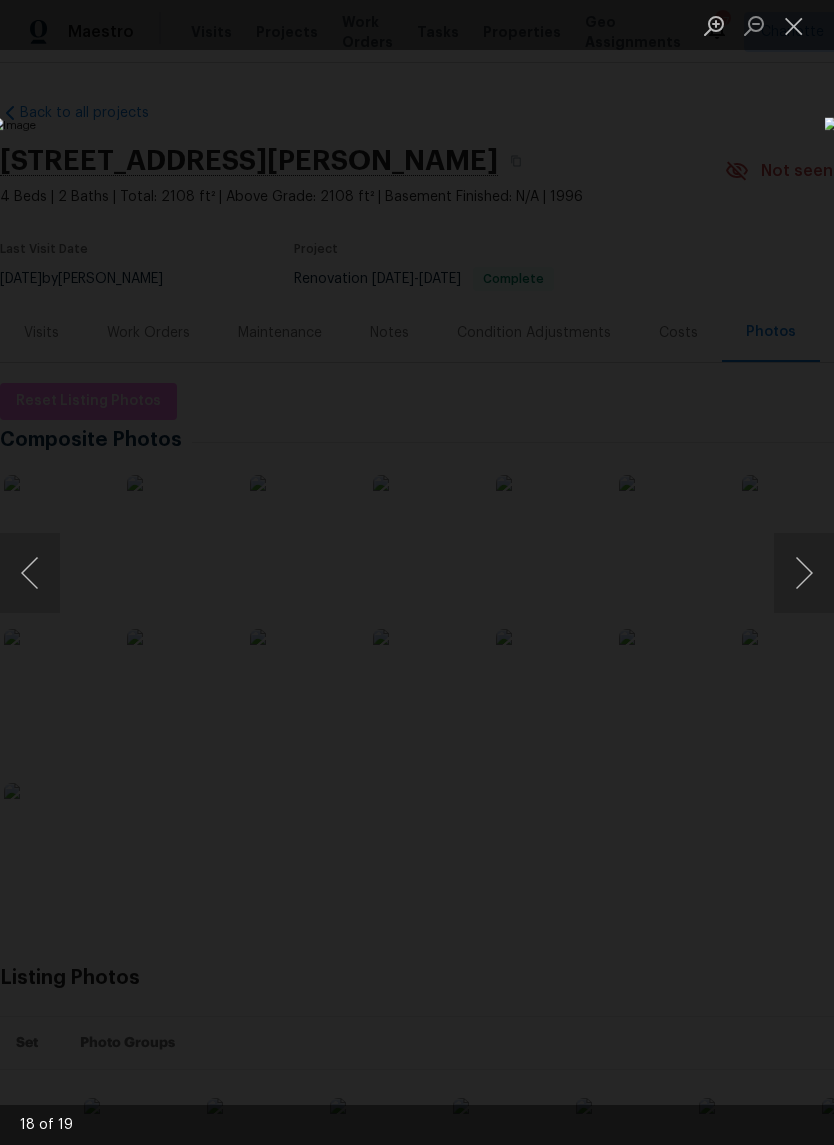 click at bounding box center [804, 573] 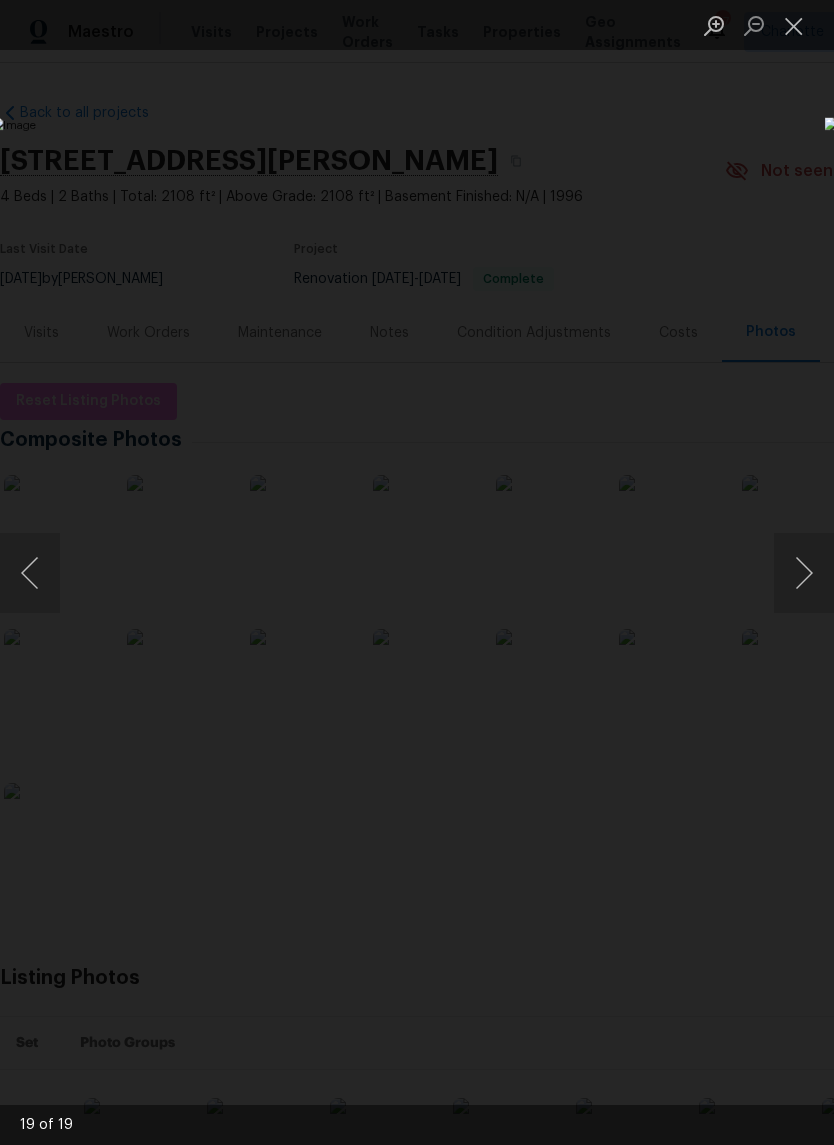 click at bounding box center (804, 573) 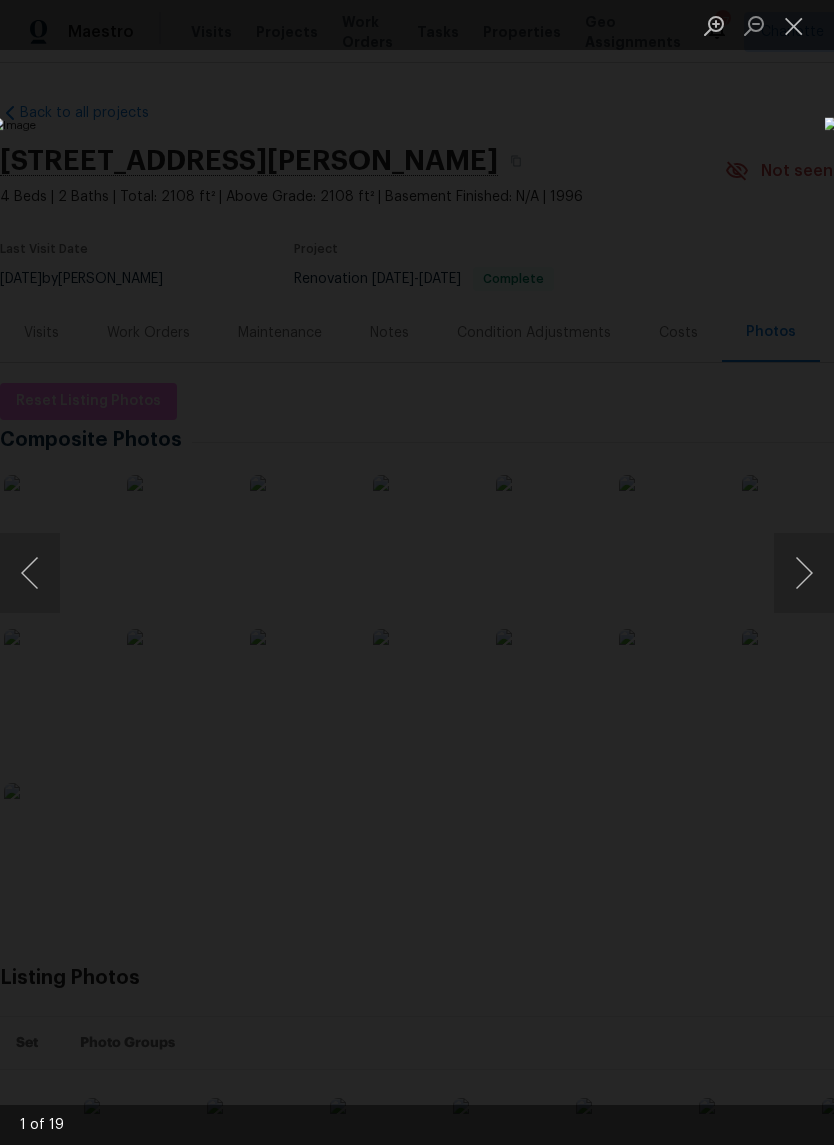 click at bounding box center (804, 573) 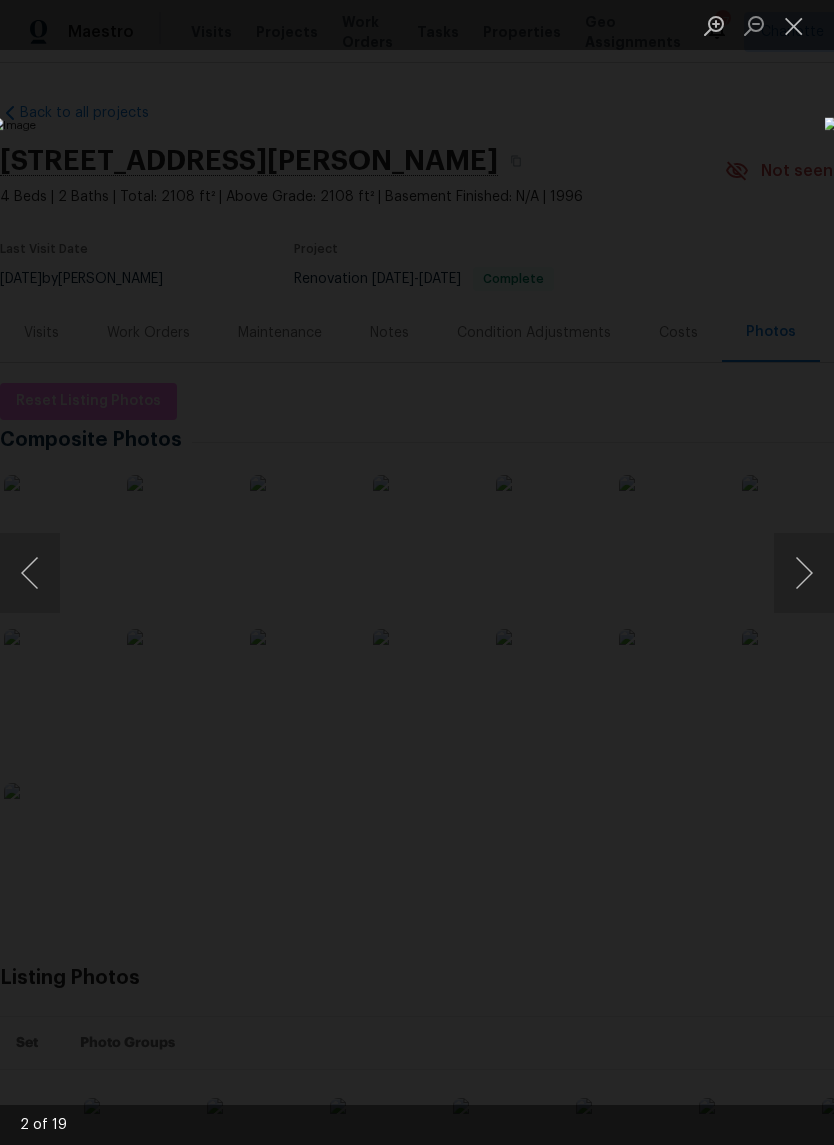 click at bounding box center [804, 573] 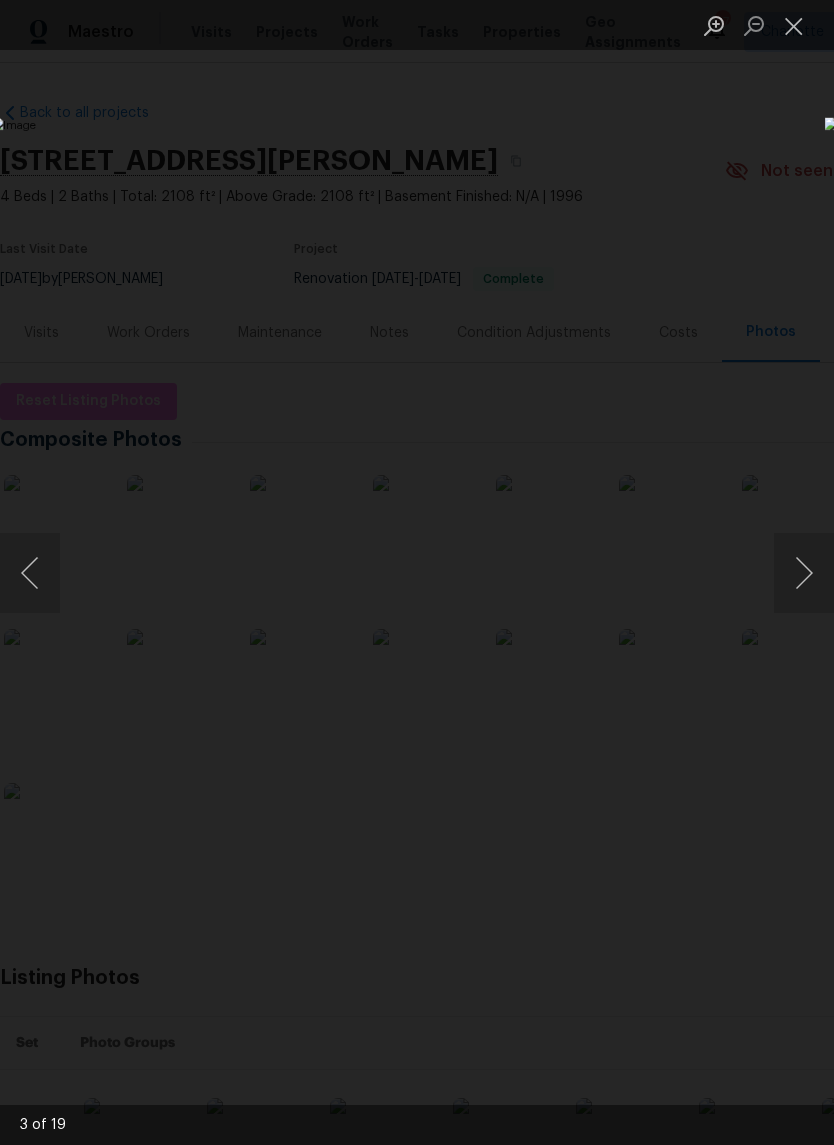 click at bounding box center [804, 573] 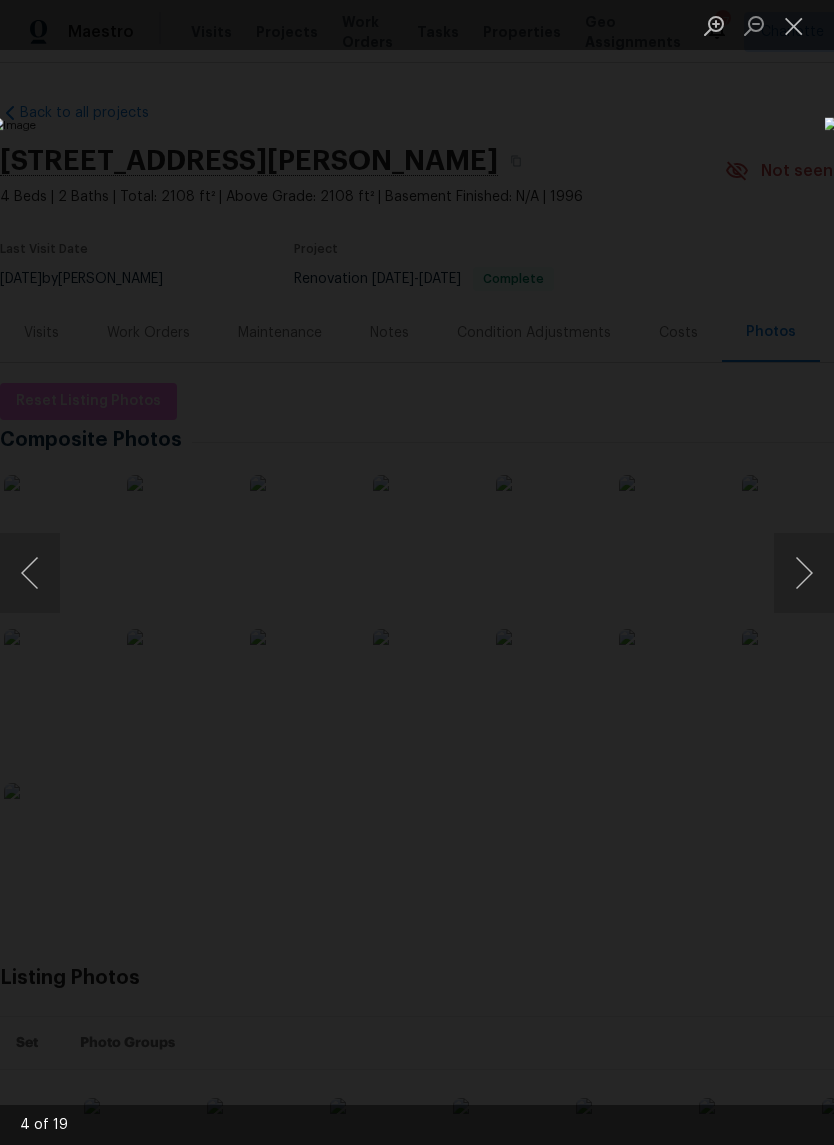 click at bounding box center [804, 573] 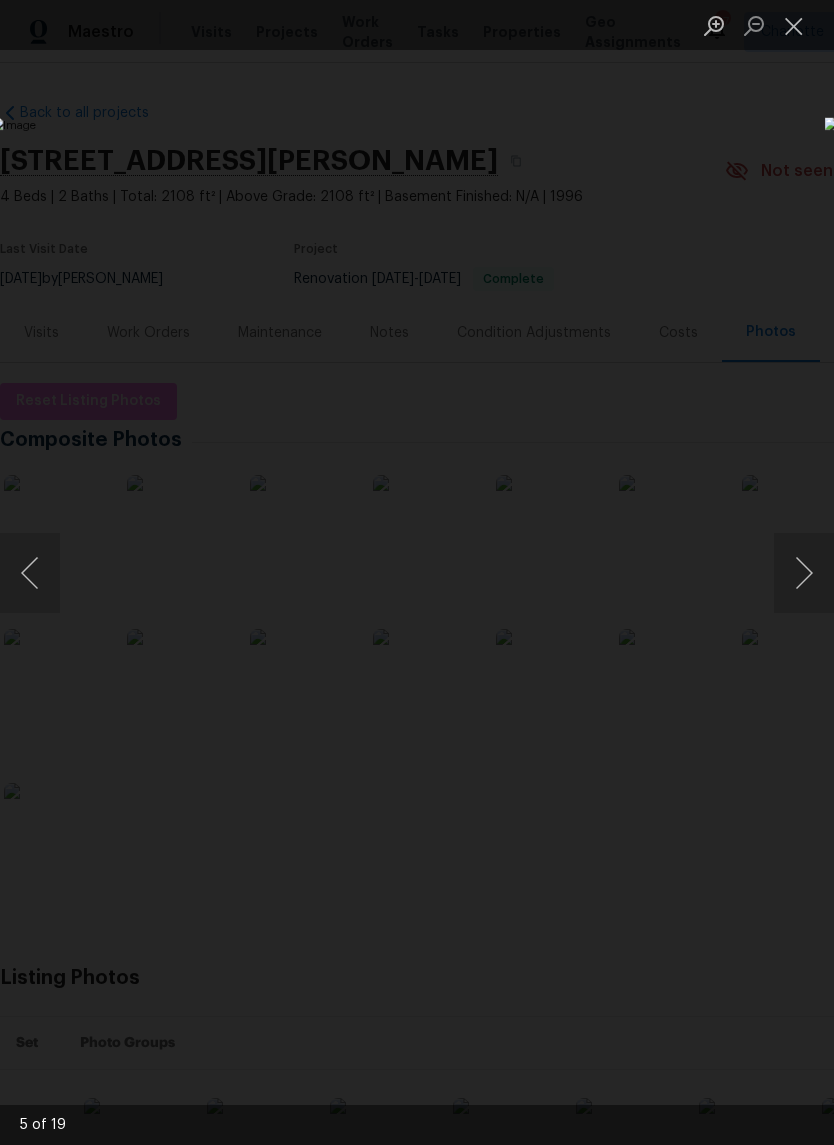 click at bounding box center [804, 573] 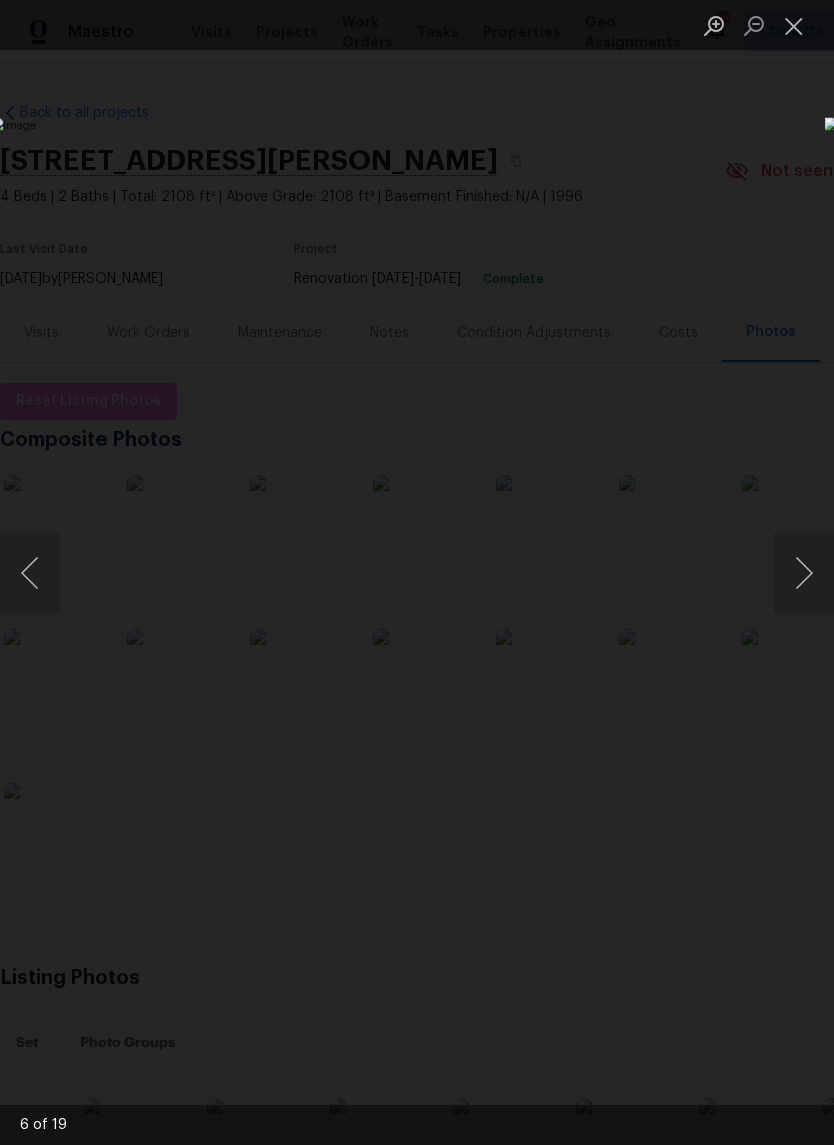 click at bounding box center [30, 573] 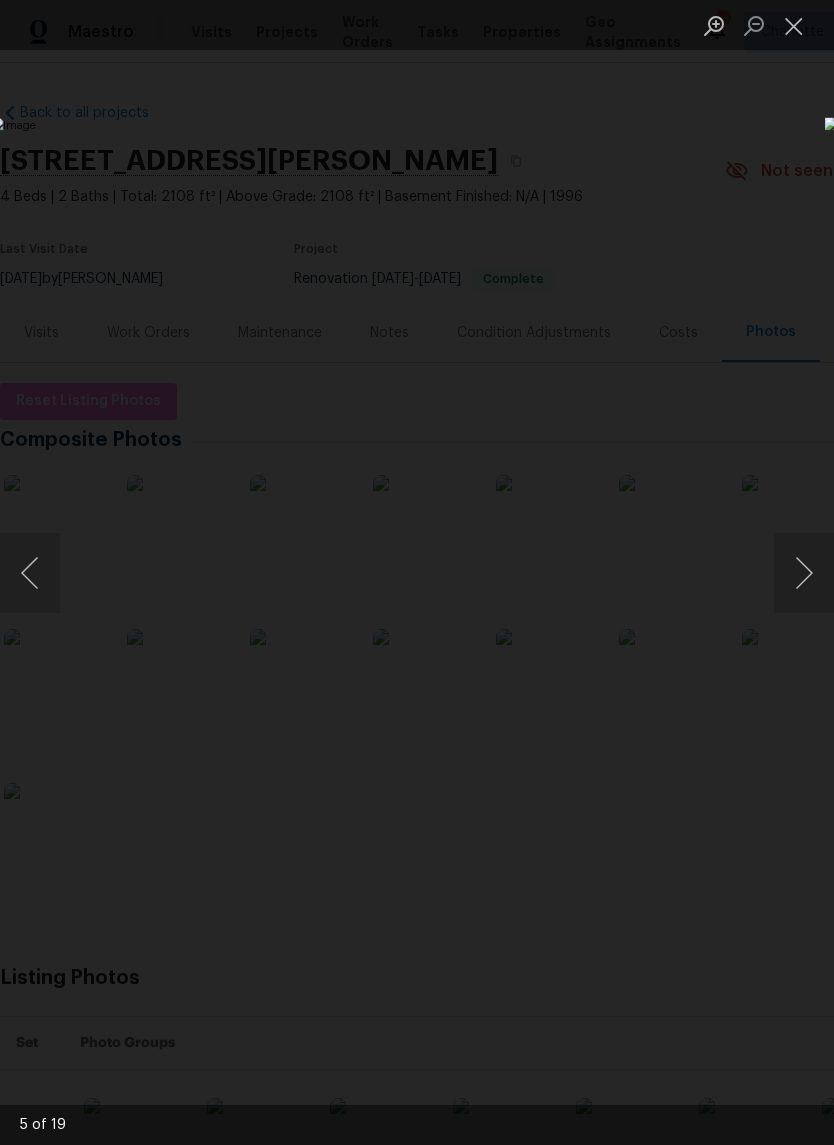 click at bounding box center (30, 573) 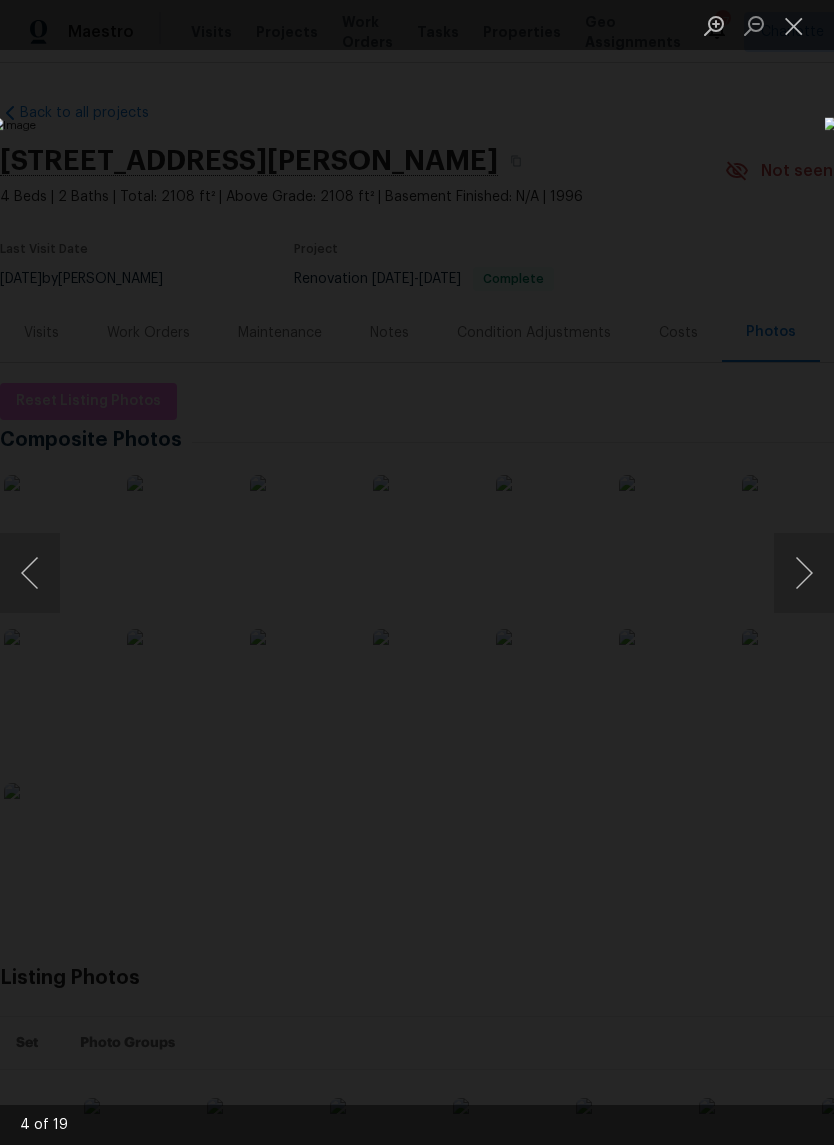 click at bounding box center [804, 573] 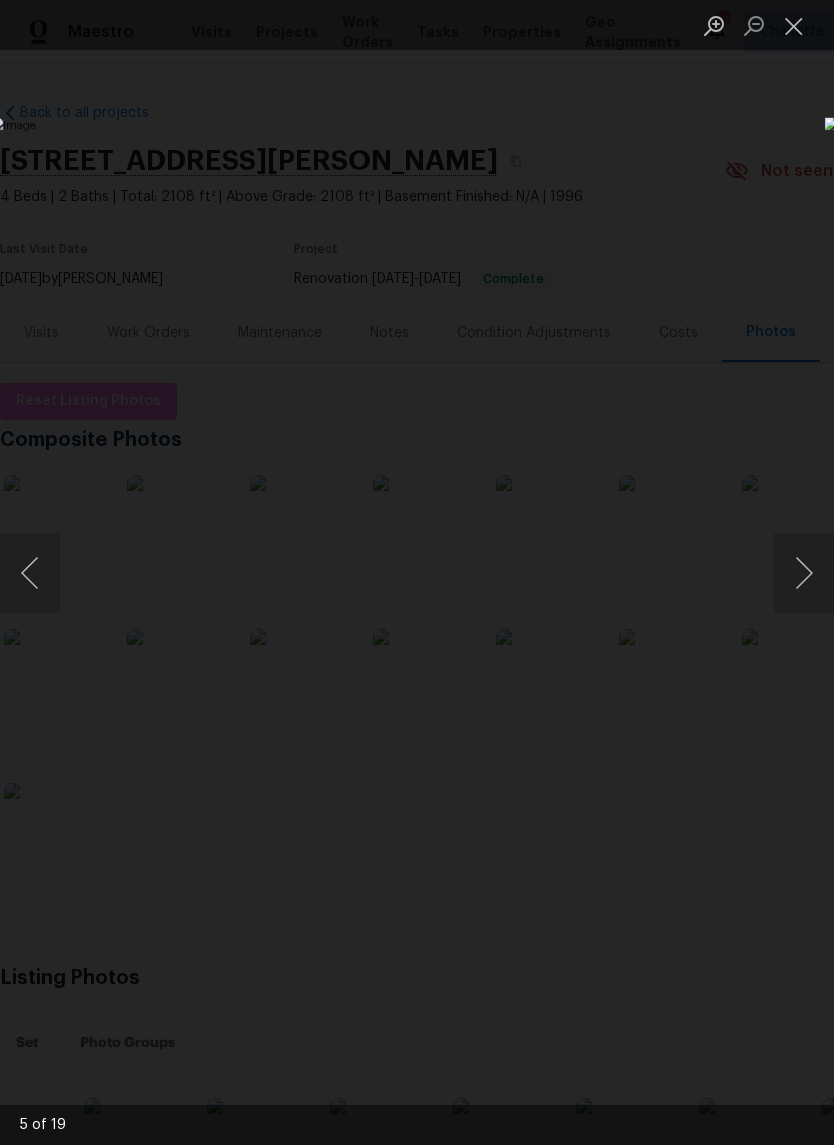 click at bounding box center (804, 573) 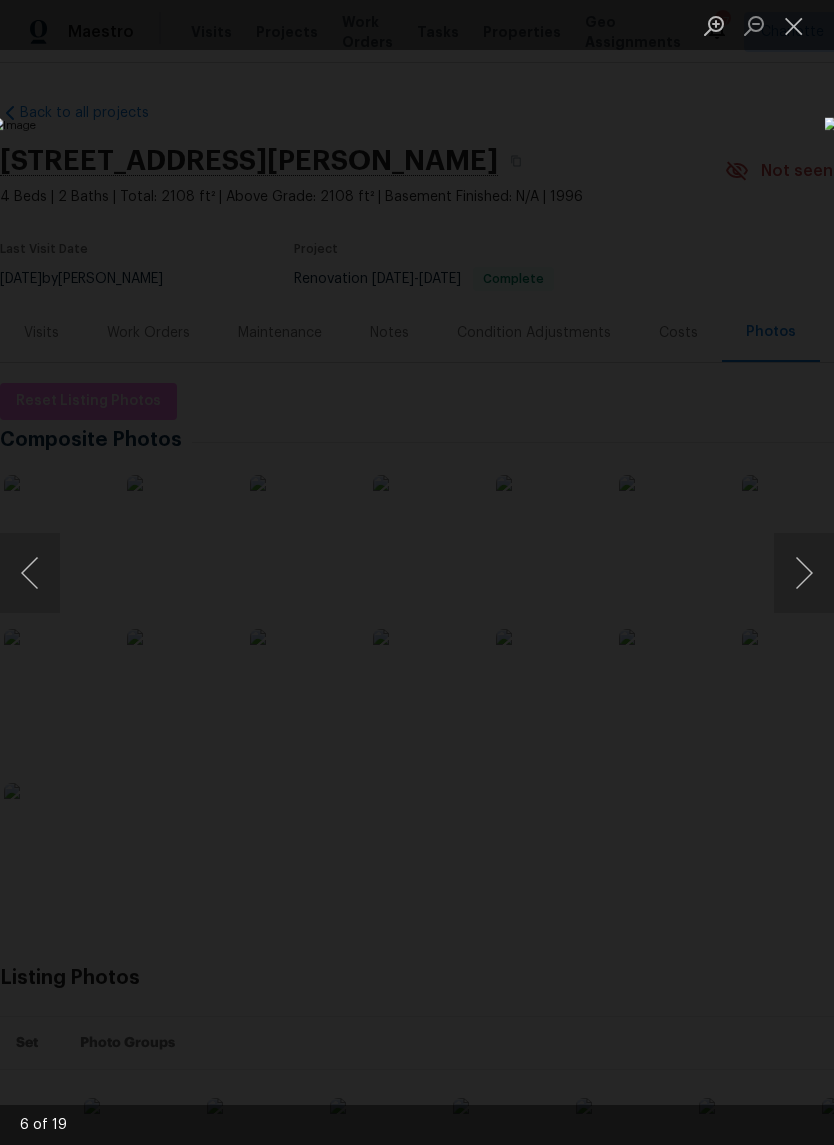 click at bounding box center [804, 573] 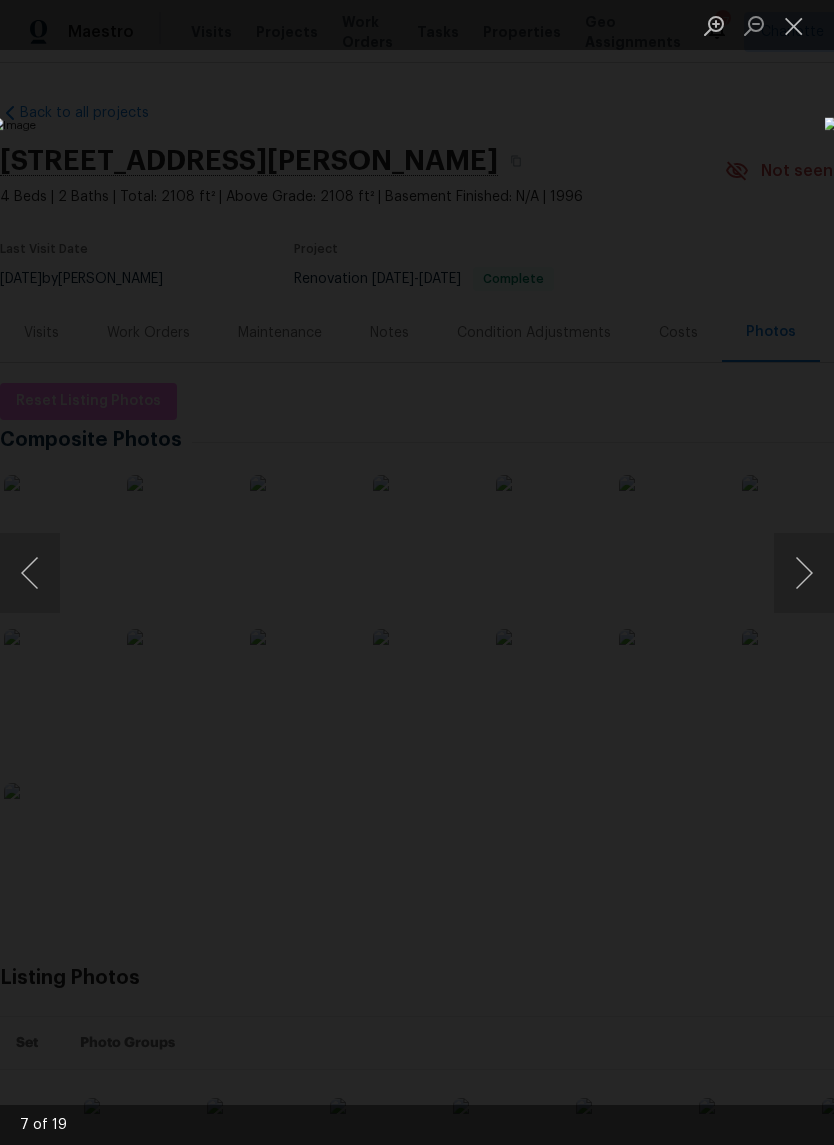 click at bounding box center (322, 572) 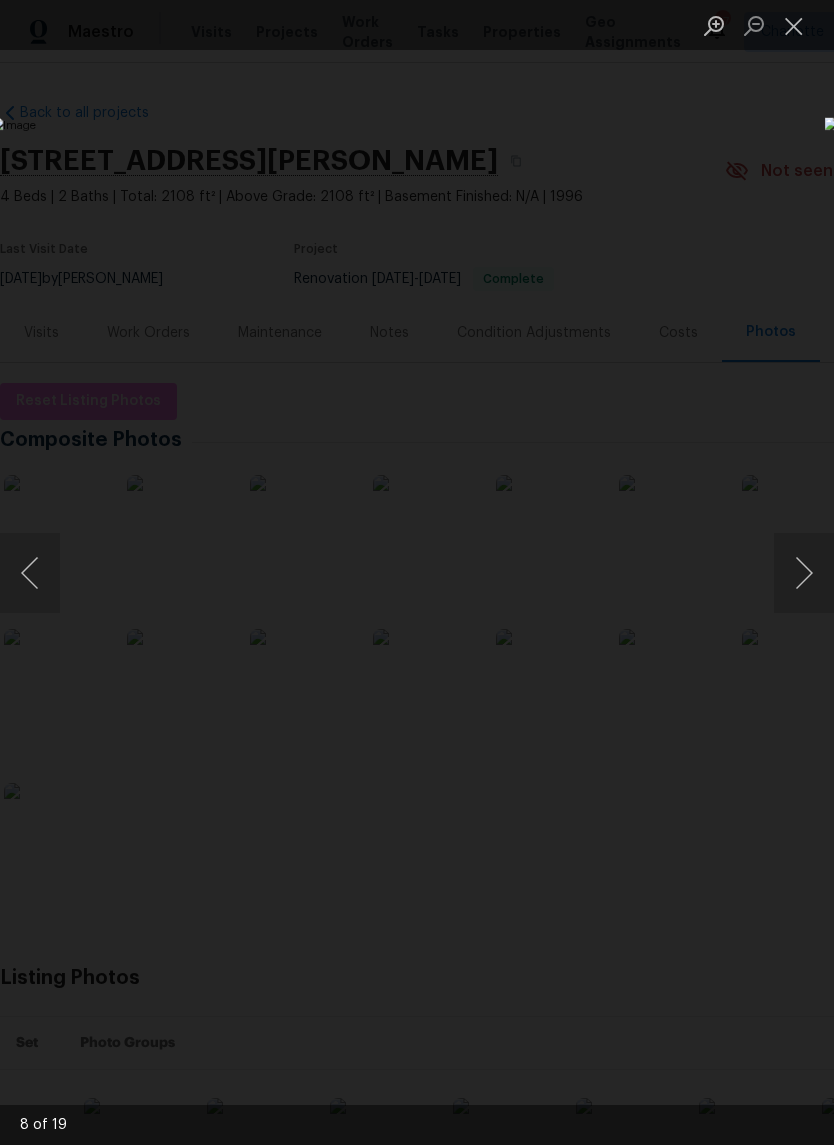 click at bounding box center [804, 573] 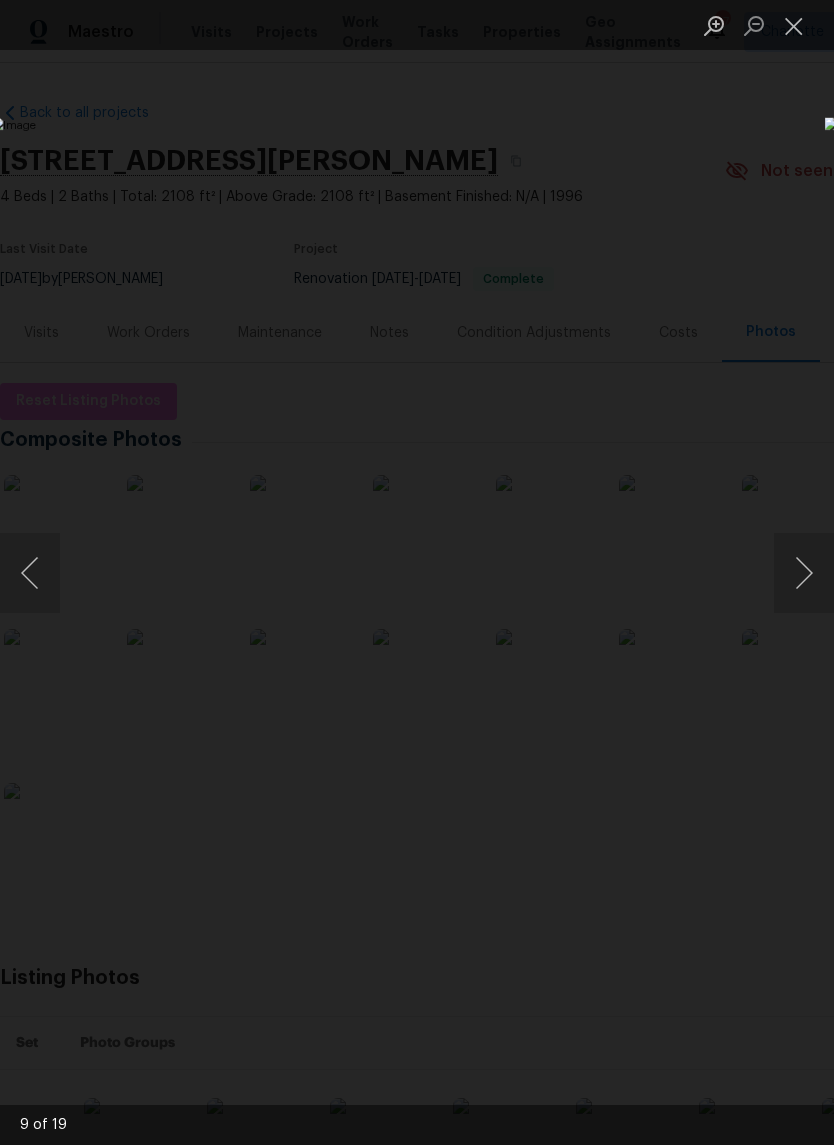click at bounding box center (804, 573) 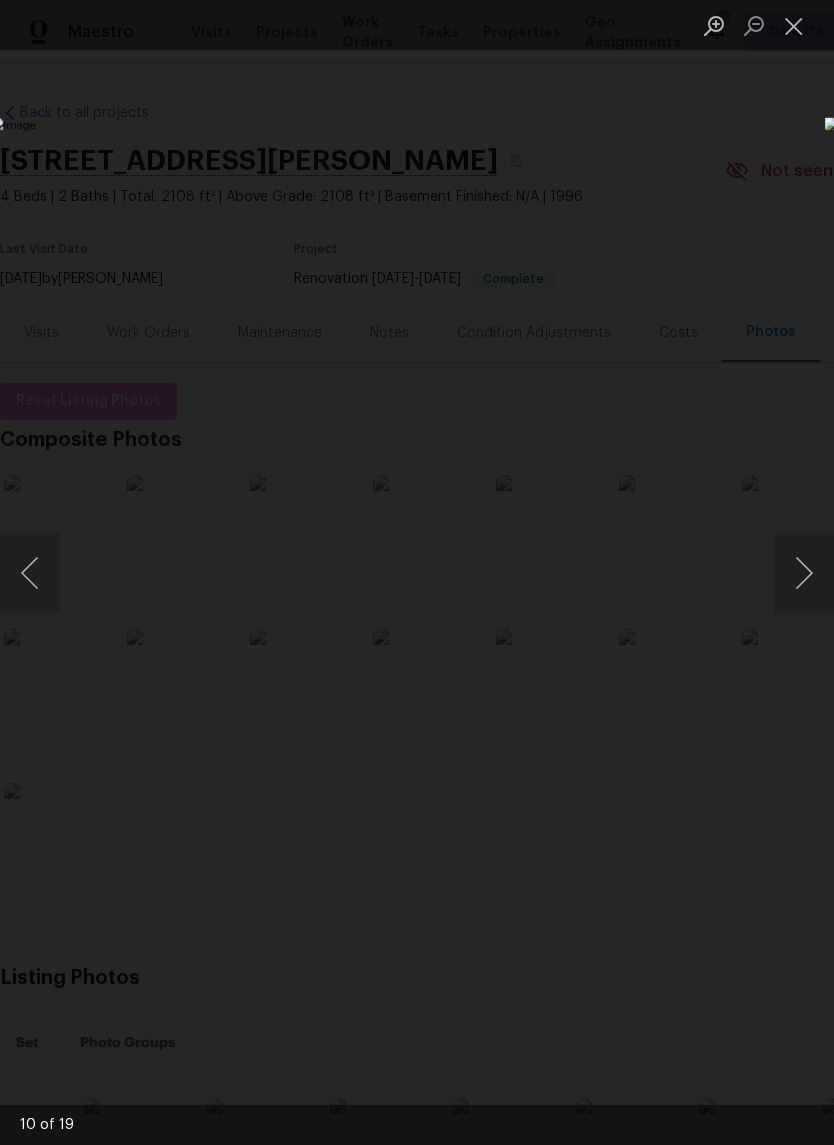 click at bounding box center (30, 573) 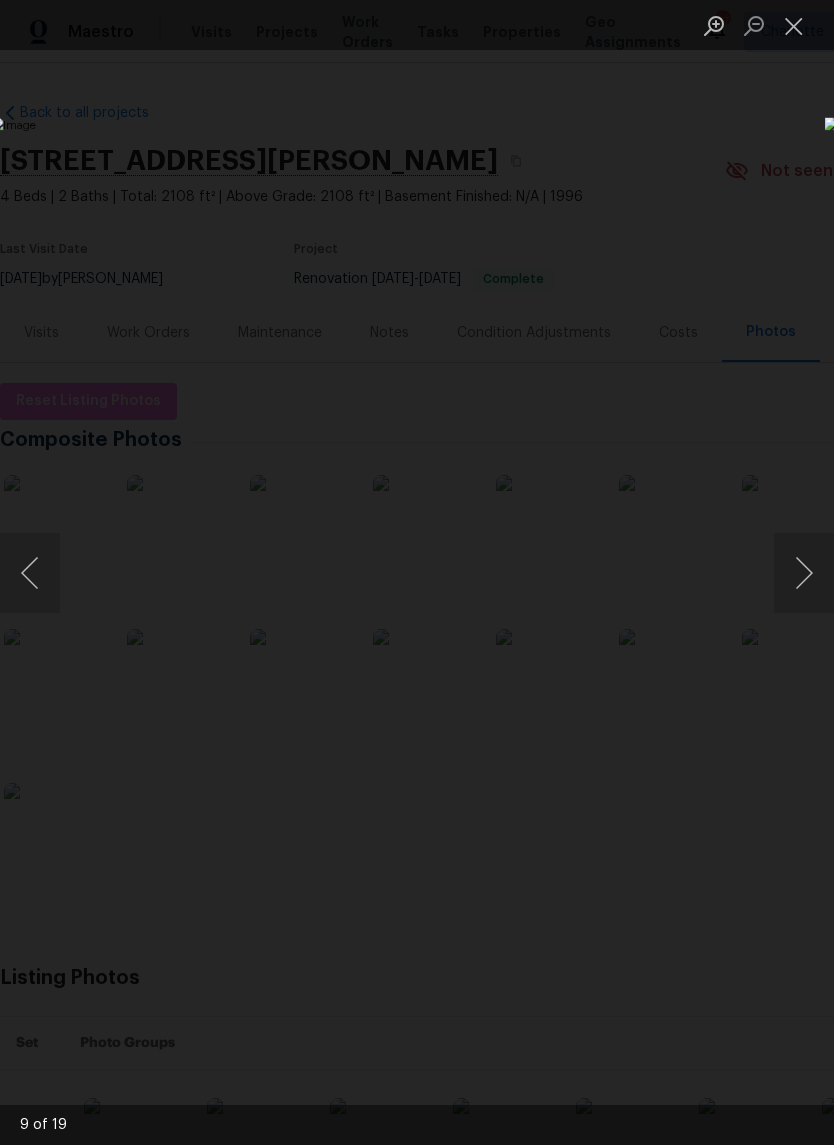 click at bounding box center (804, 573) 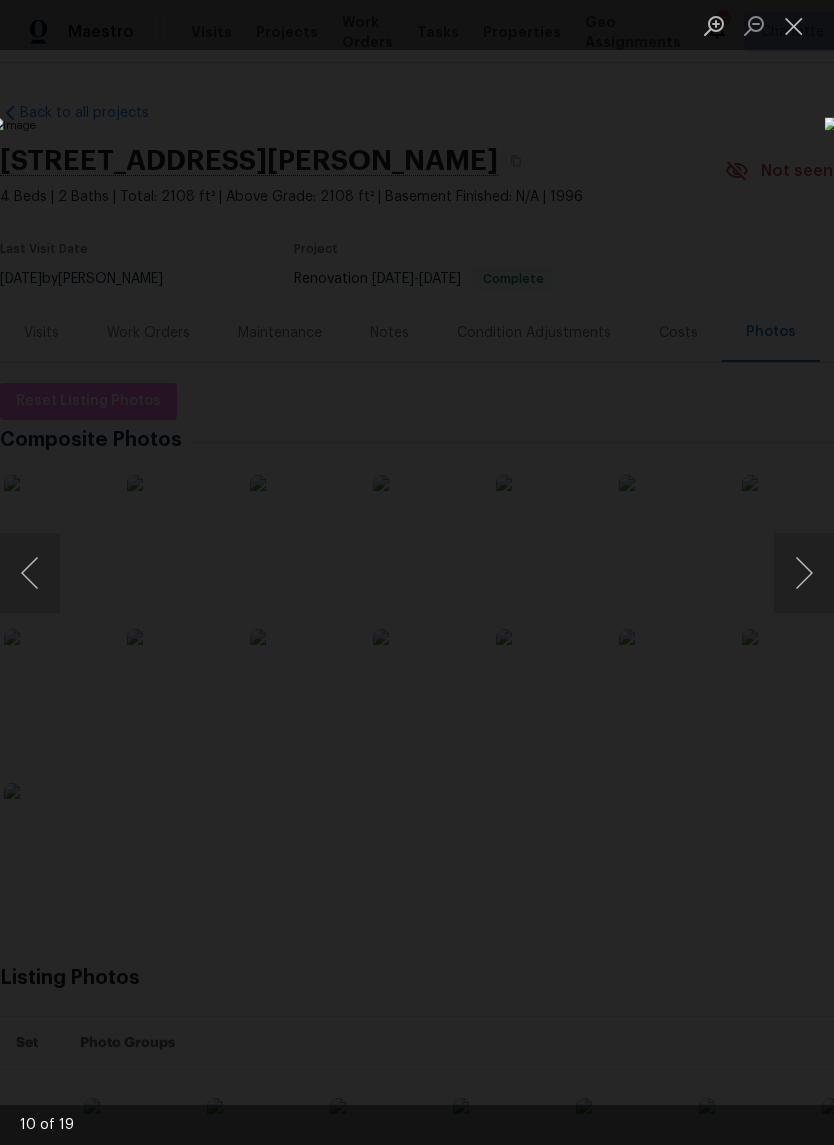 click at bounding box center (804, 573) 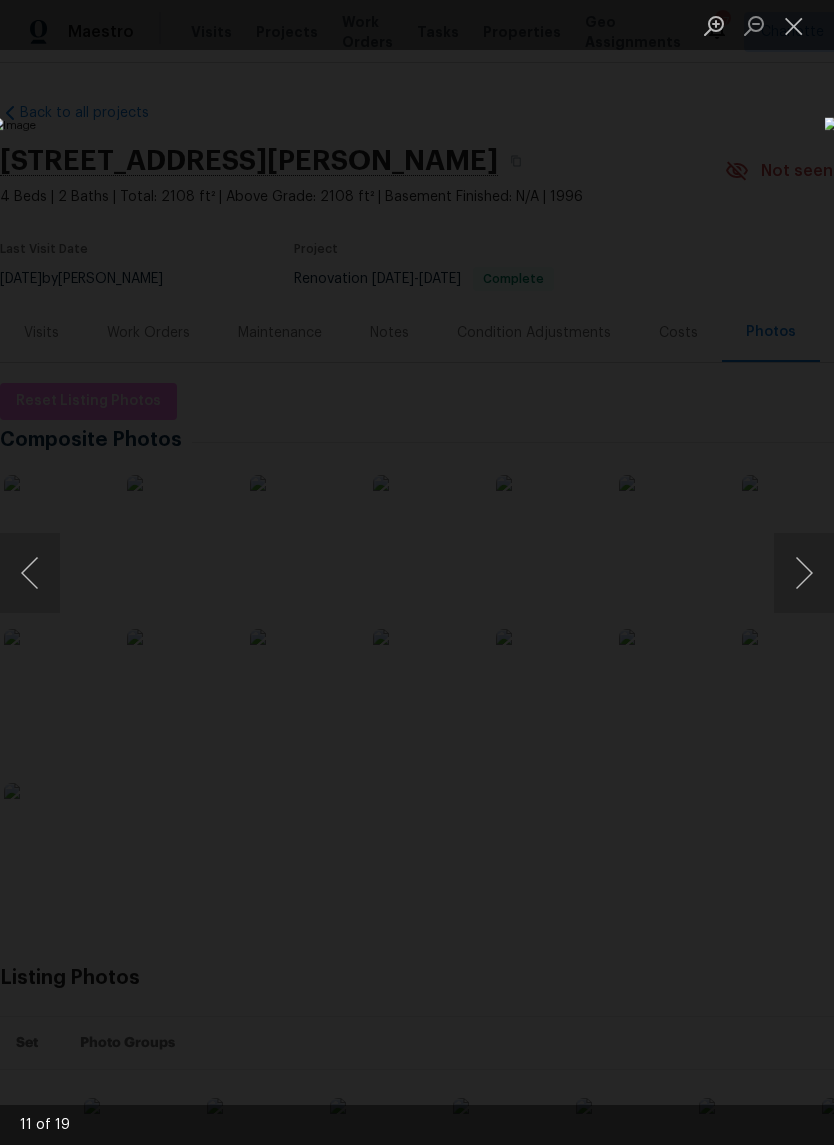 click at bounding box center (804, 573) 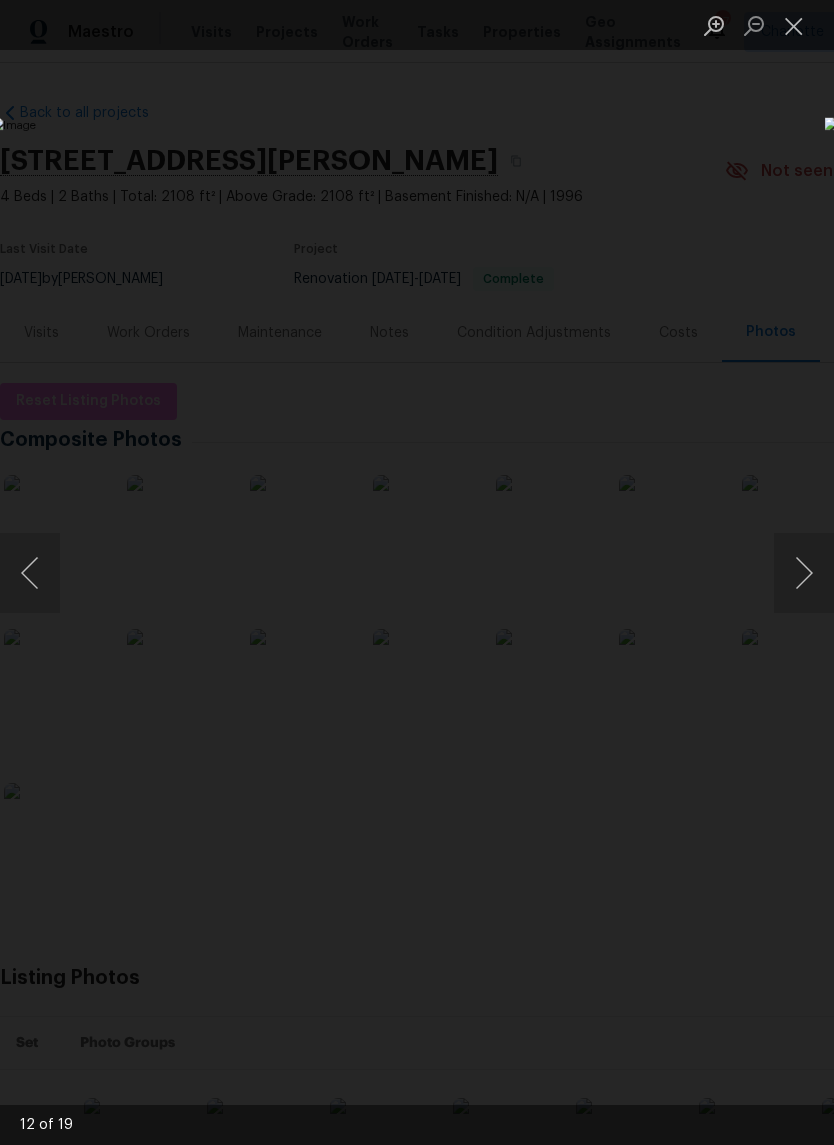 click at bounding box center [804, 573] 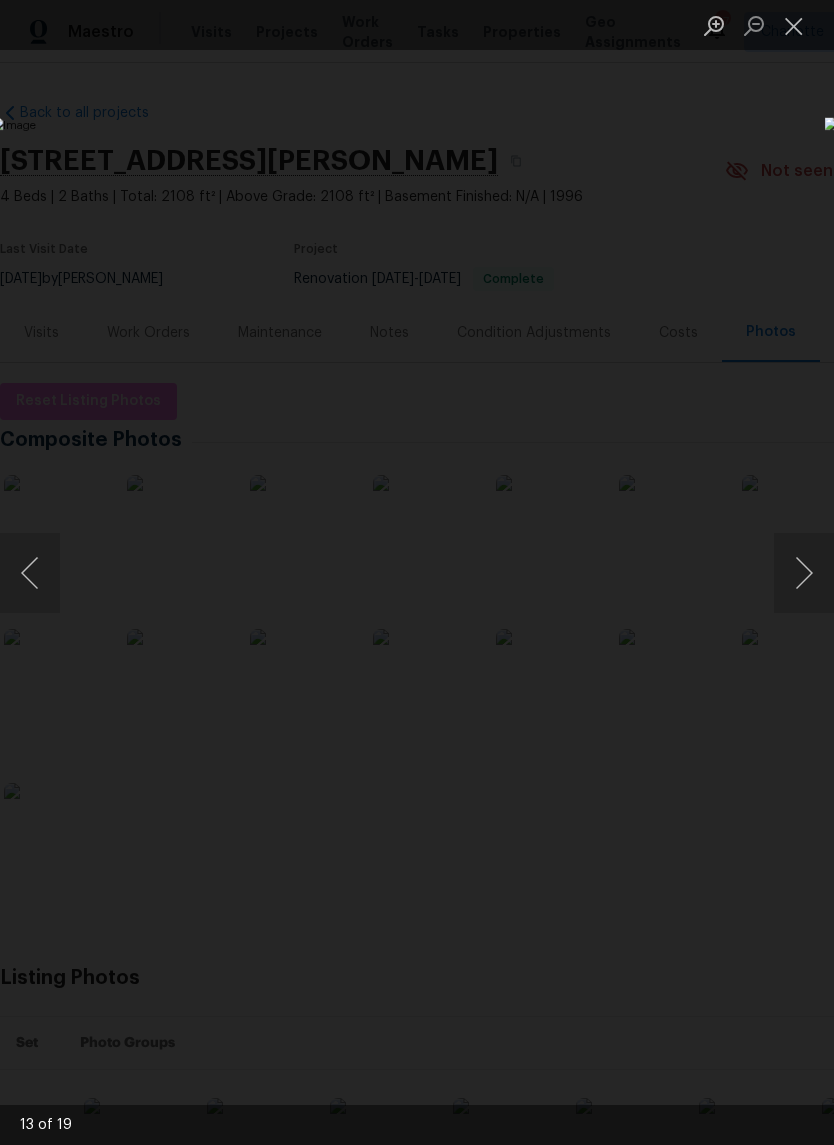 click at bounding box center (30, 573) 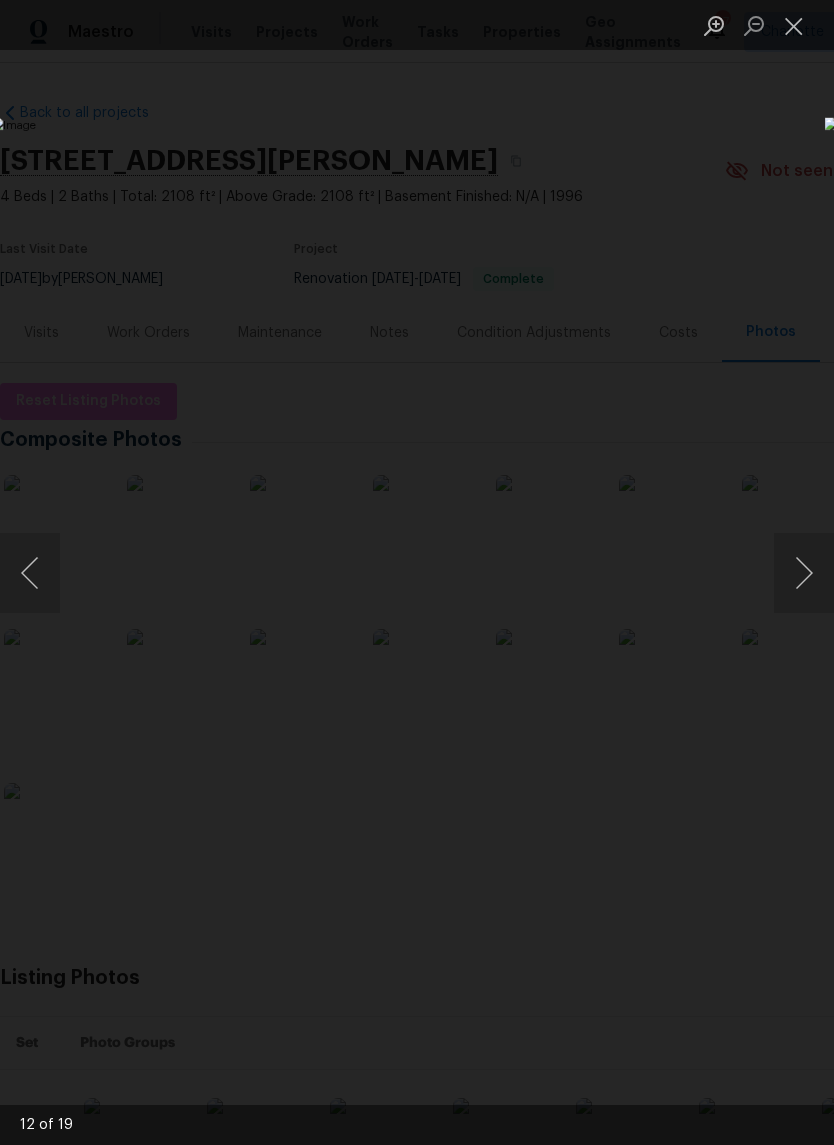 click at bounding box center [804, 573] 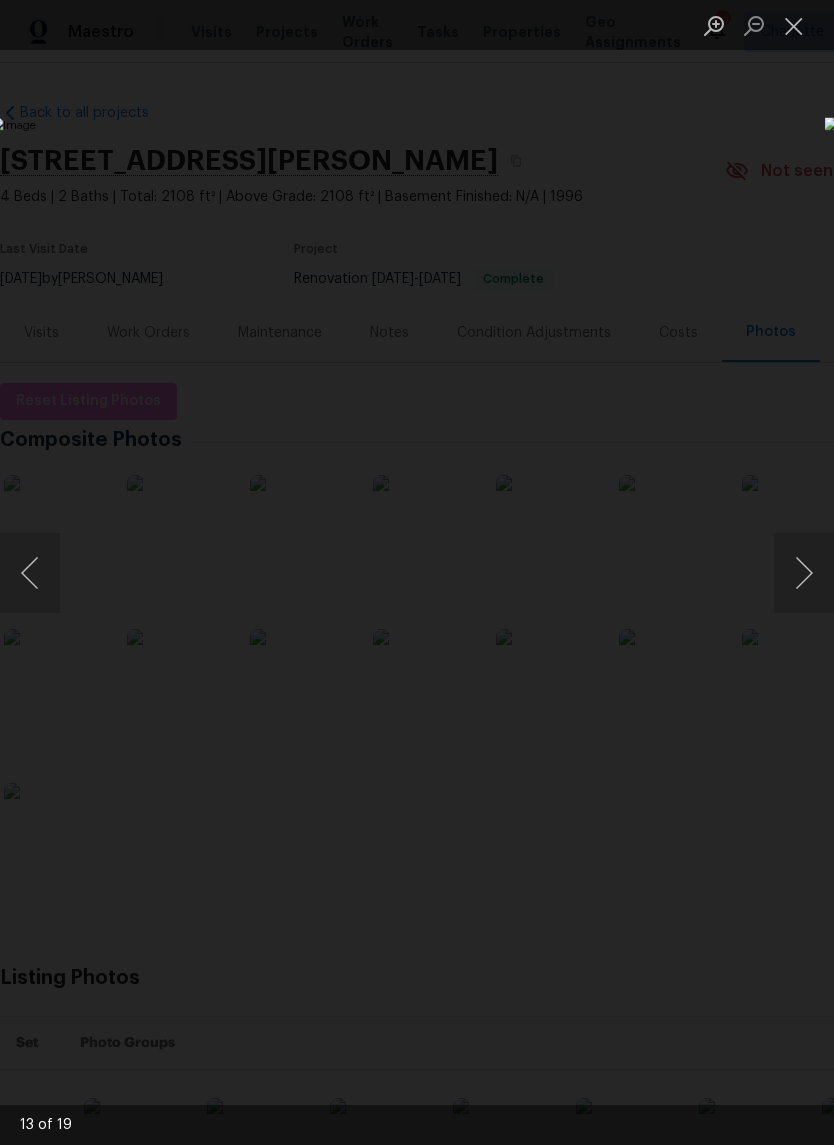 click at bounding box center (804, 573) 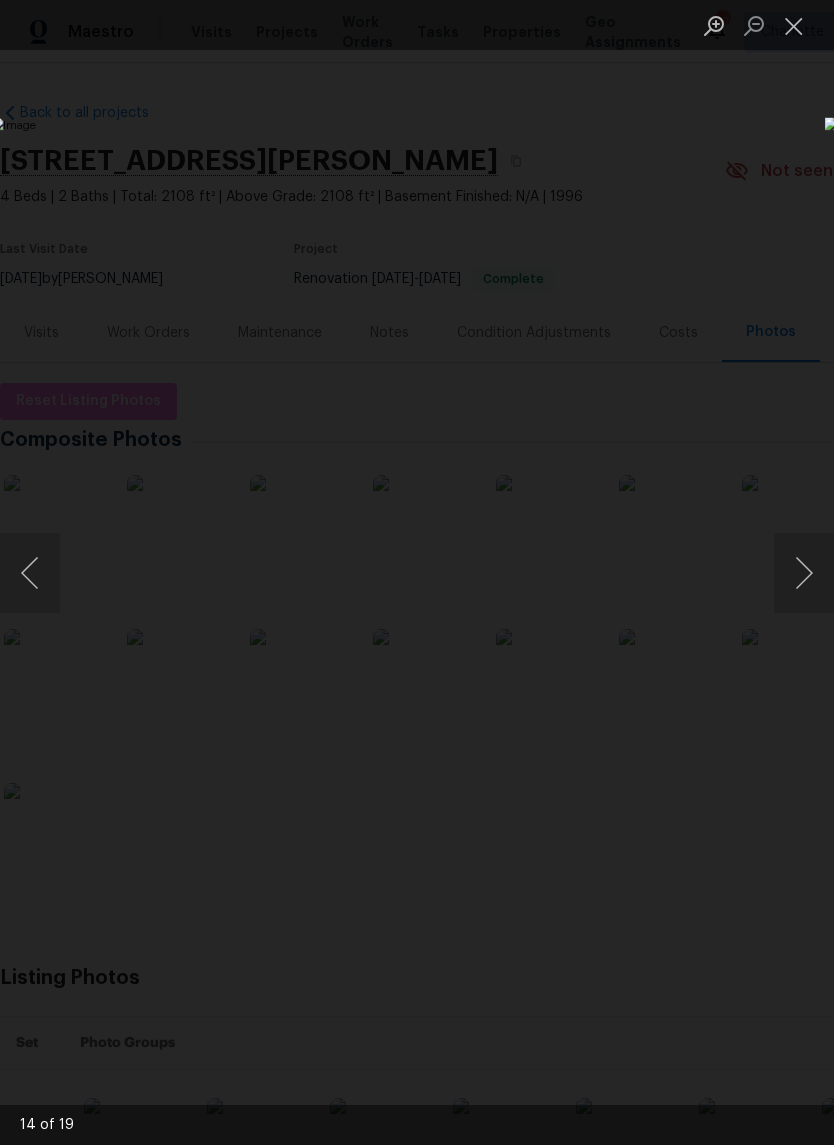 click at bounding box center (804, 573) 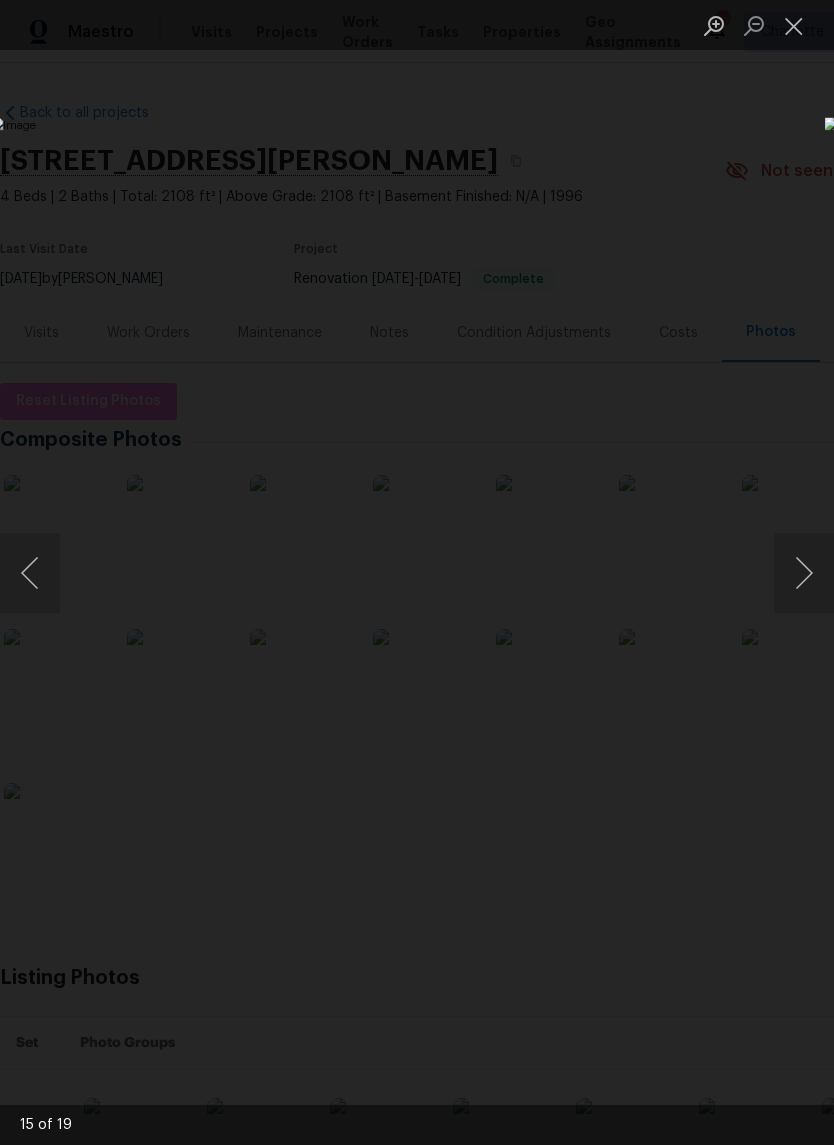 click at bounding box center [804, 573] 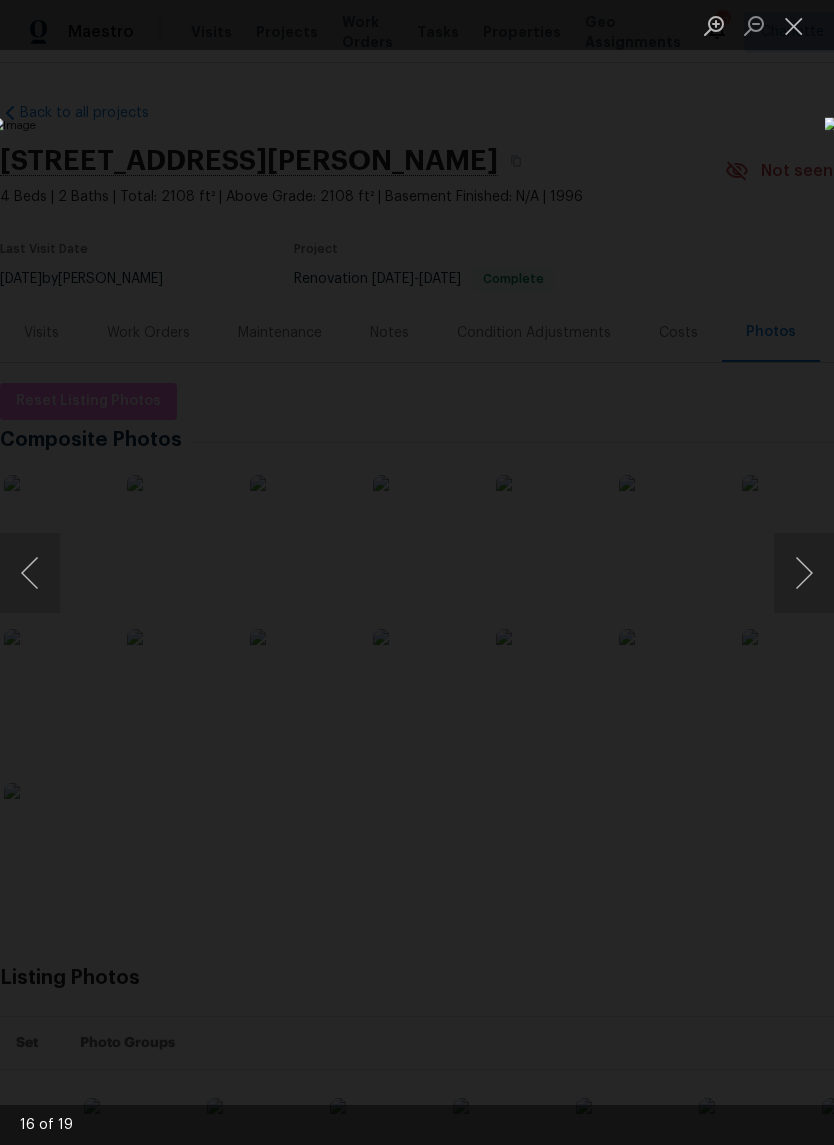 click at bounding box center [804, 573] 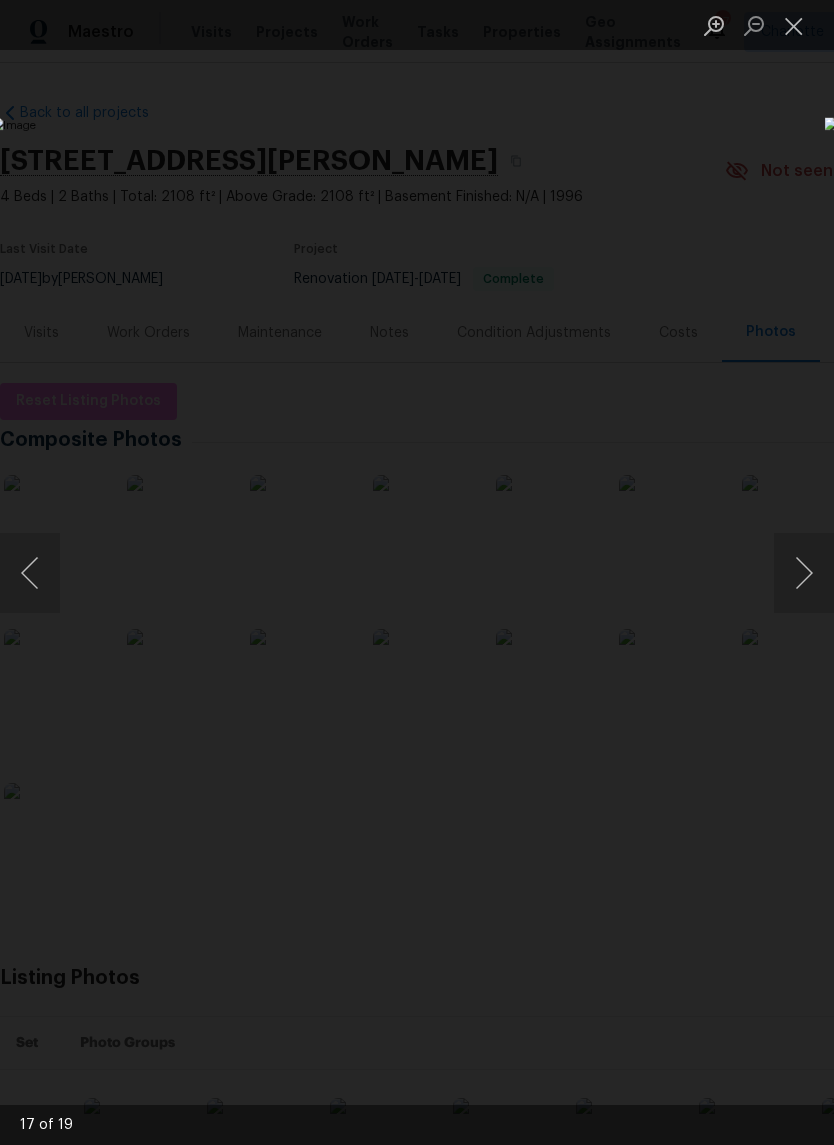 click at bounding box center (804, 573) 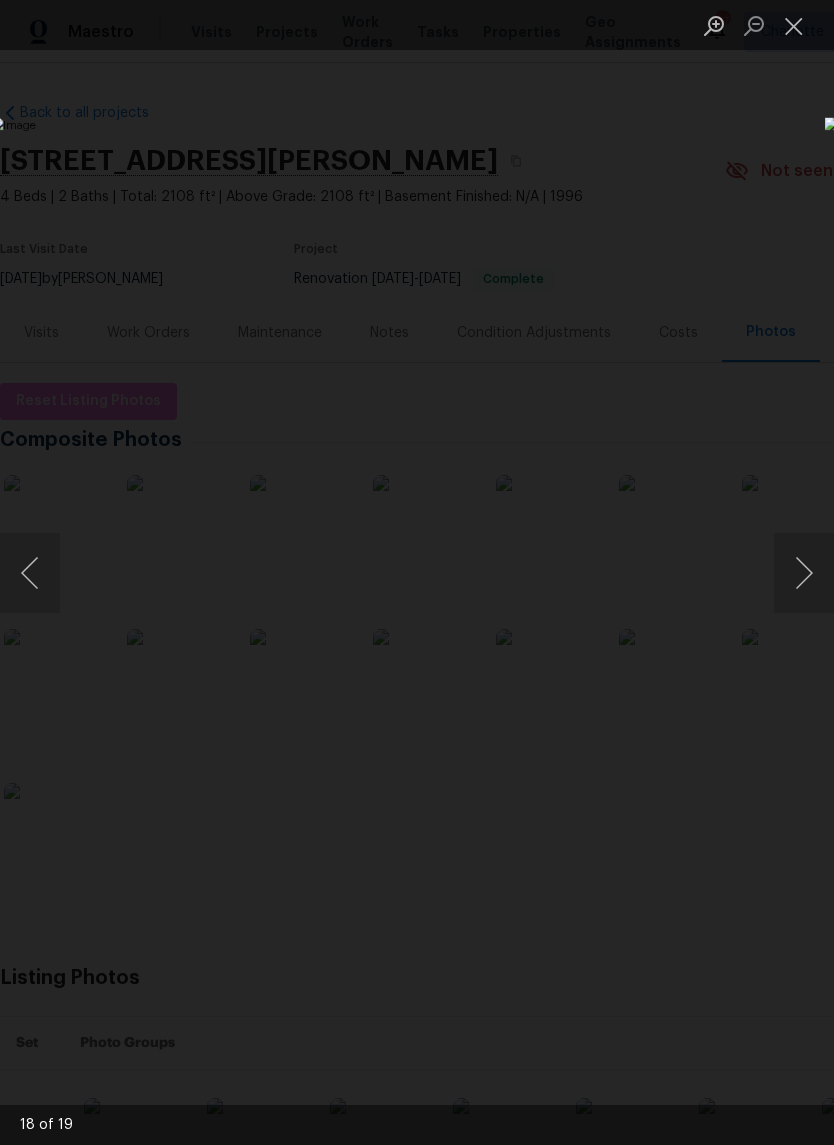 click at bounding box center [30, 573] 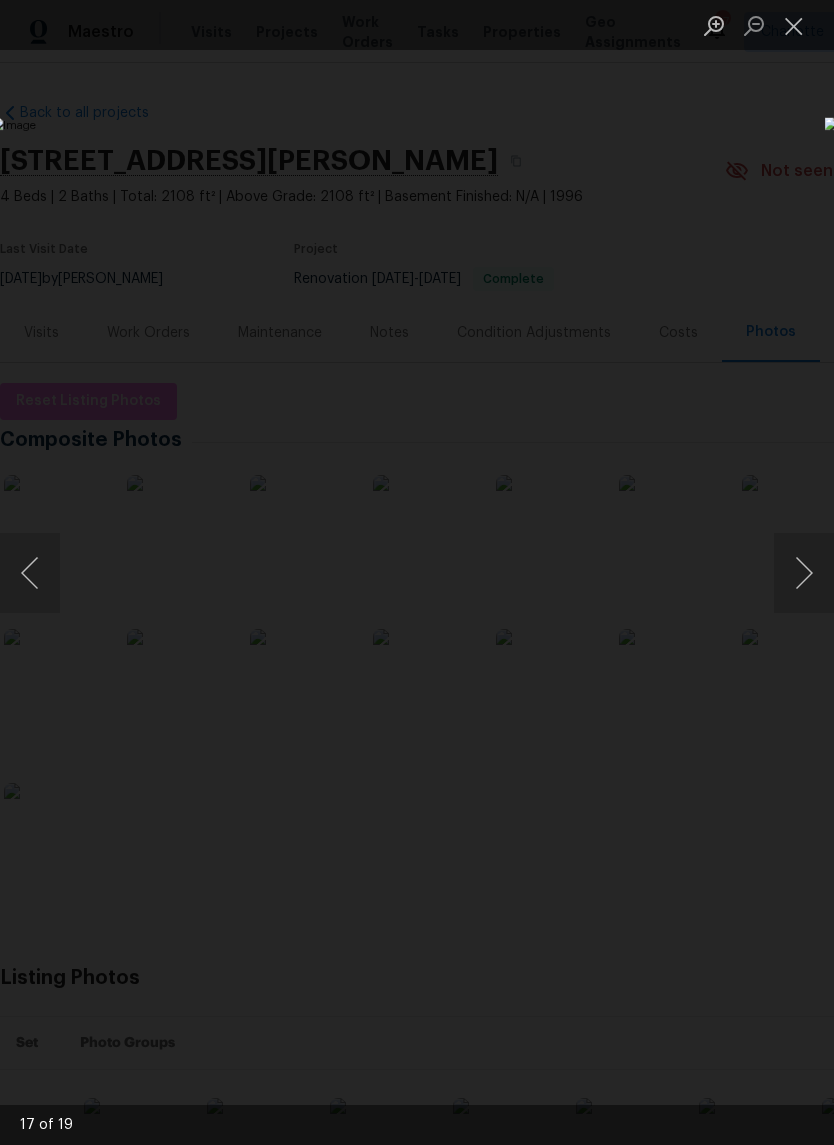 click at bounding box center [804, 573] 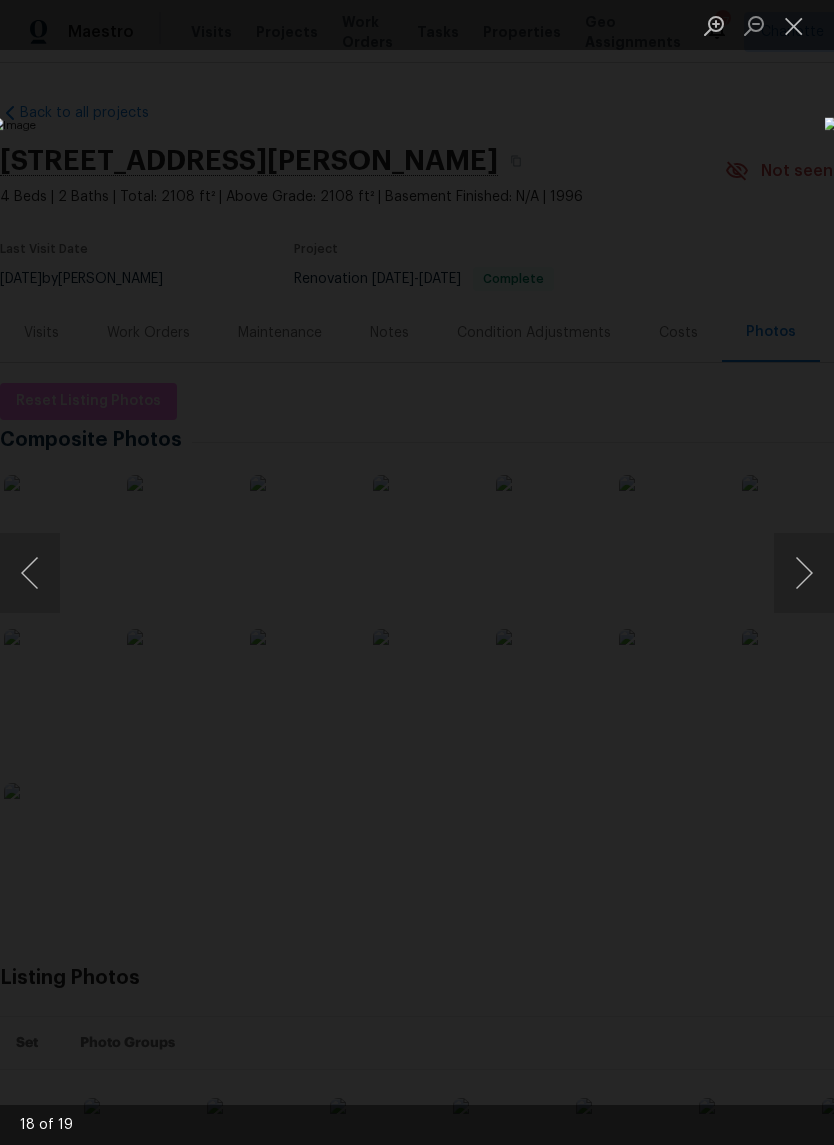 click at bounding box center [804, 573] 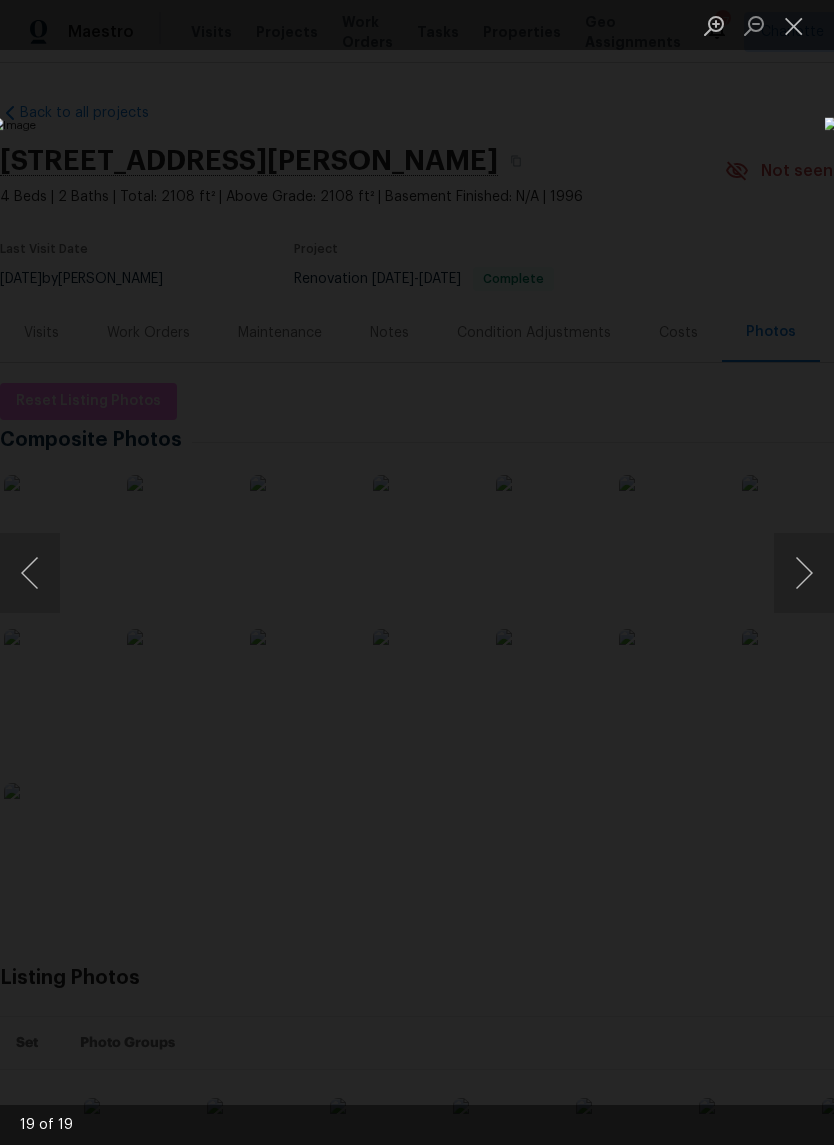 click at bounding box center [804, 573] 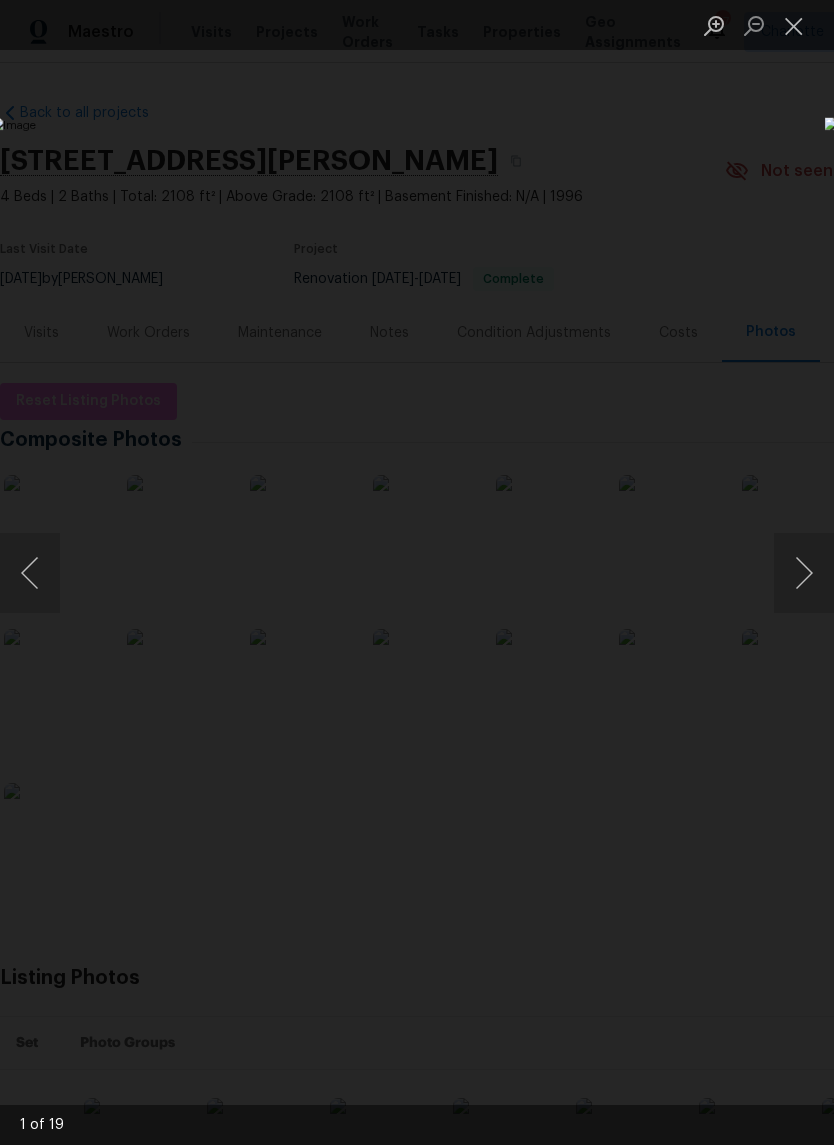 click at bounding box center (322, 572) 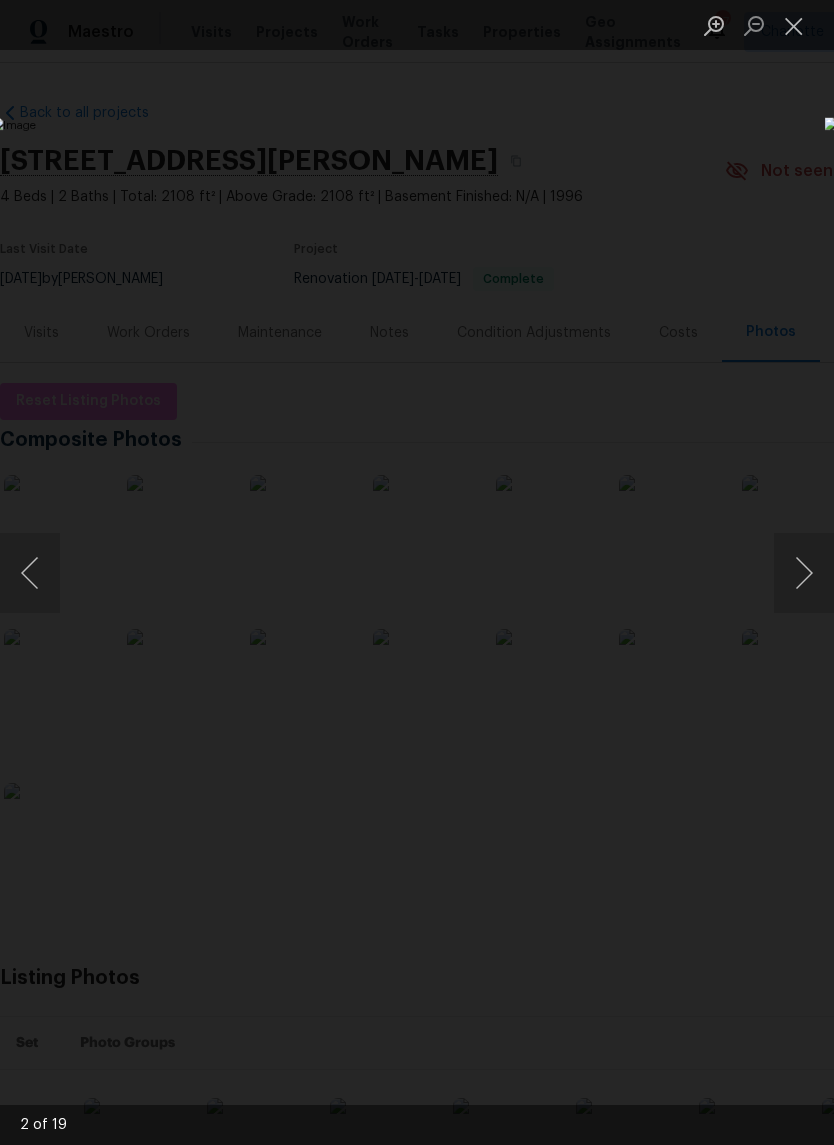 click at bounding box center [804, 573] 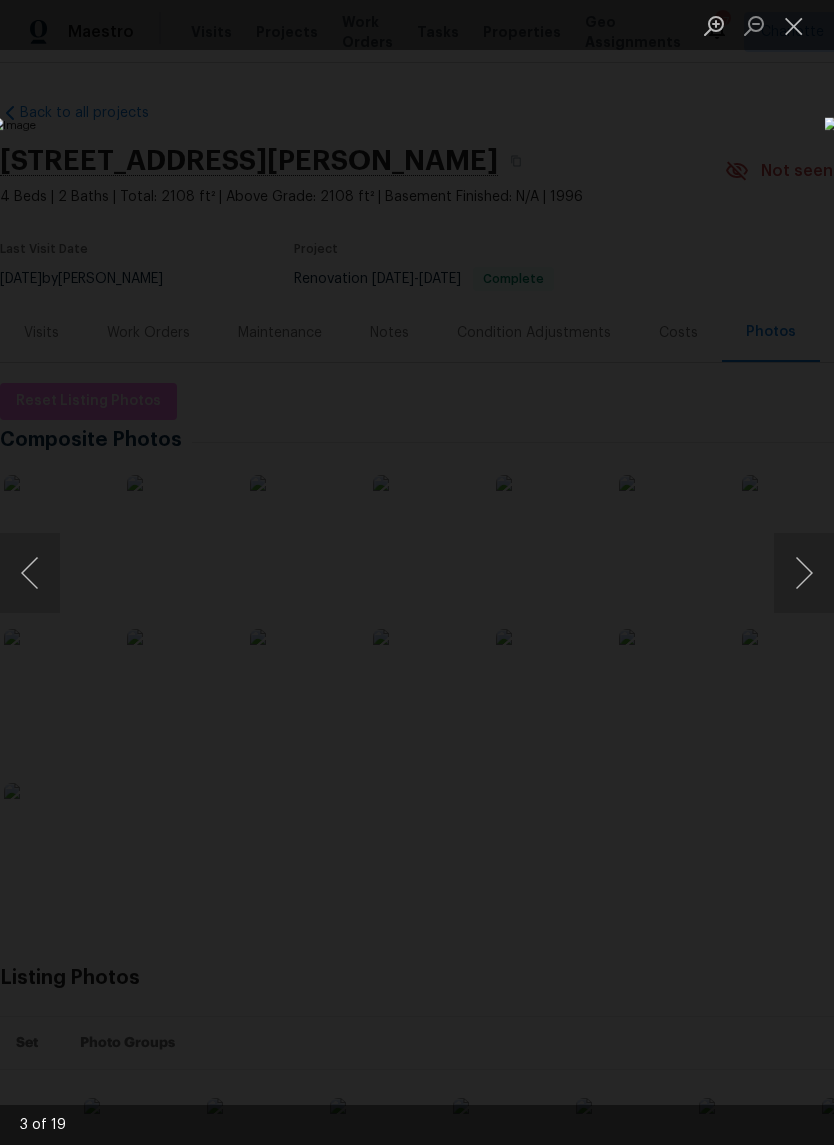 click at bounding box center (804, 573) 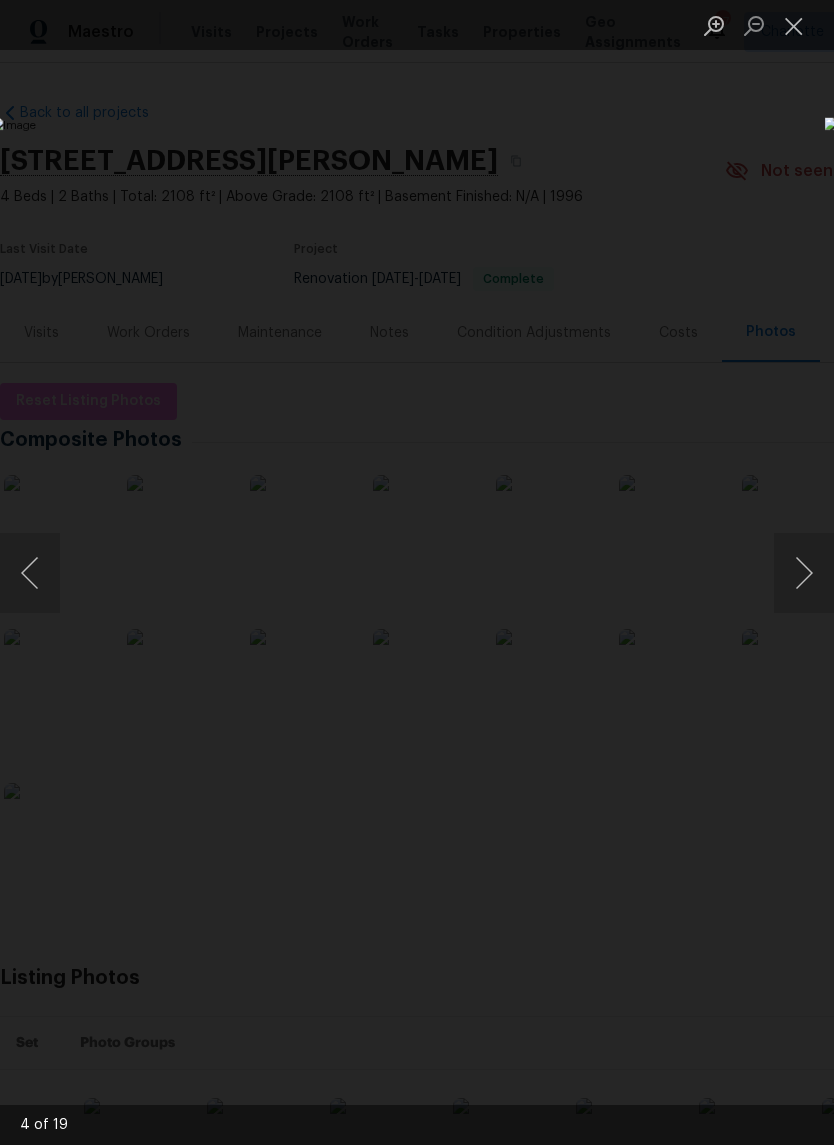 click at bounding box center (794, 25) 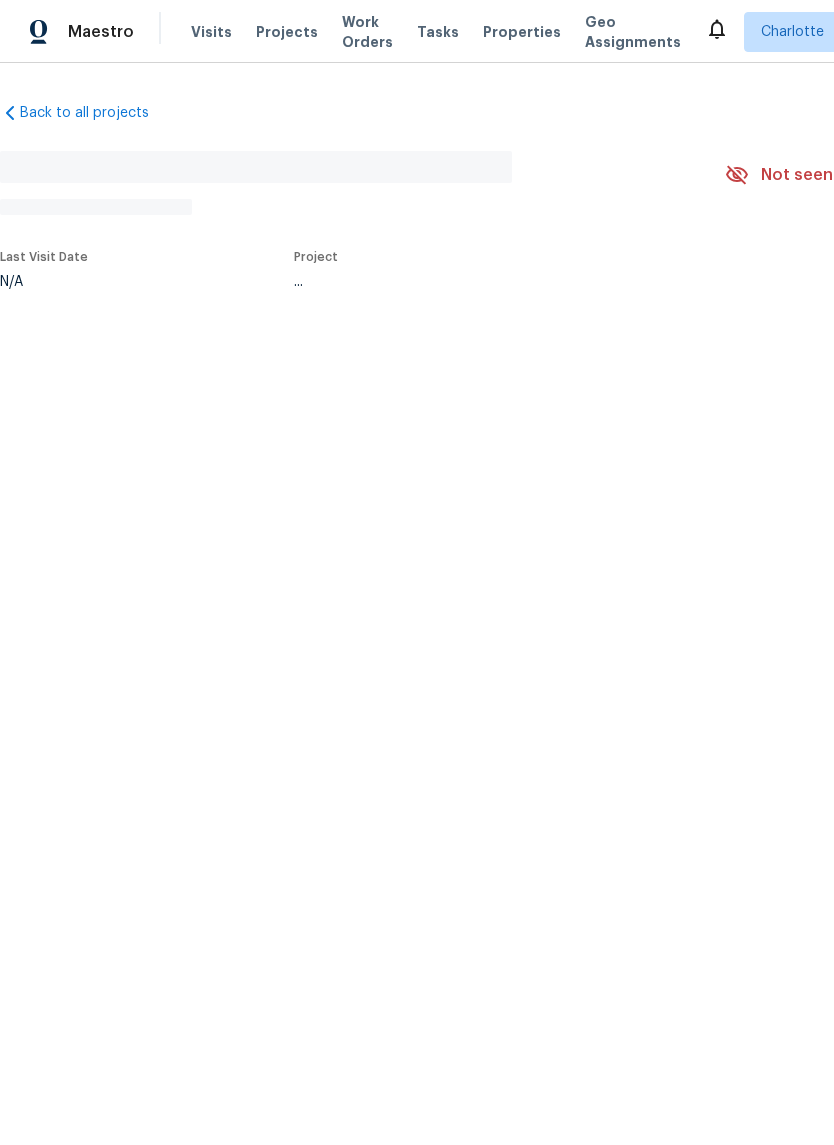 scroll, scrollTop: 0, scrollLeft: 0, axis: both 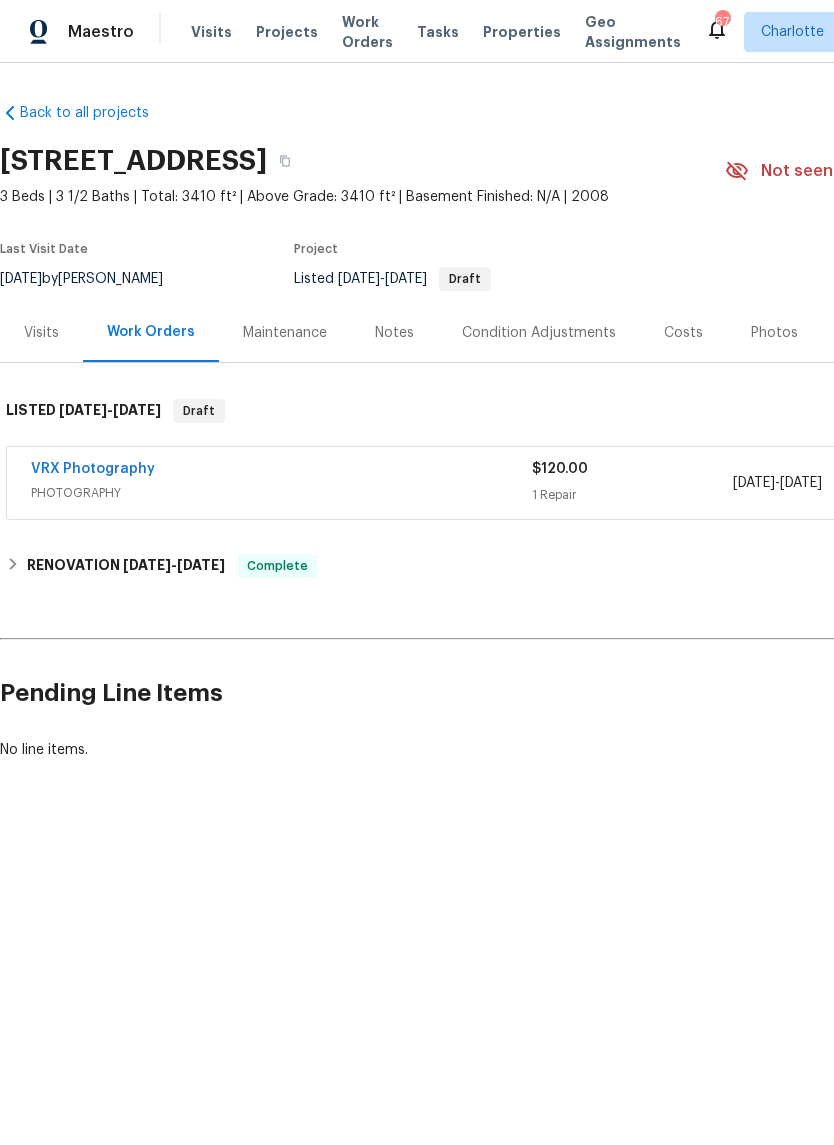 click on "Photos" at bounding box center [774, 333] 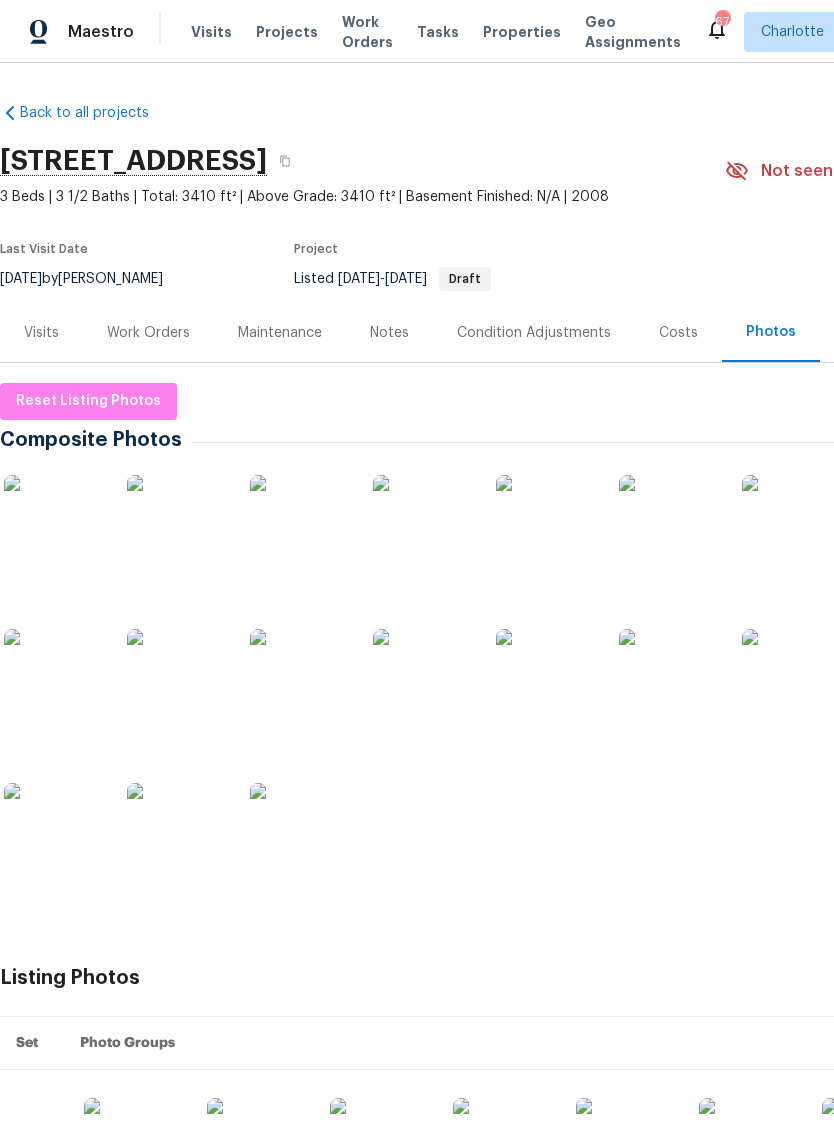 click on "Costs" at bounding box center (678, 333) 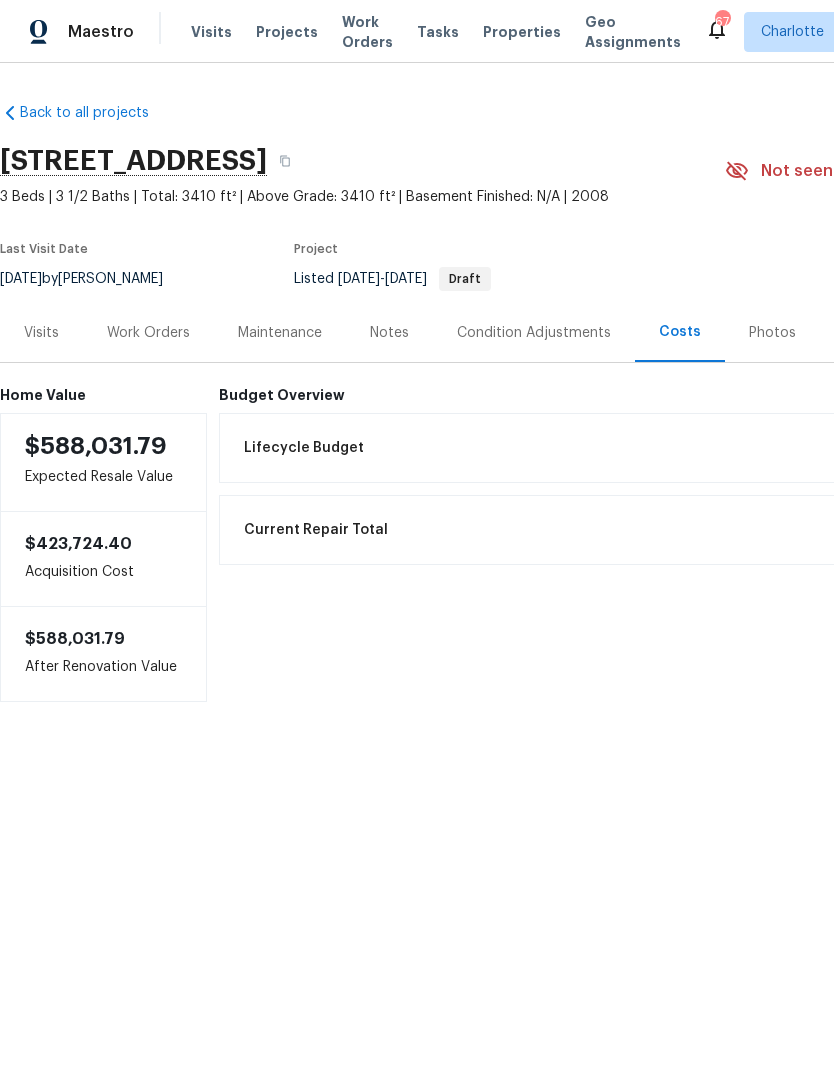 click on "Photos" at bounding box center (772, 332) 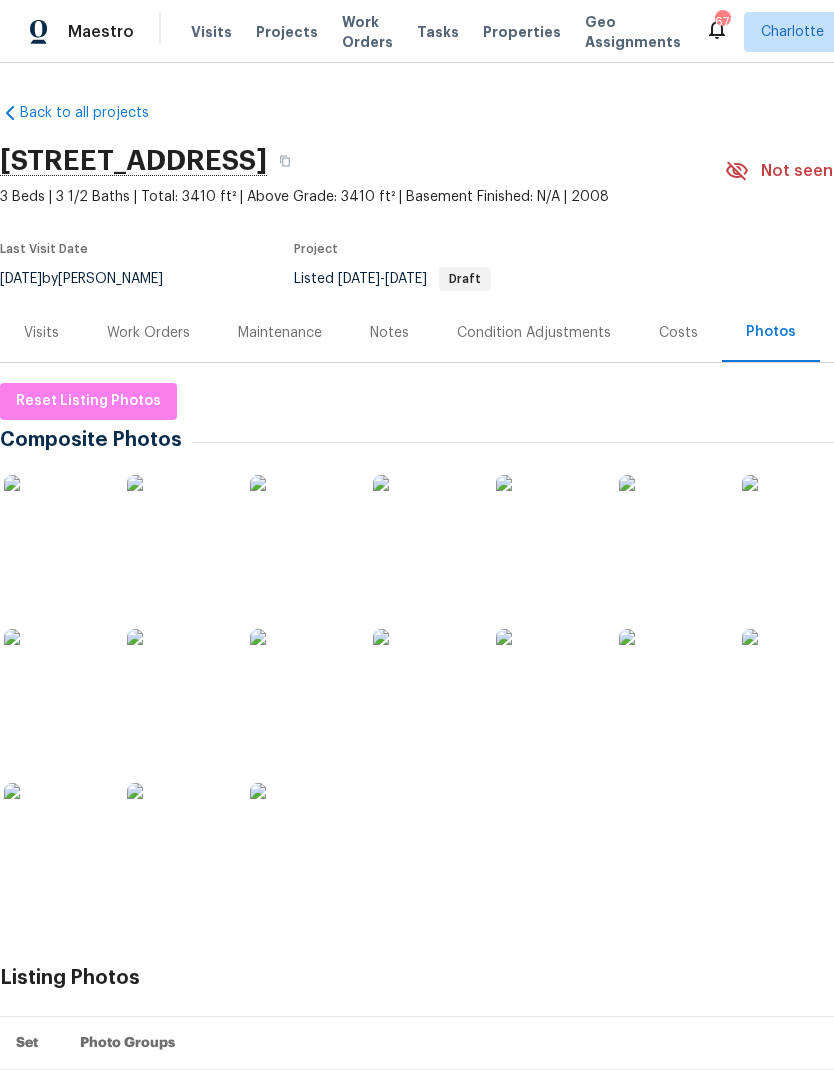click at bounding box center [54, 525] 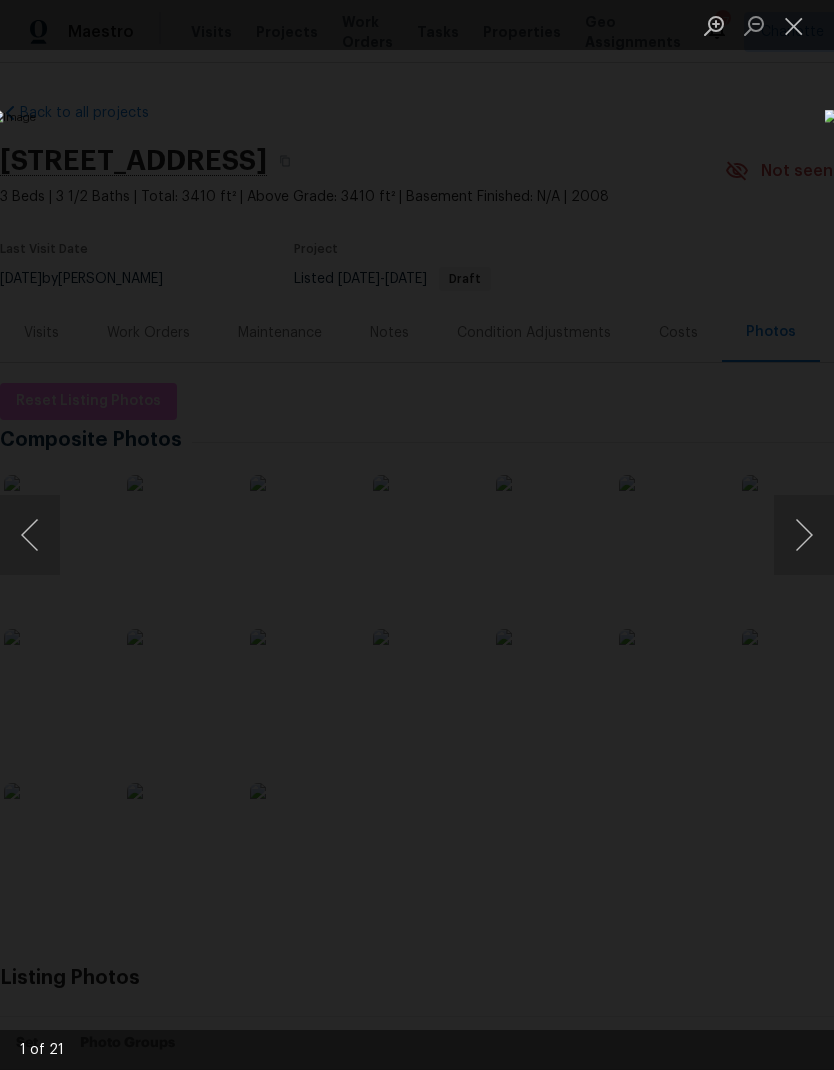 click at bounding box center (322, 535) 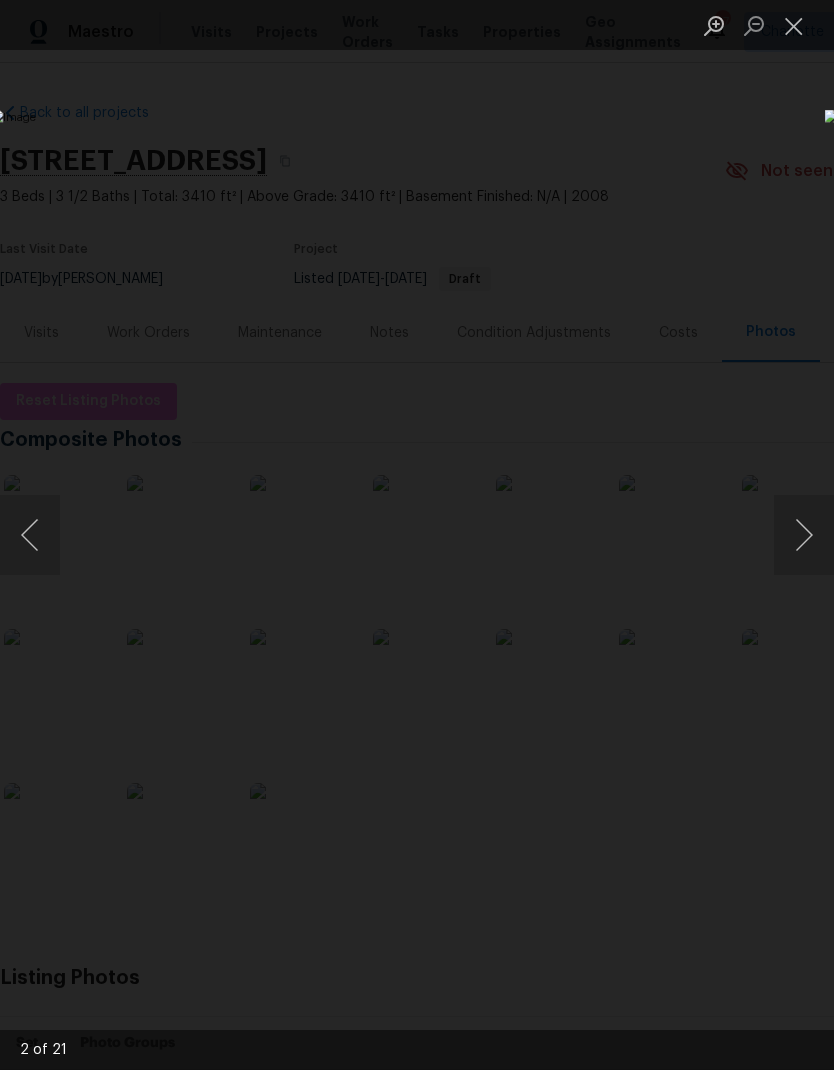 click at bounding box center (804, 535) 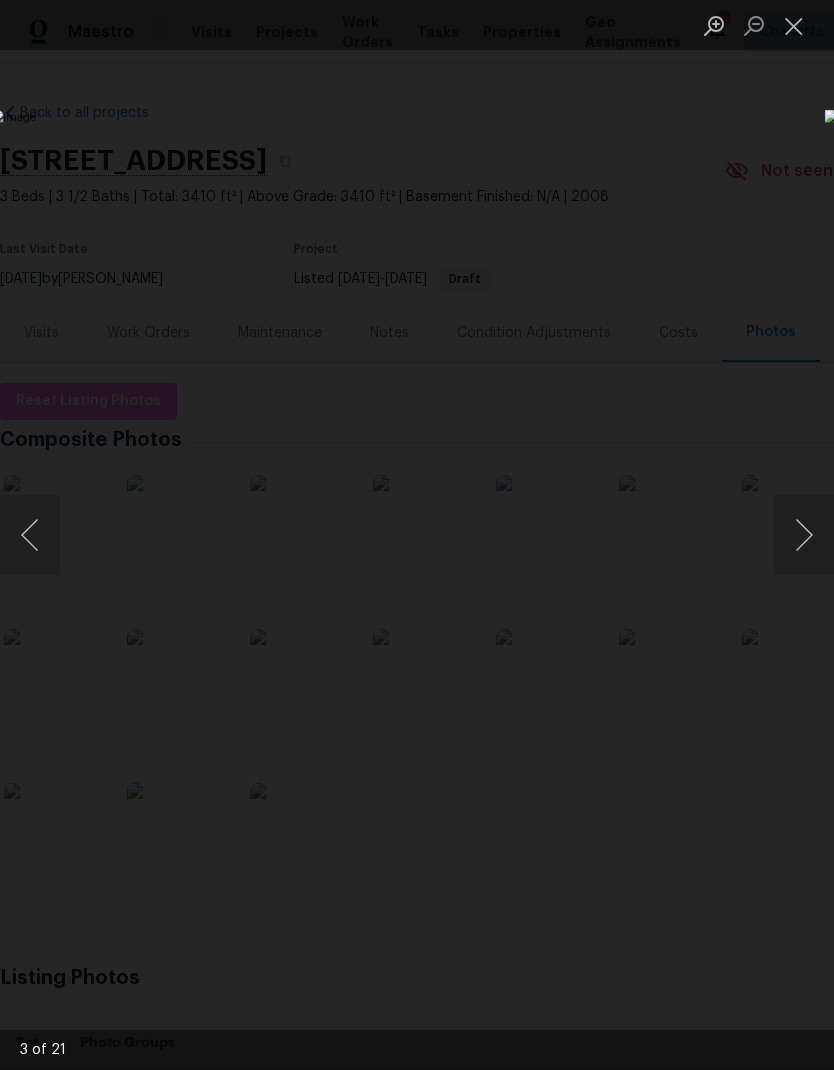 click at bounding box center (322, 535) 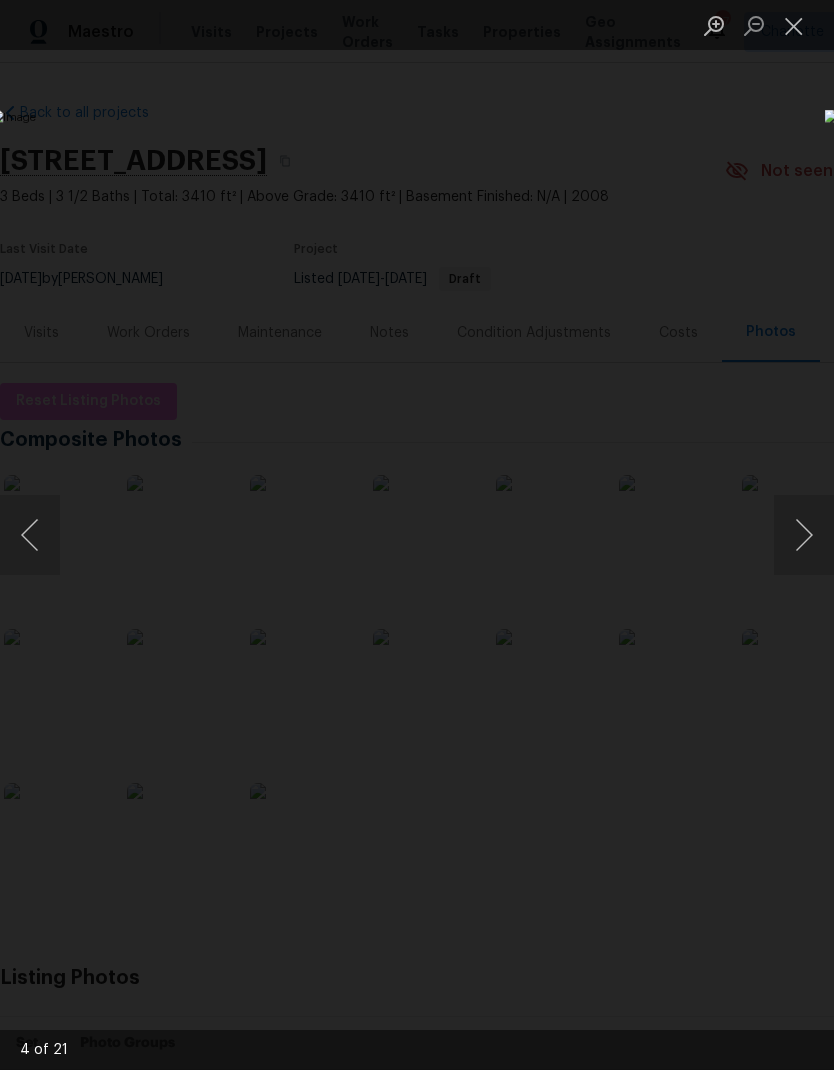 click at bounding box center (322, 535) 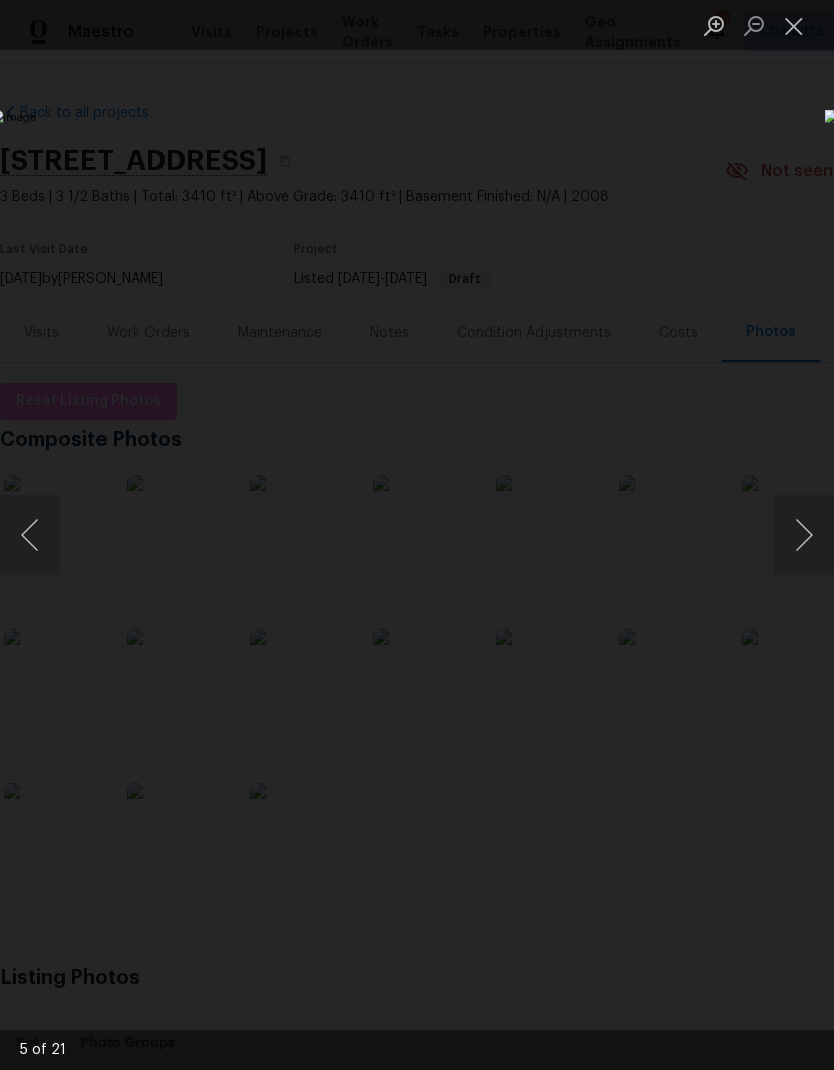 click at bounding box center (804, 535) 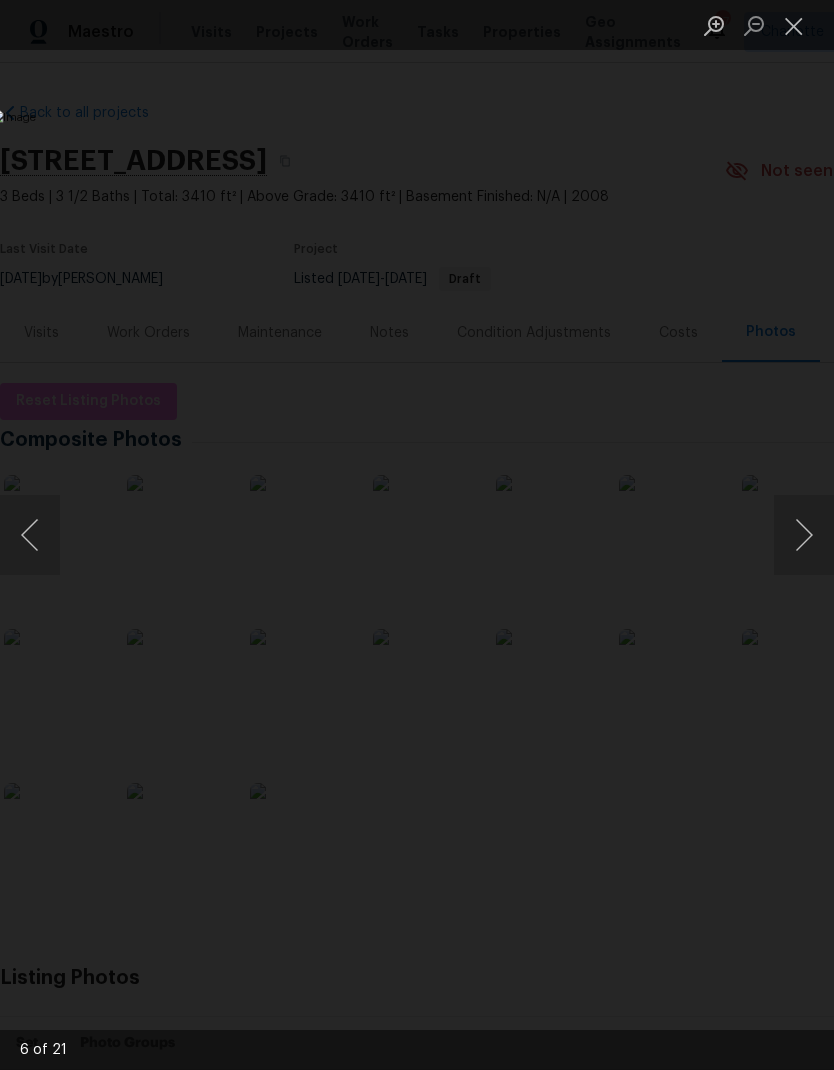 click at bounding box center (804, 535) 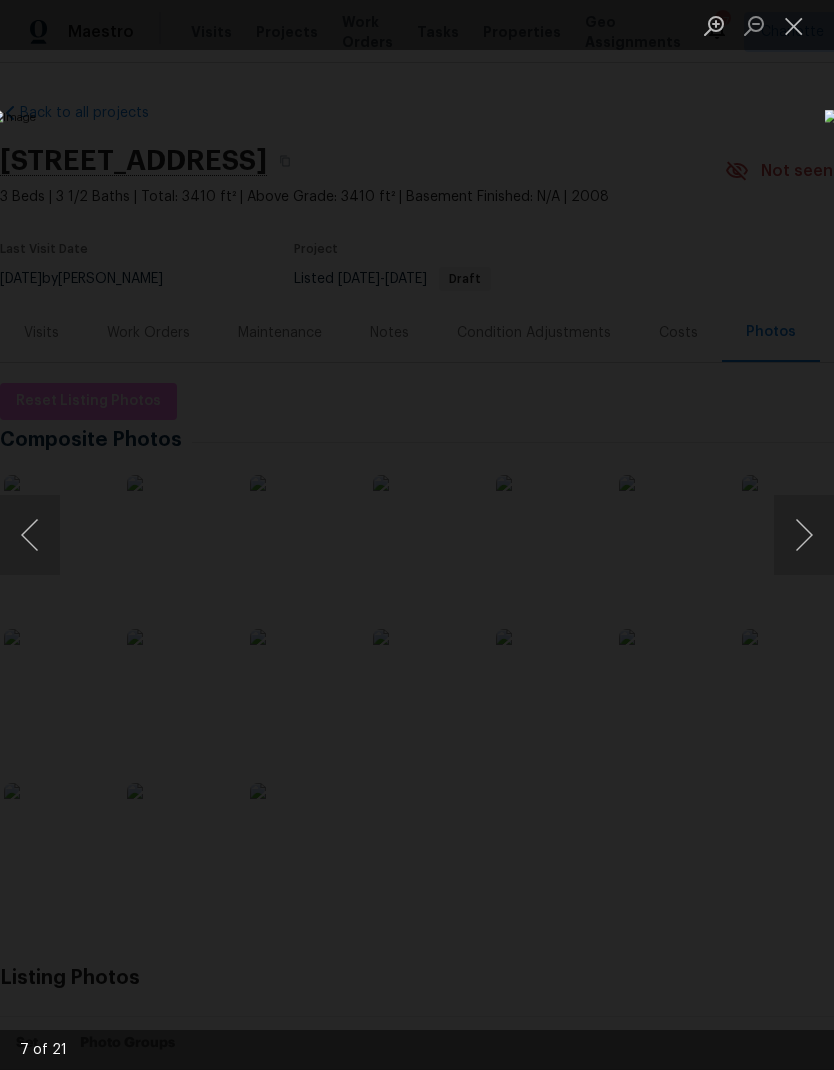 click at bounding box center [804, 535] 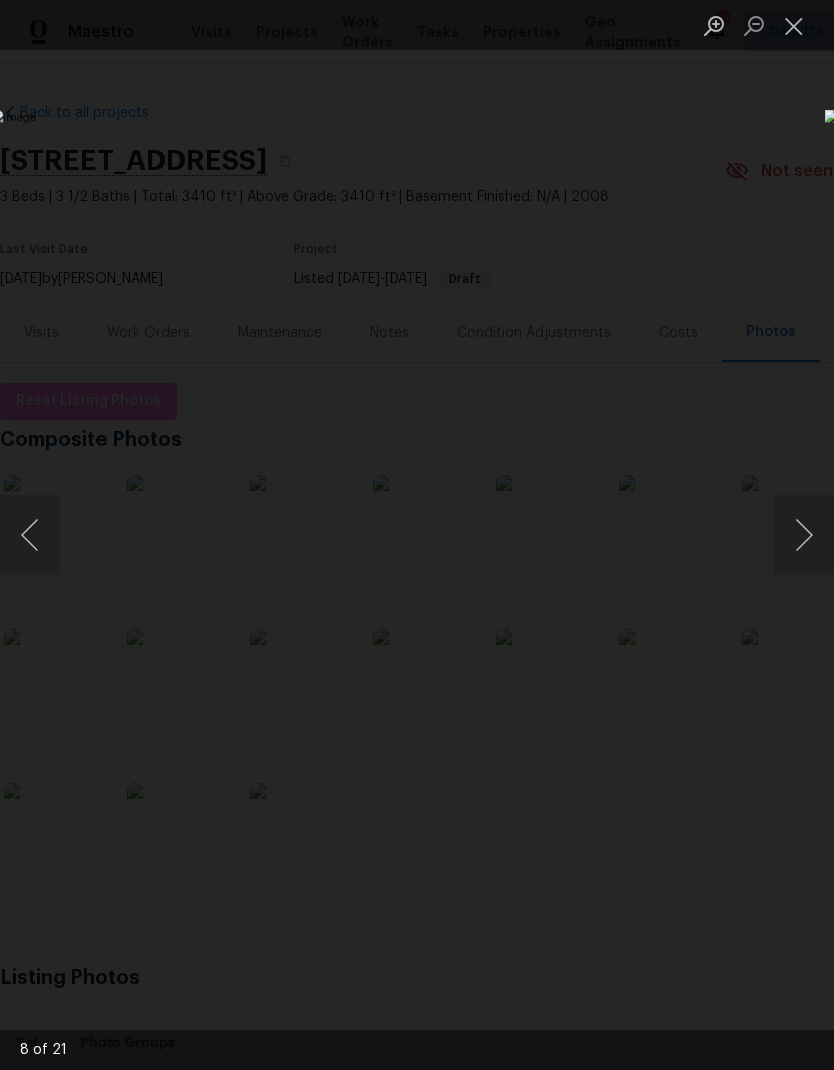 click at bounding box center [804, 535] 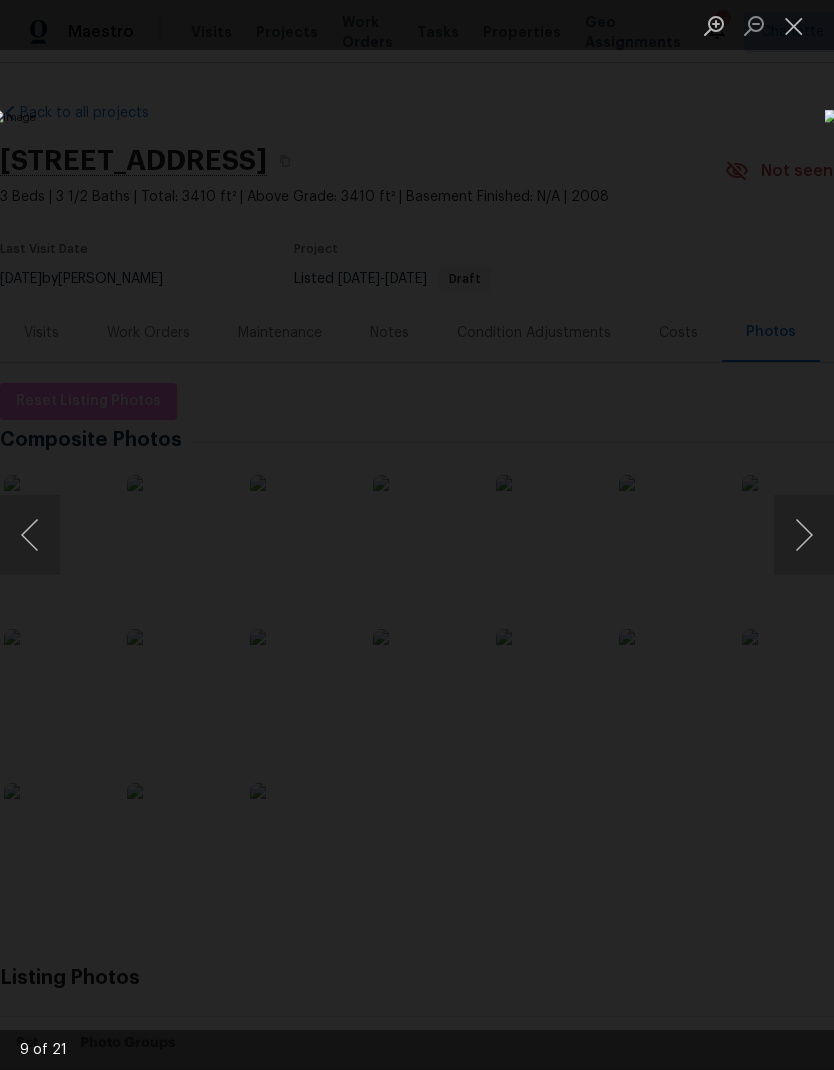 click at bounding box center [804, 535] 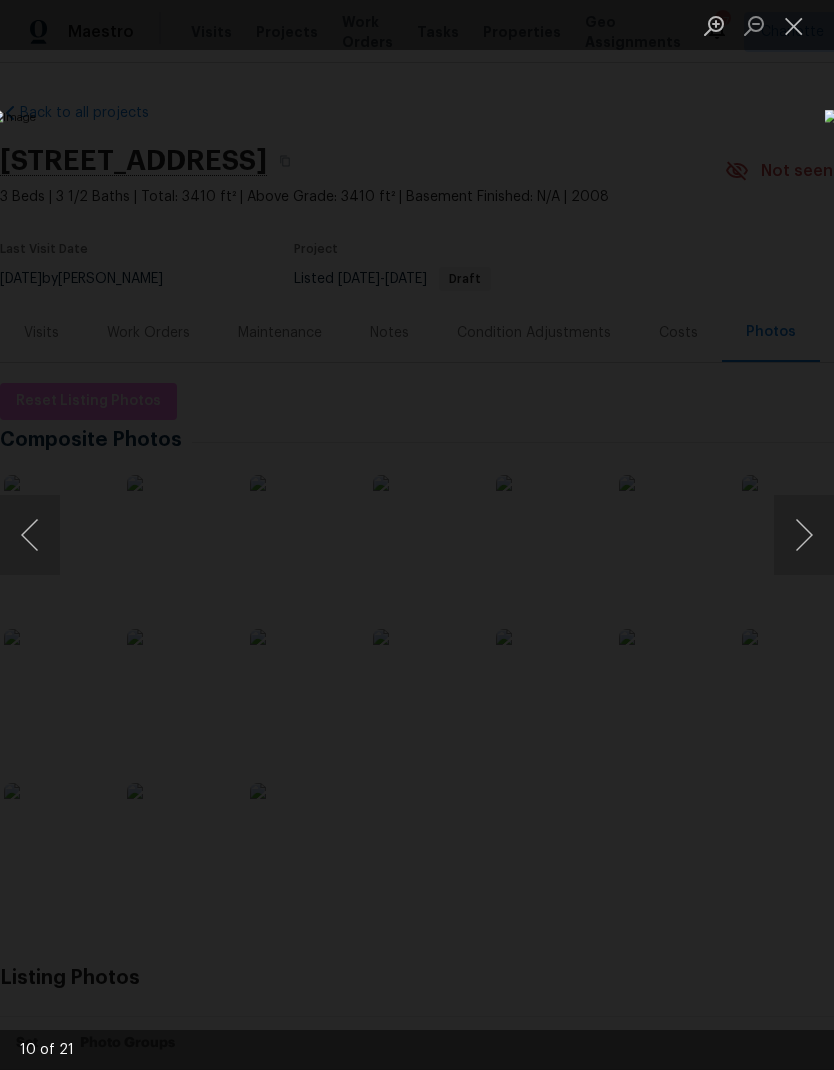 click at bounding box center (804, 535) 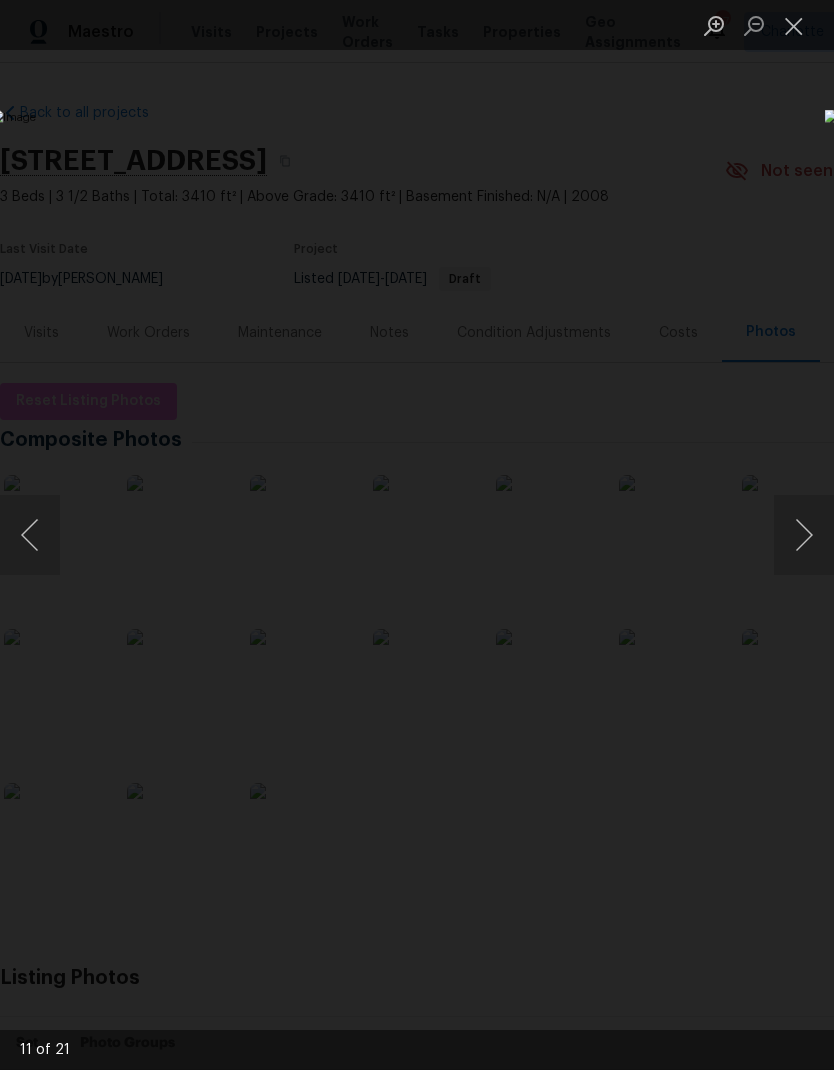 click at bounding box center (804, 535) 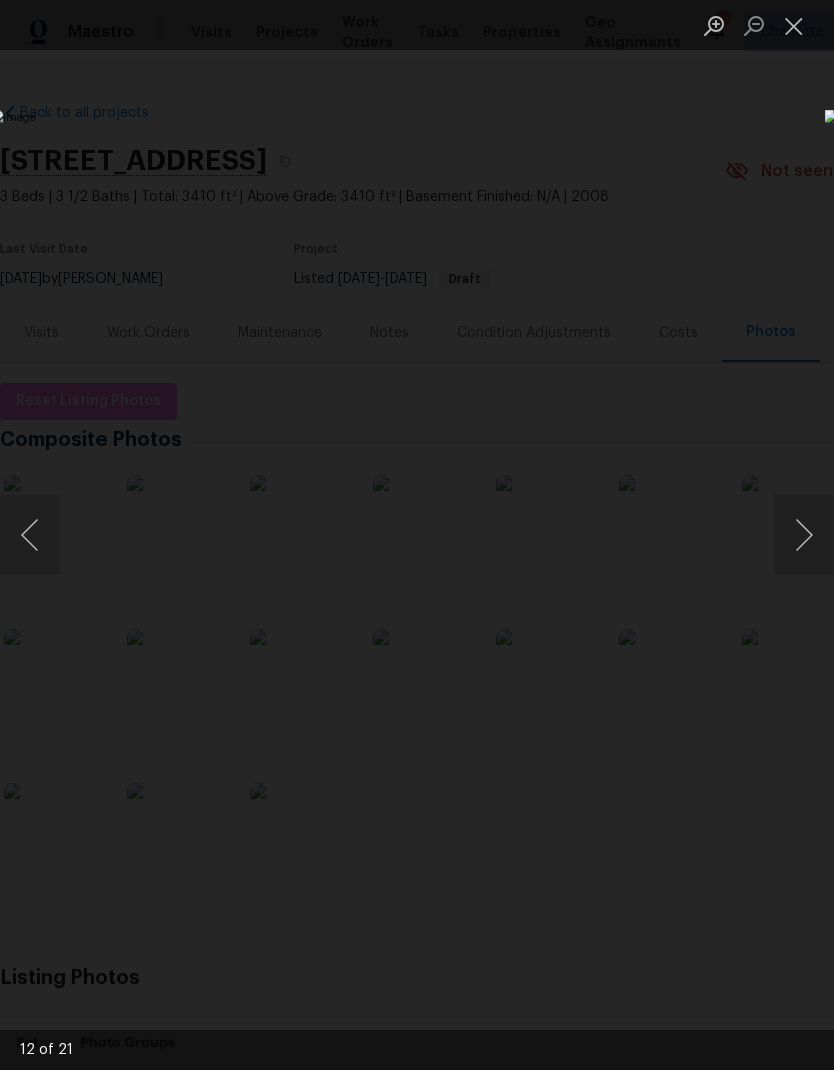 click at bounding box center [804, 535] 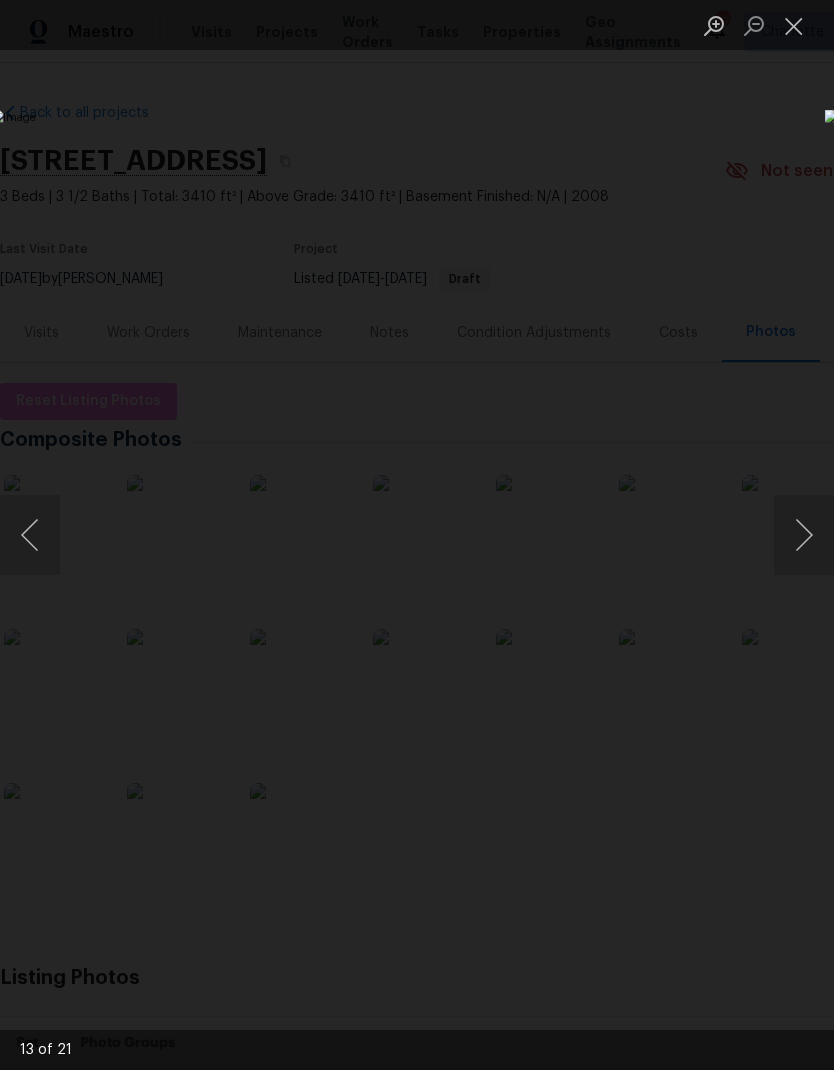 click at bounding box center [804, 535] 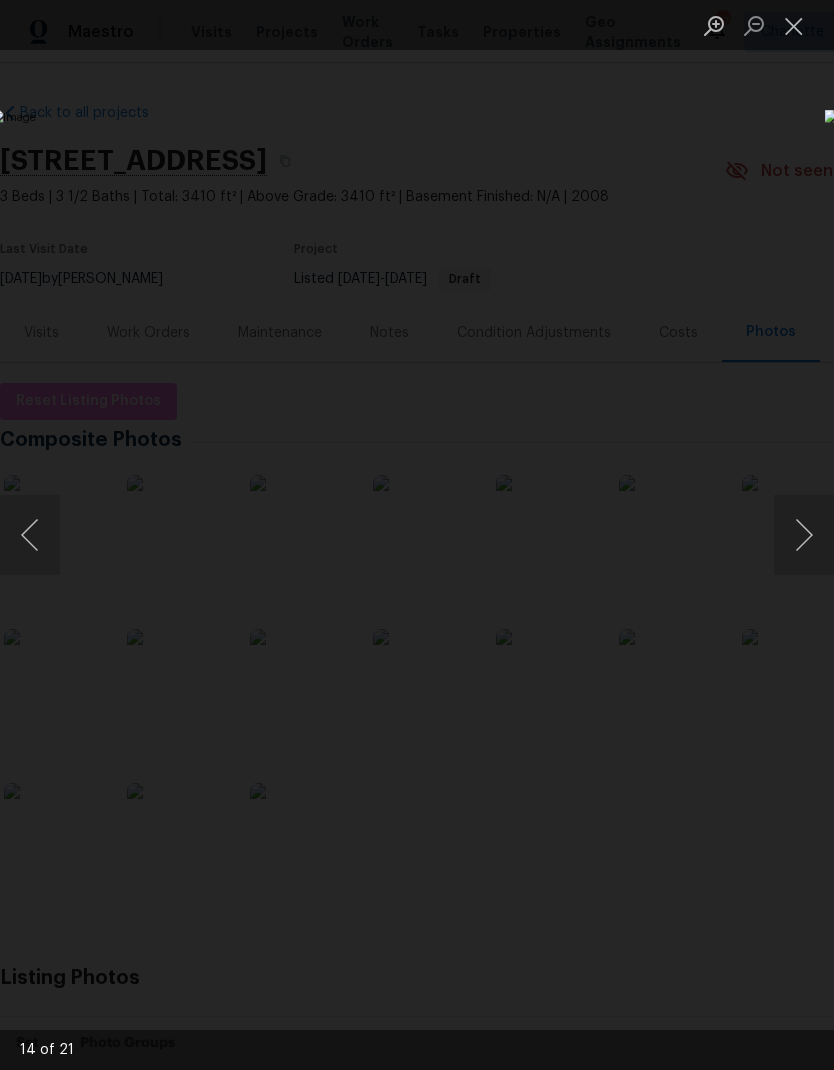 click at bounding box center [804, 535] 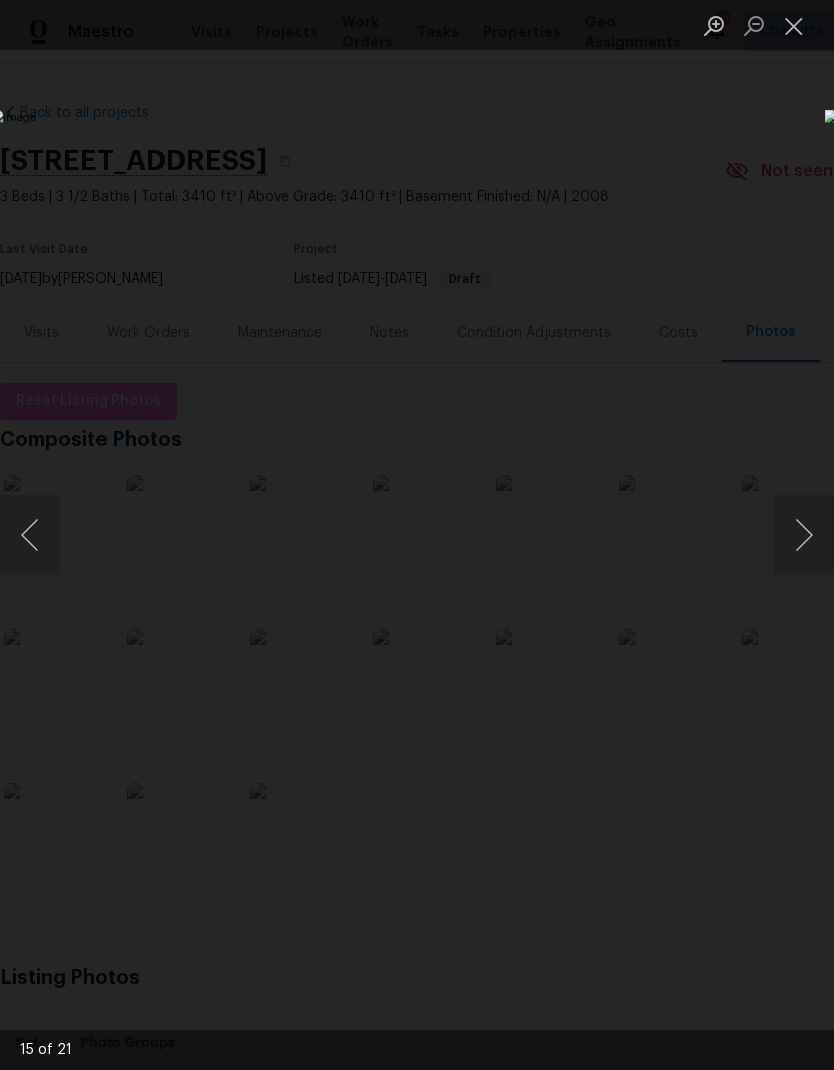 click at bounding box center (804, 535) 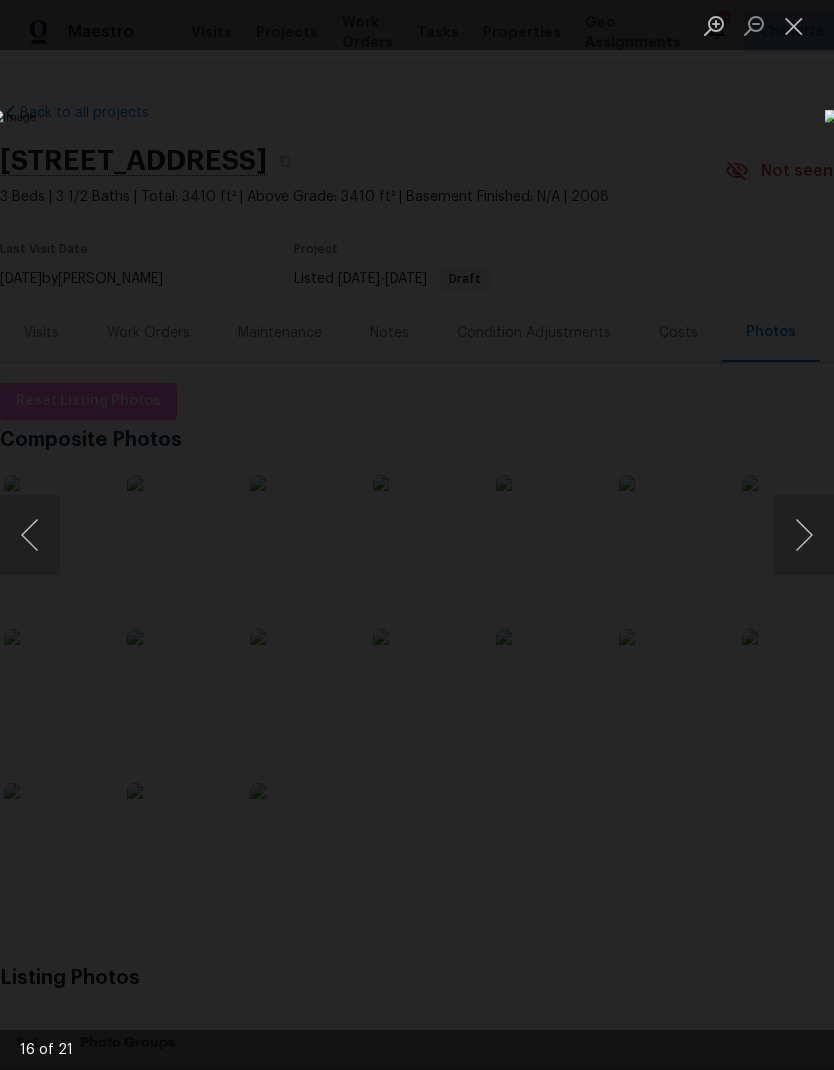click at bounding box center (804, 535) 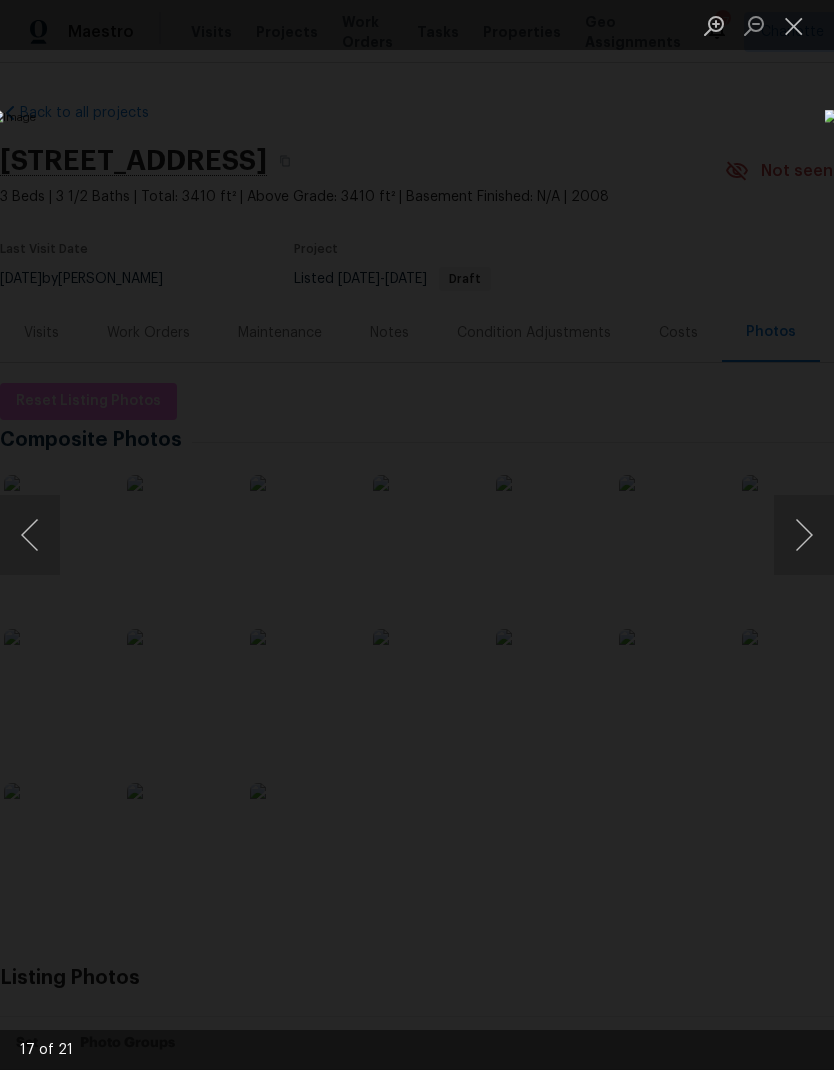 click at bounding box center [804, 535] 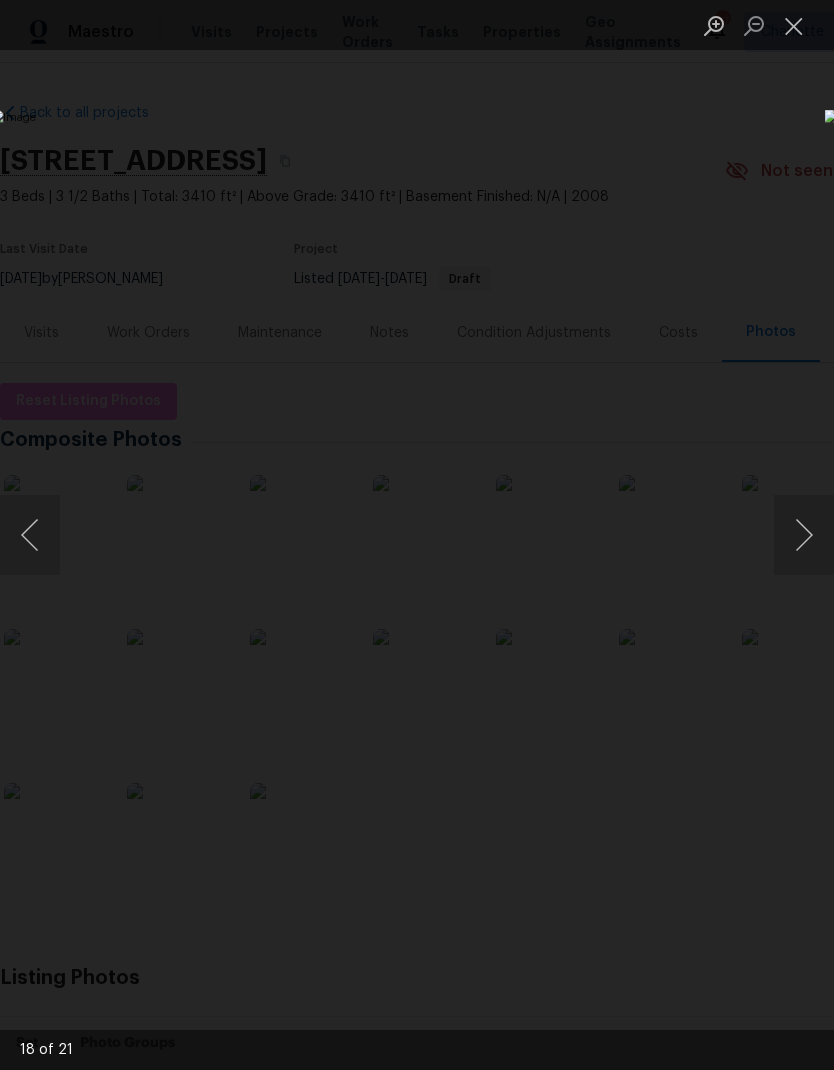 click at bounding box center (804, 535) 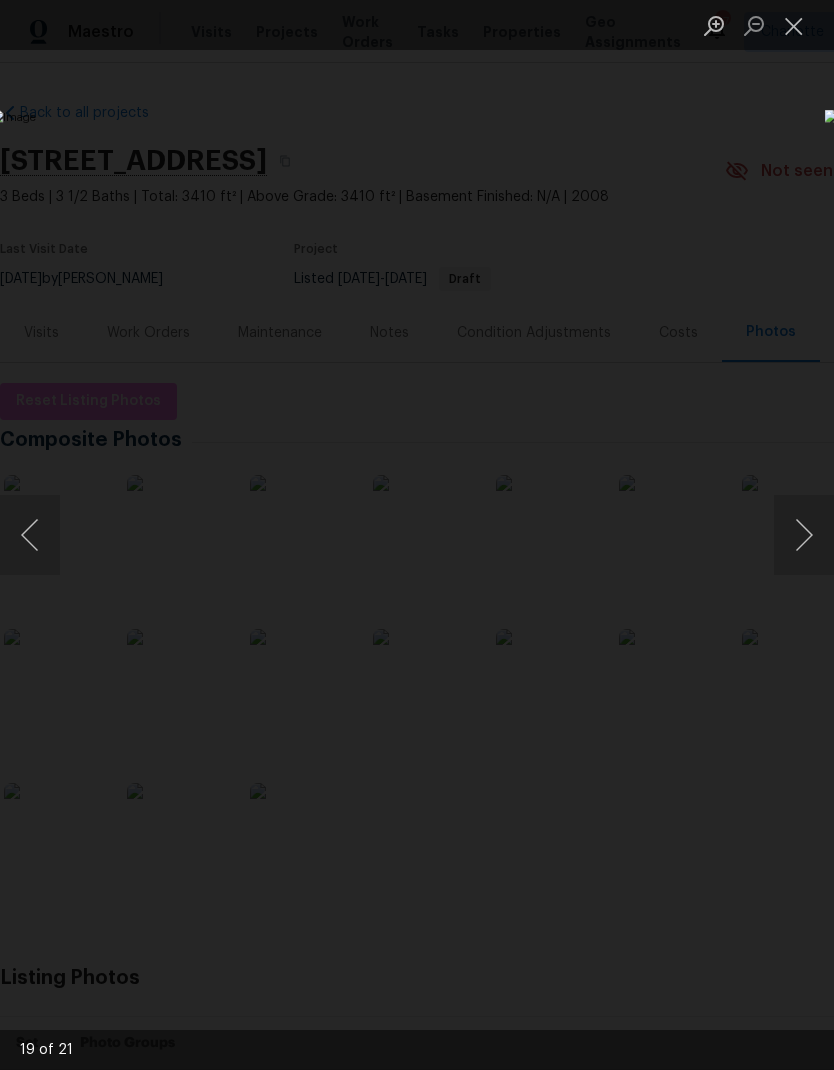 click at bounding box center [804, 535] 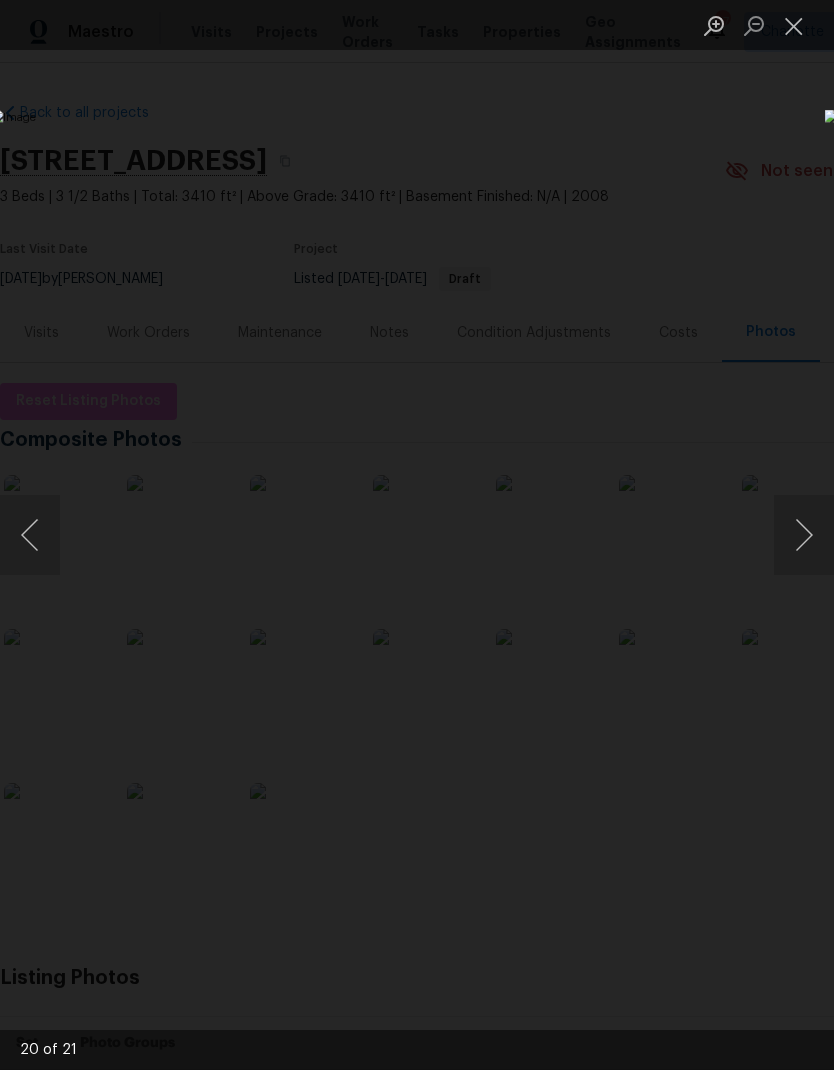 click at bounding box center (804, 535) 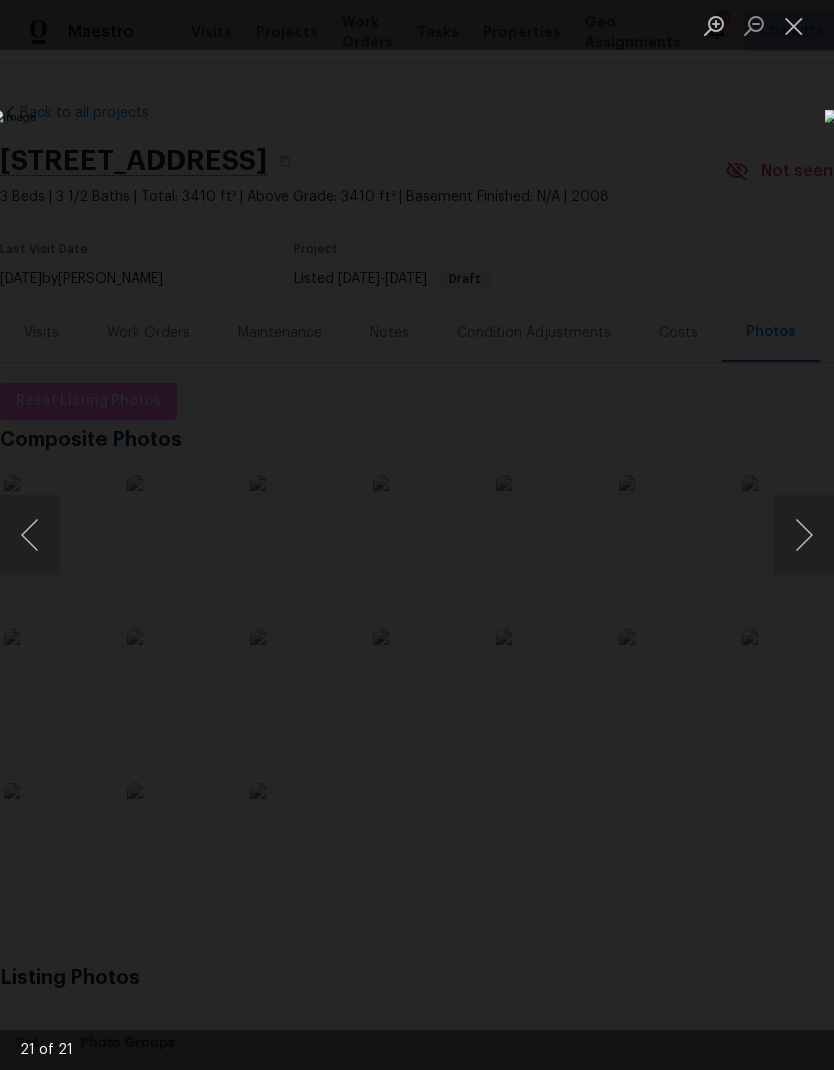 click at bounding box center [804, 535] 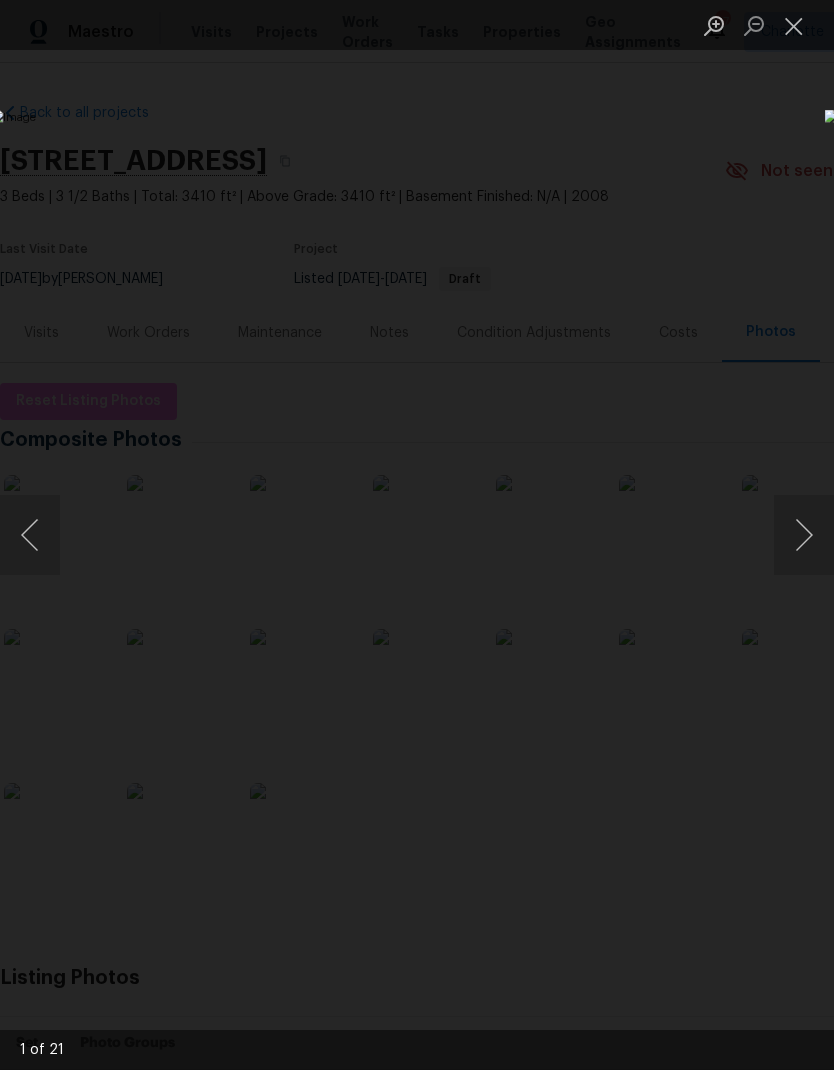 click at bounding box center (804, 535) 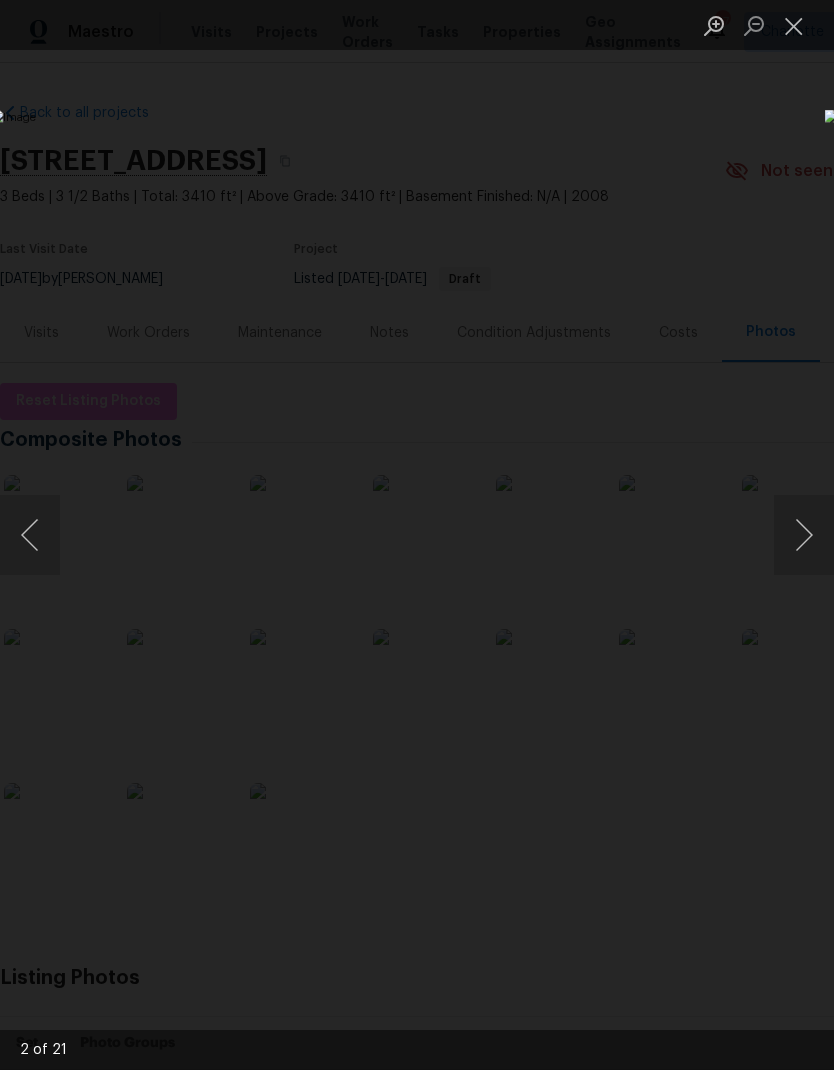 click at bounding box center [804, 535] 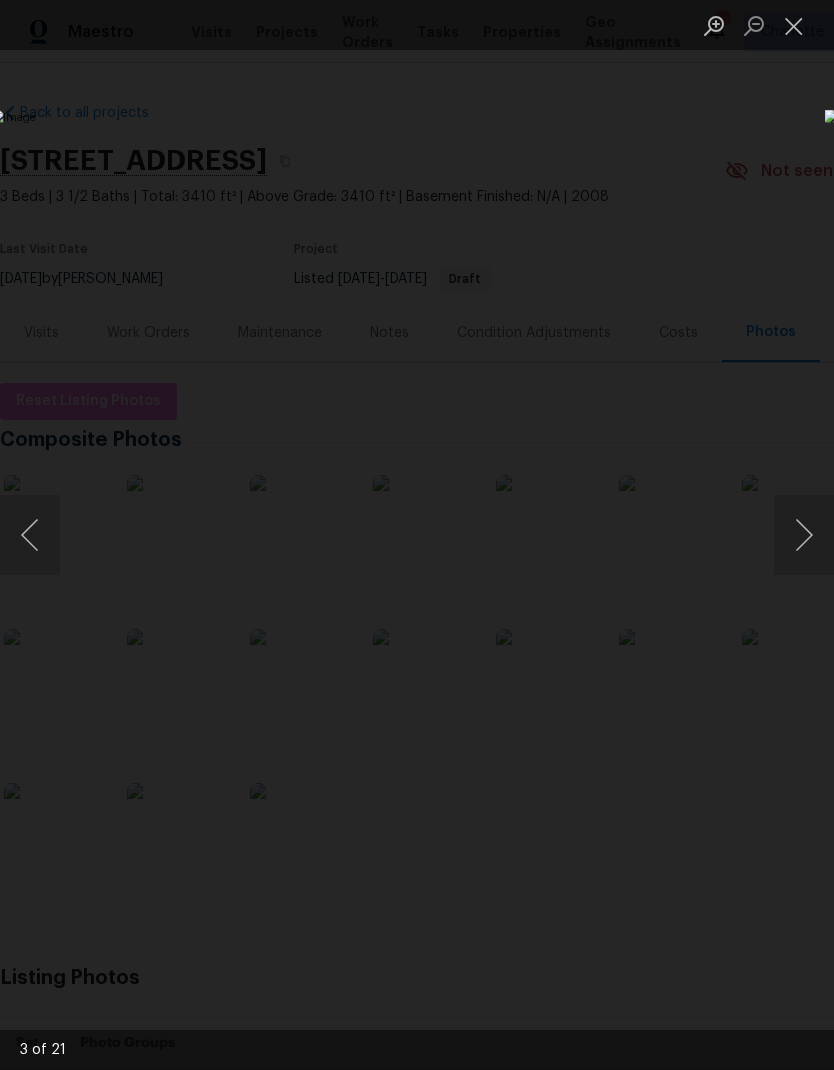 click at bounding box center (804, 535) 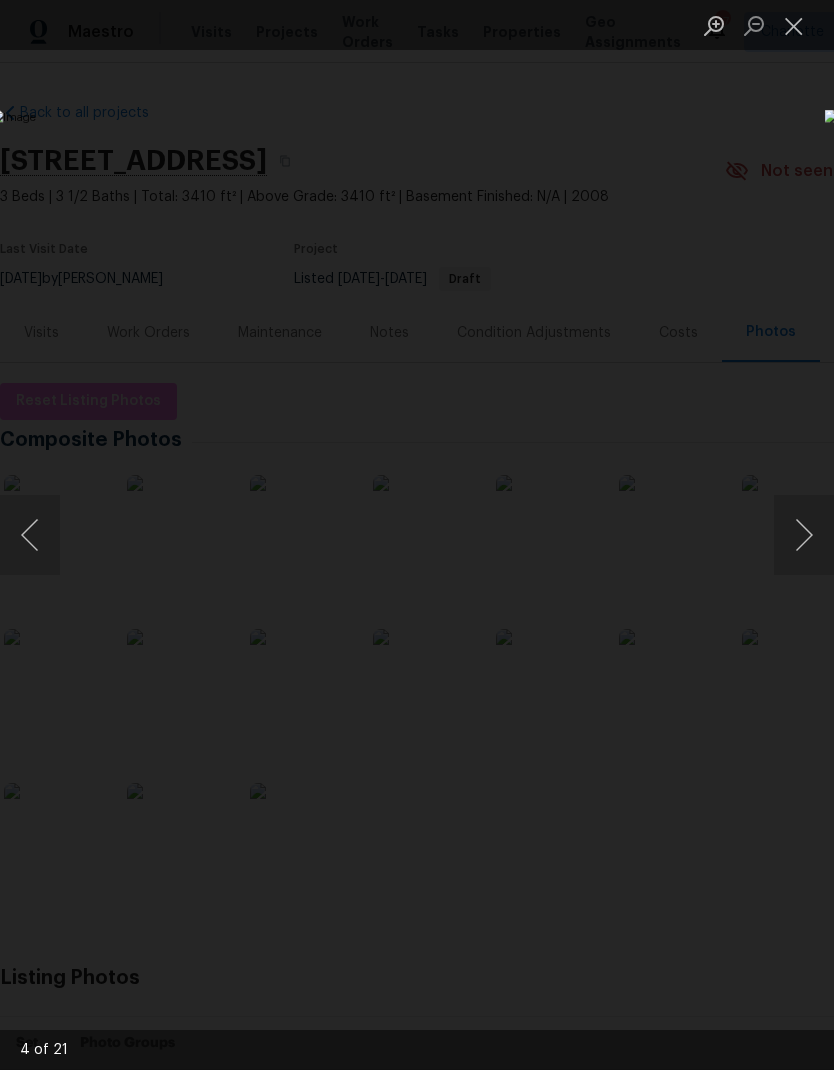 click at bounding box center [30, 535] 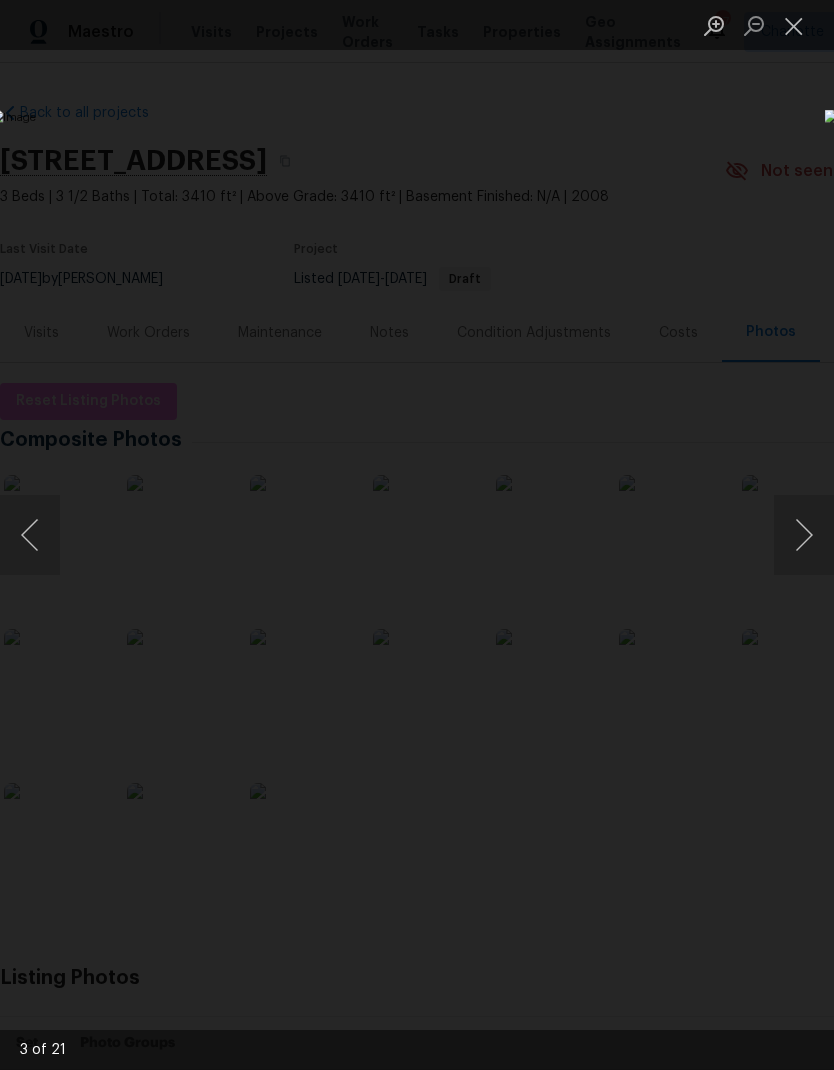click at bounding box center (794, 25) 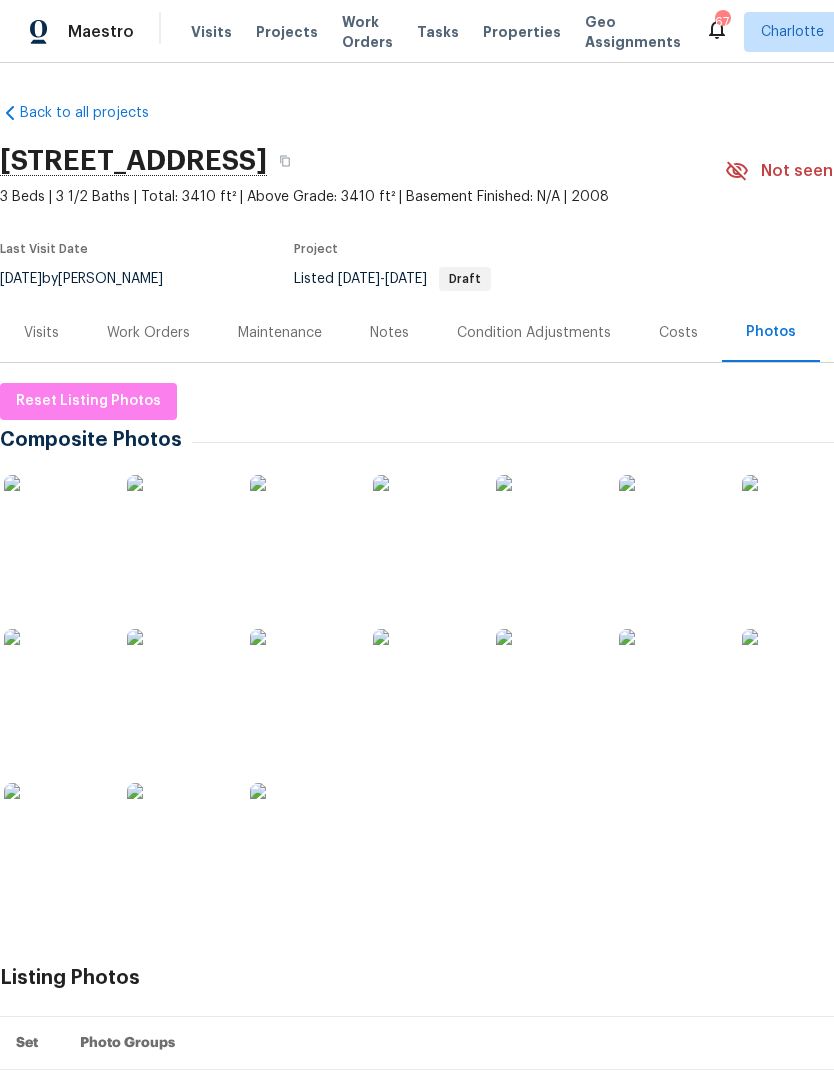click on "Costs" at bounding box center [678, 332] 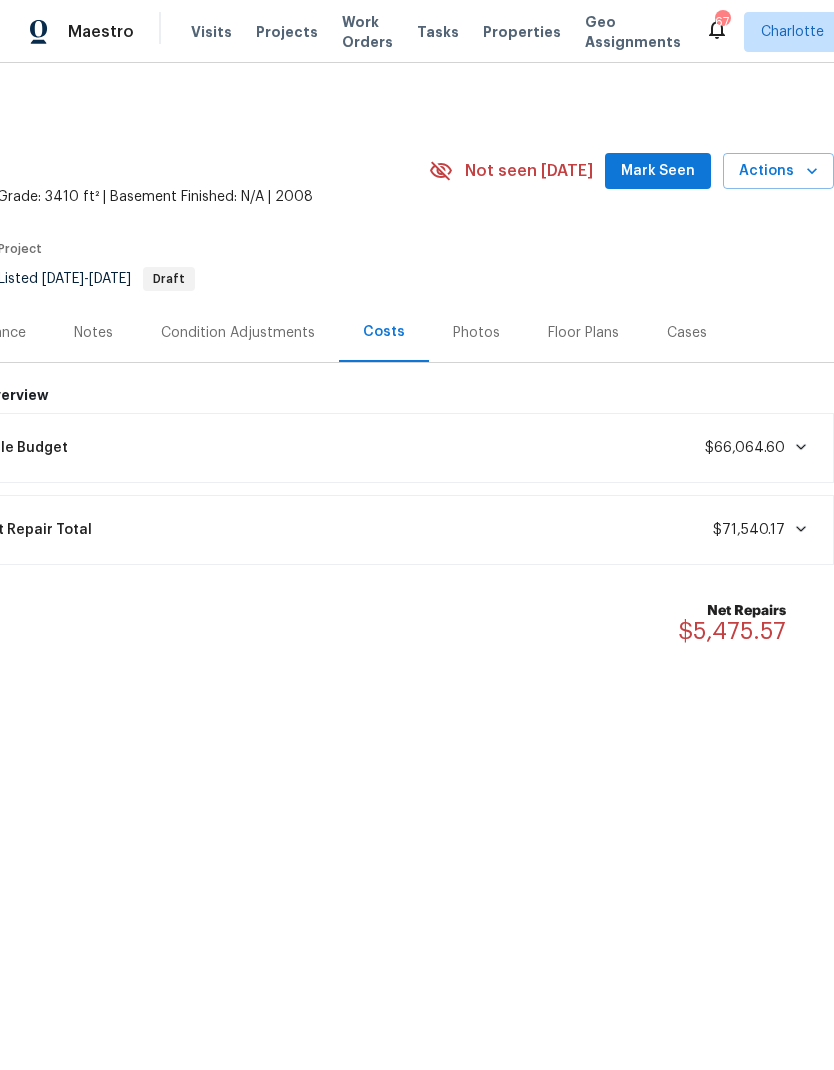 scroll, scrollTop: 0, scrollLeft: 296, axis: horizontal 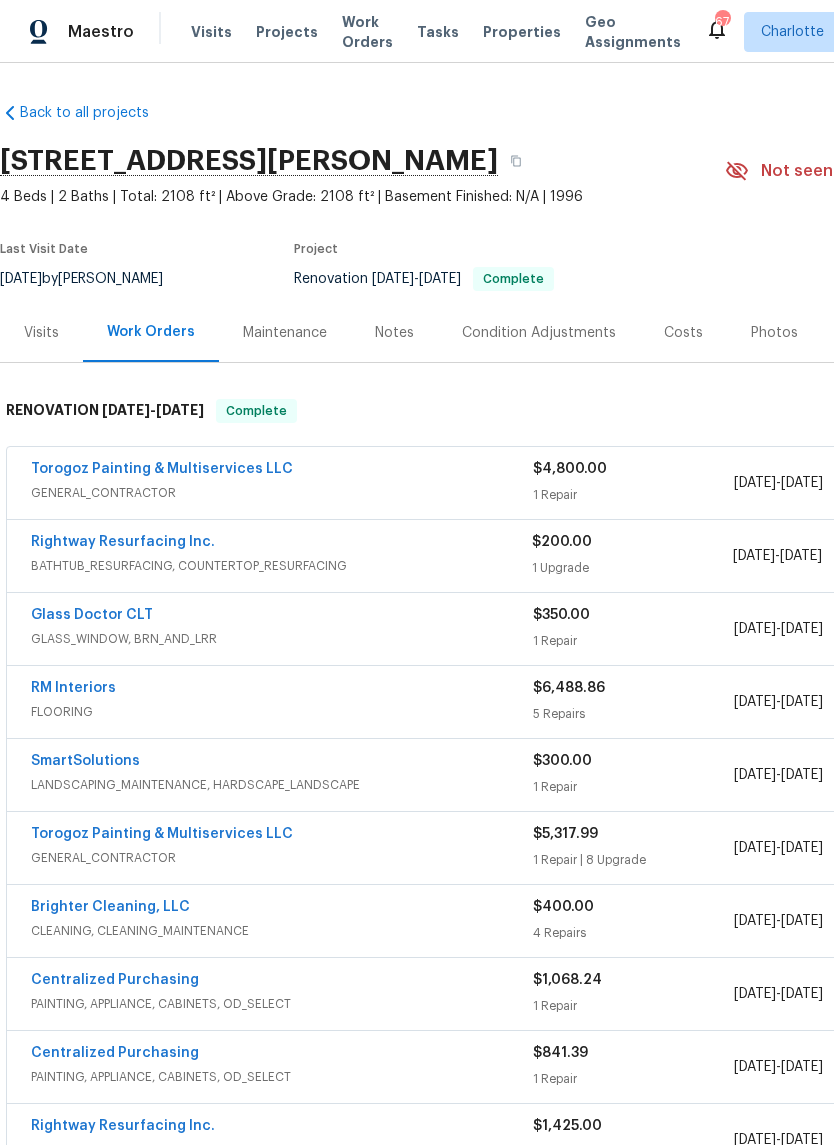 click on "Costs" at bounding box center (683, 333) 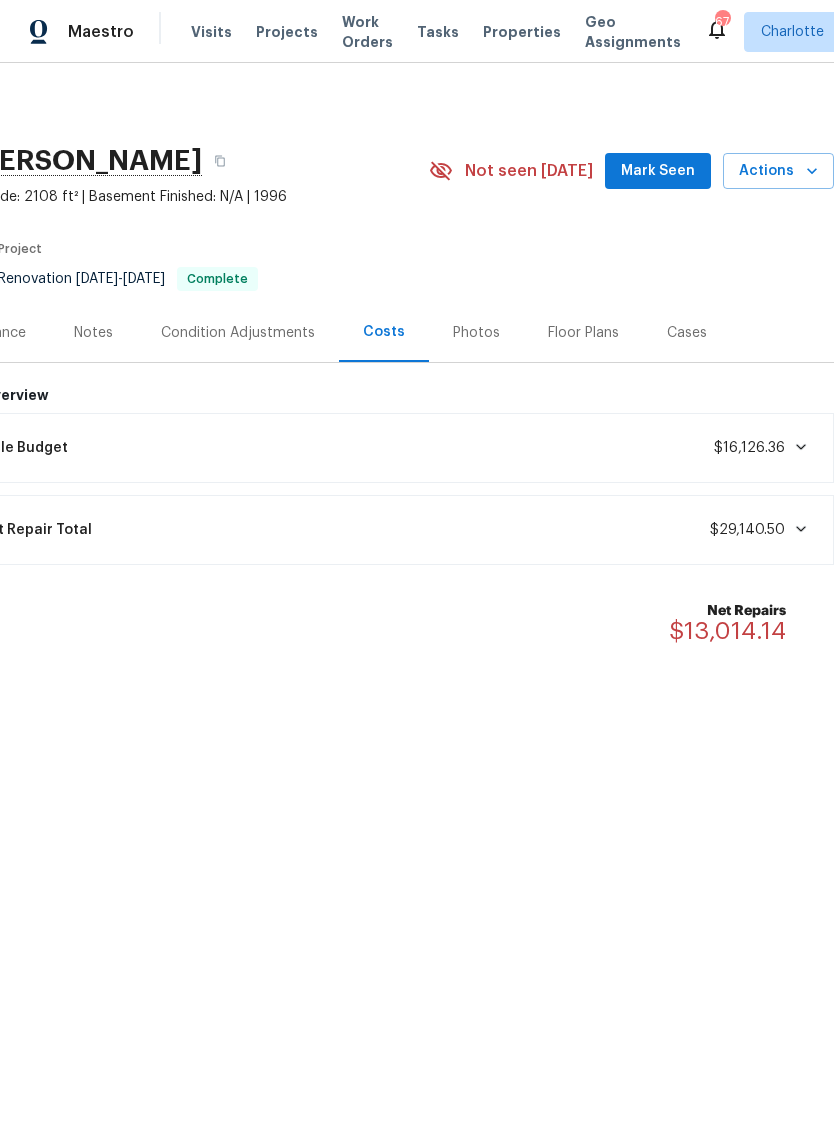 scroll, scrollTop: 0, scrollLeft: 296, axis: horizontal 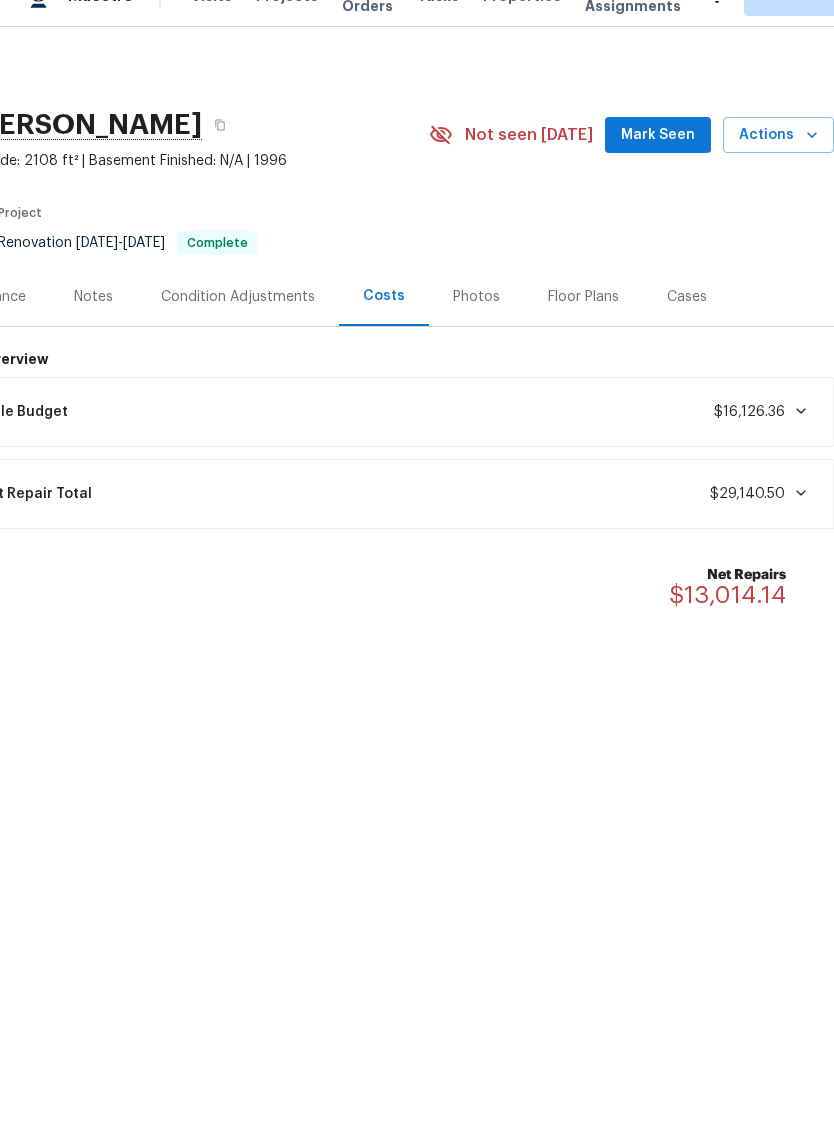 click on "Photos" at bounding box center [476, 333] 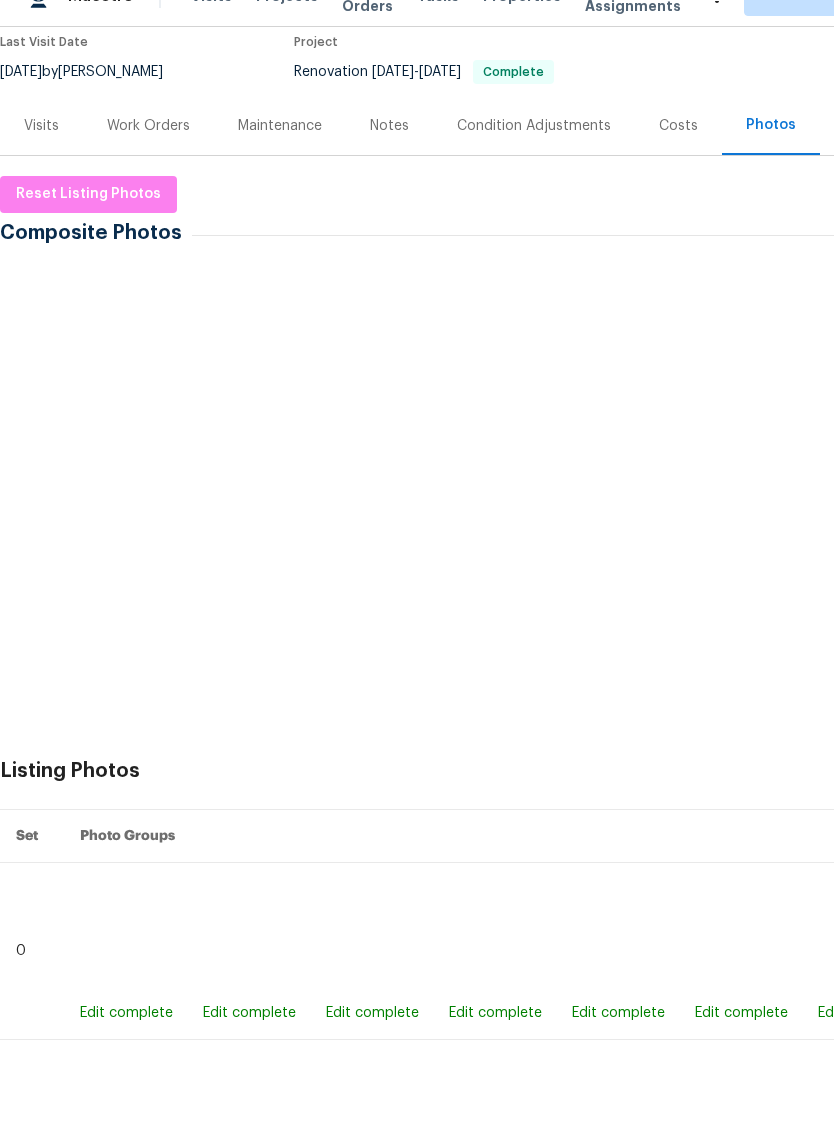 scroll, scrollTop: 173, scrollLeft: 0, axis: vertical 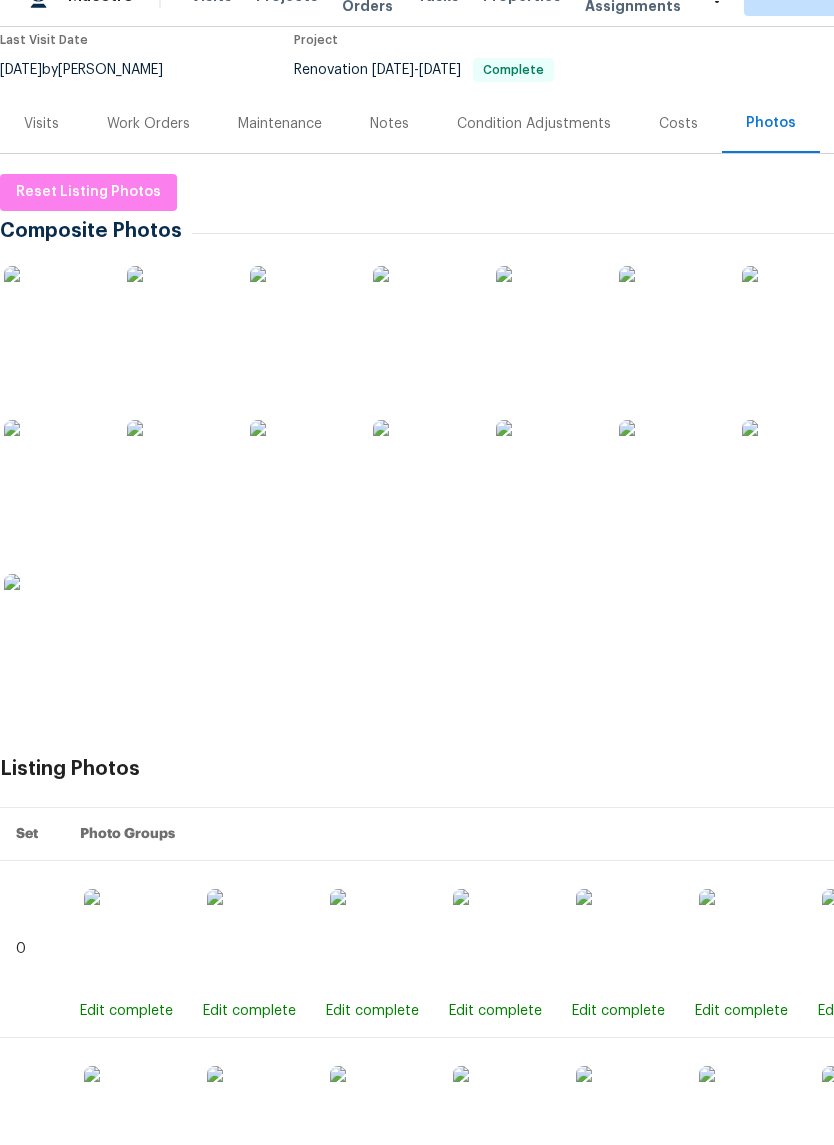 click at bounding box center [54, 352] 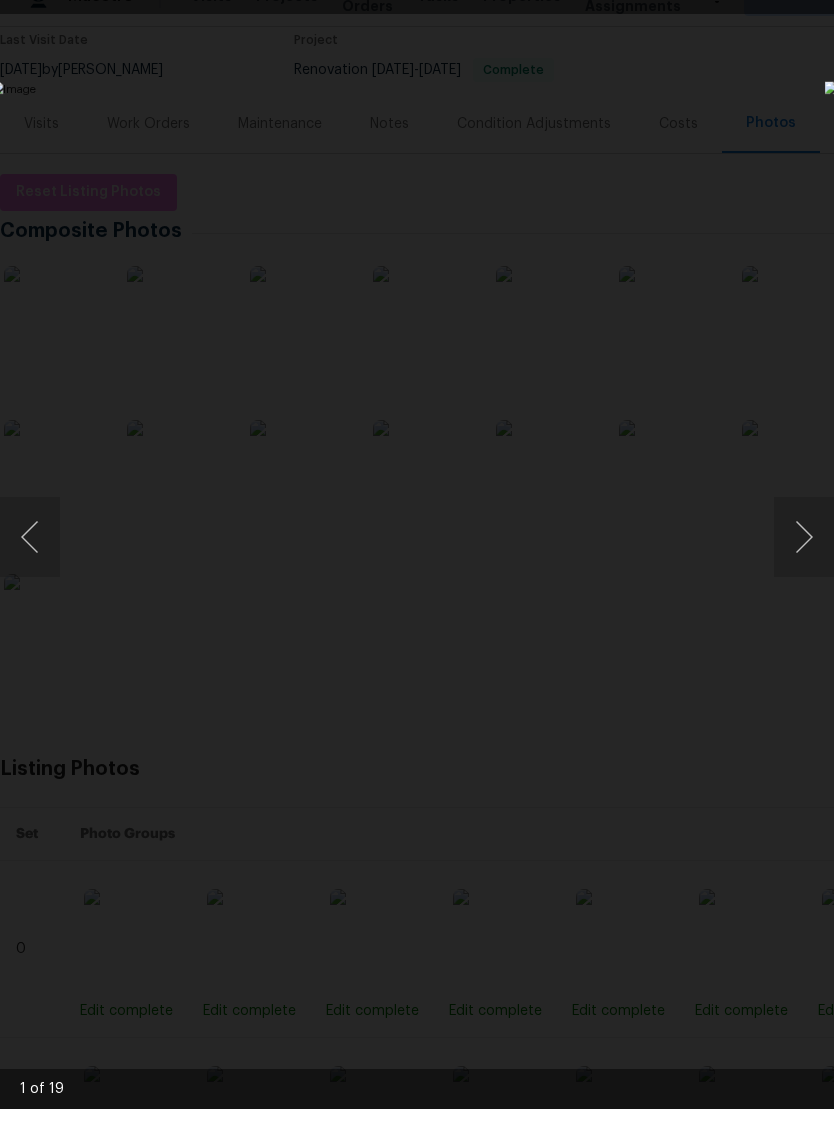 click at bounding box center (804, 573) 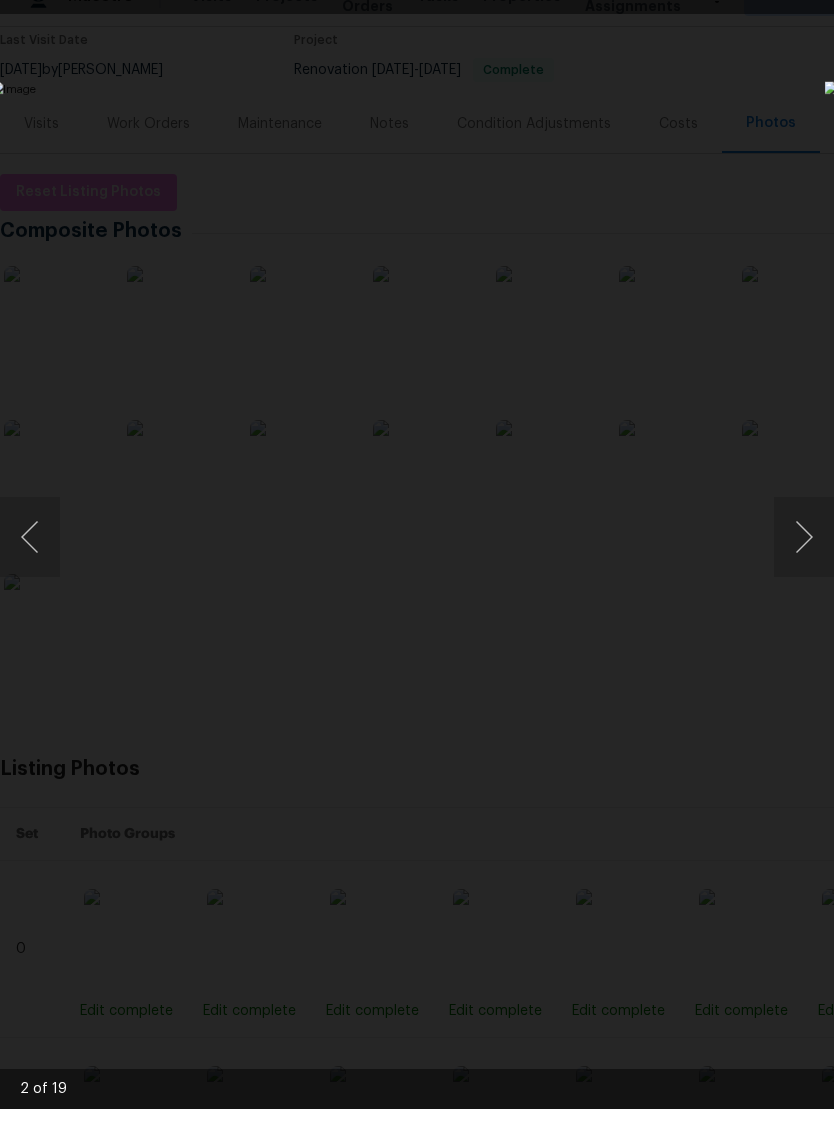 click at bounding box center (804, 573) 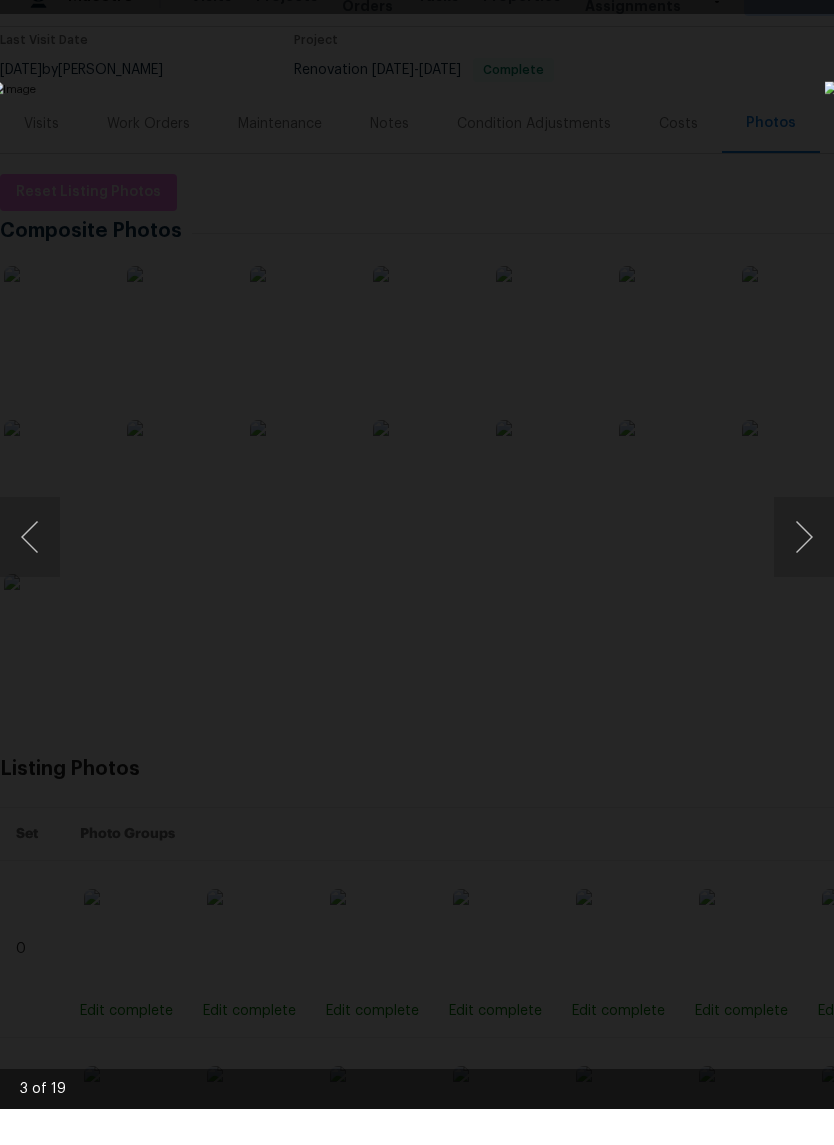 click at bounding box center [804, 573] 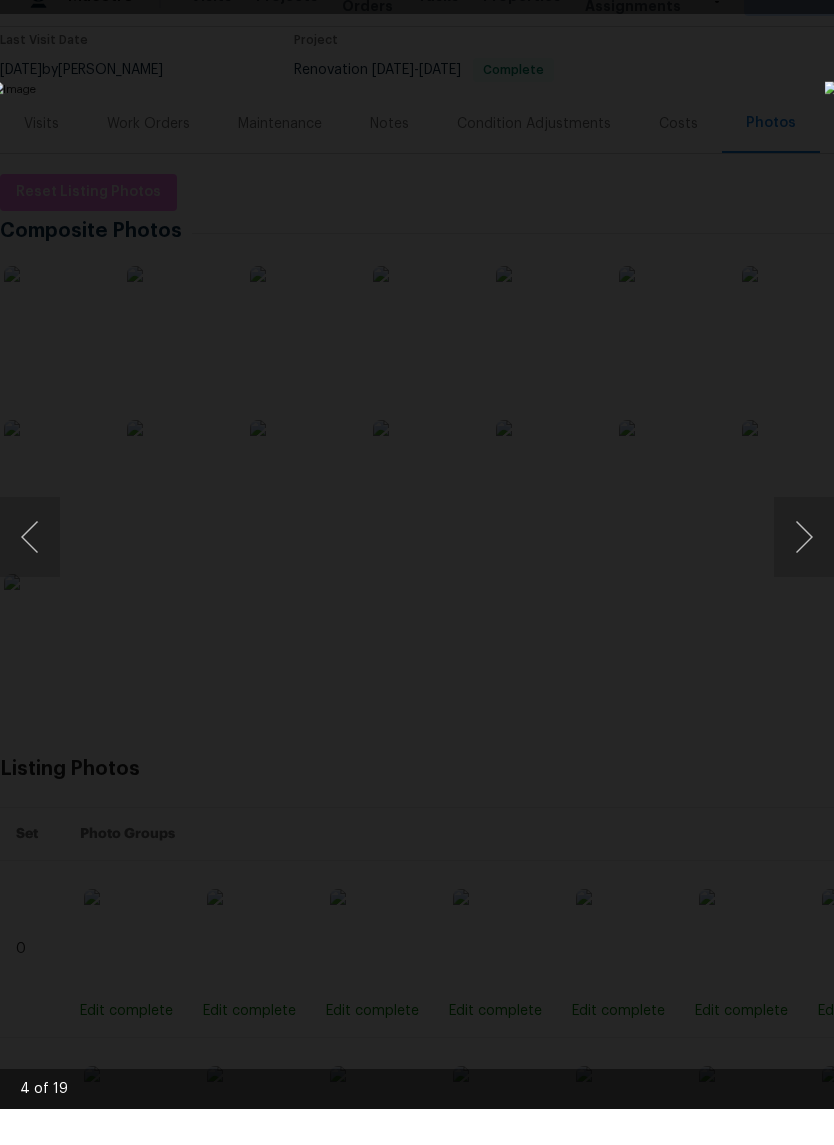 click at bounding box center (804, 573) 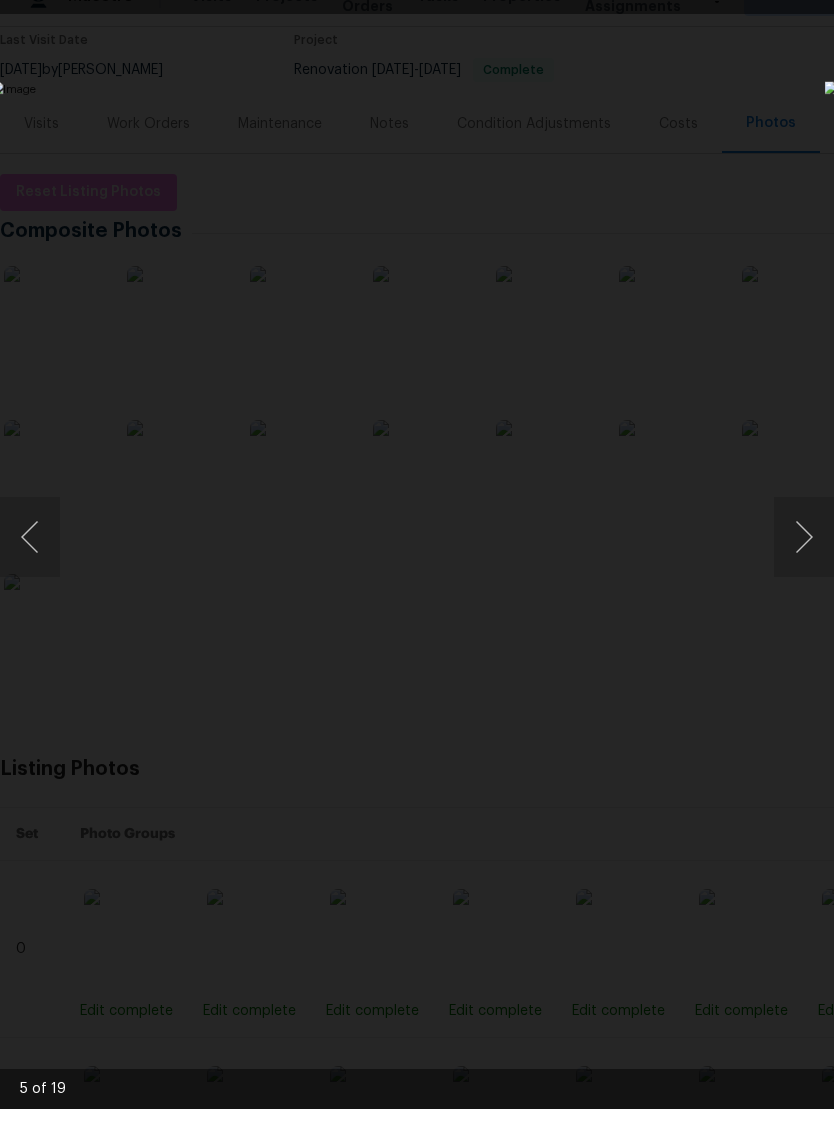 click at bounding box center [804, 573] 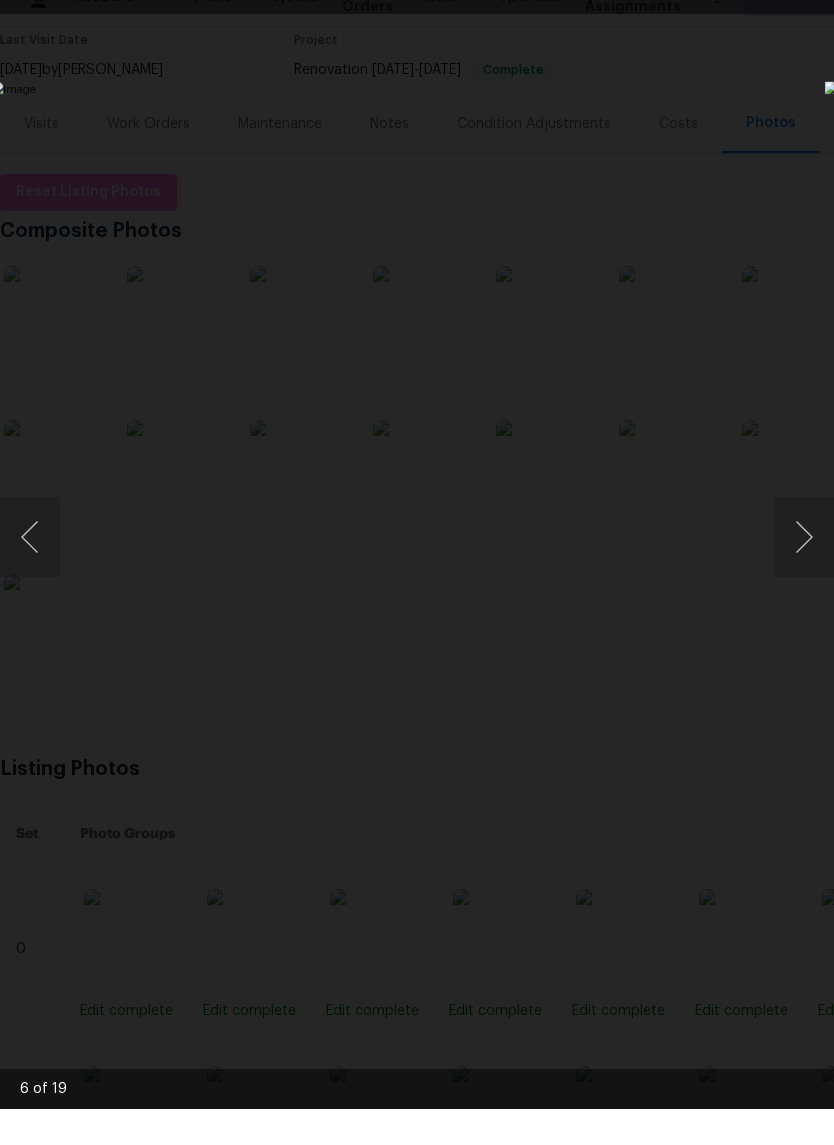 click at bounding box center (804, 573) 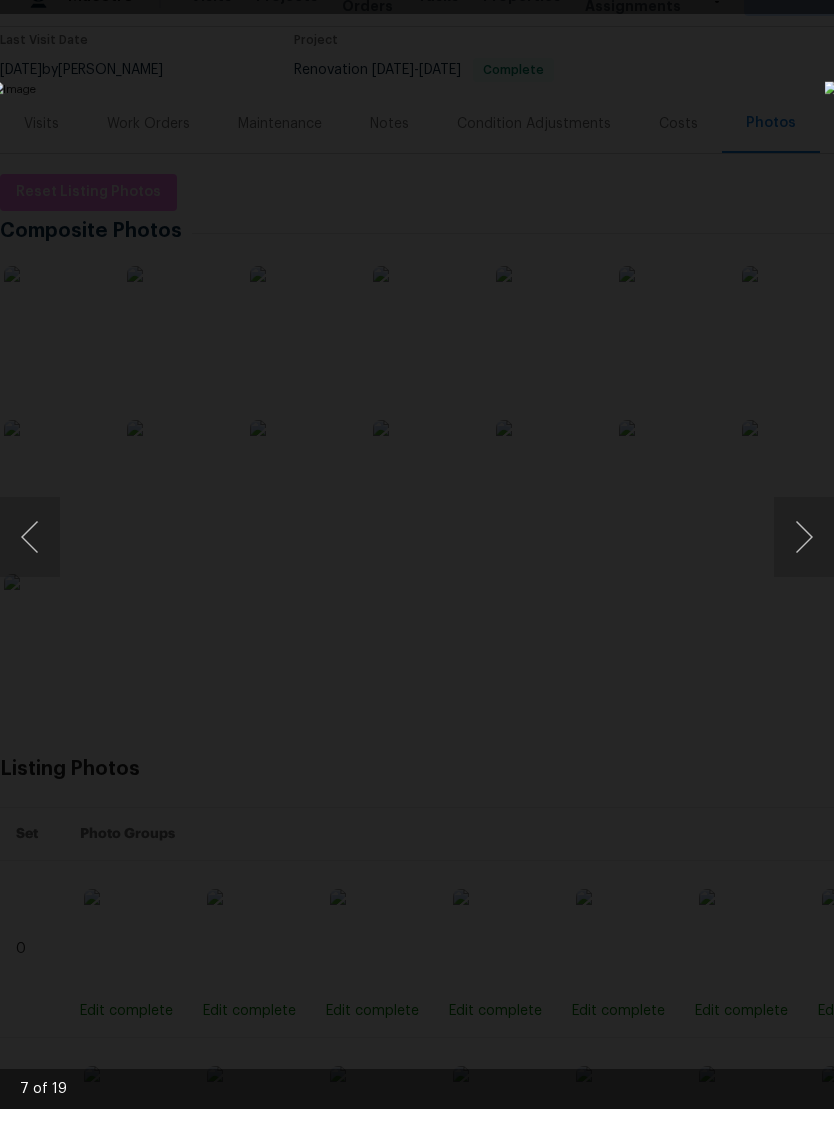 click at bounding box center (804, 573) 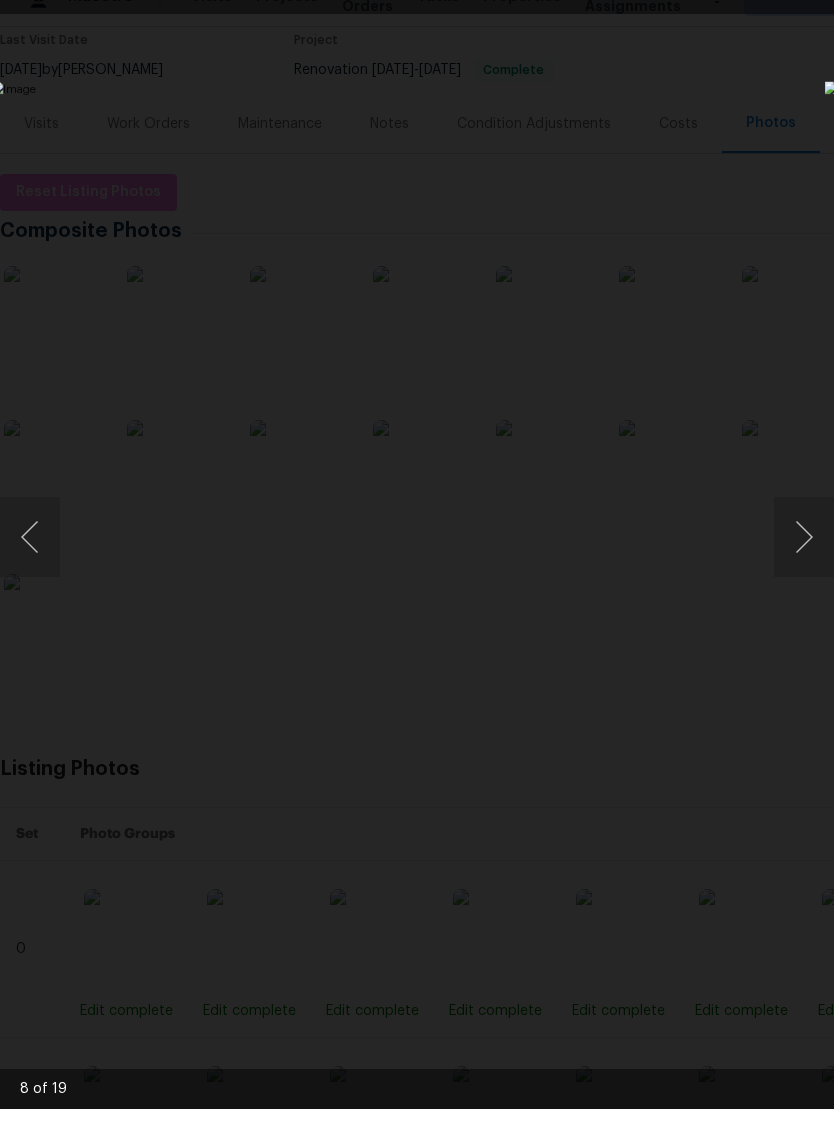 click at bounding box center [804, 573] 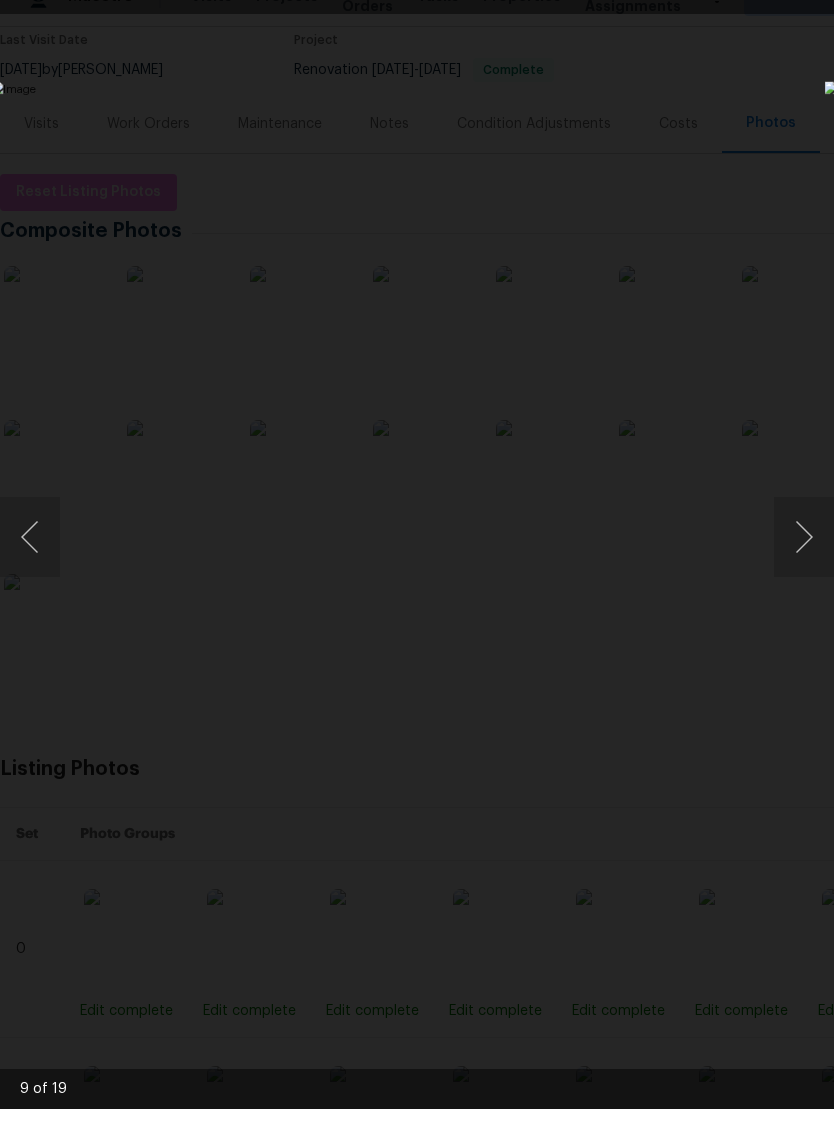 click at bounding box center [804, 573] 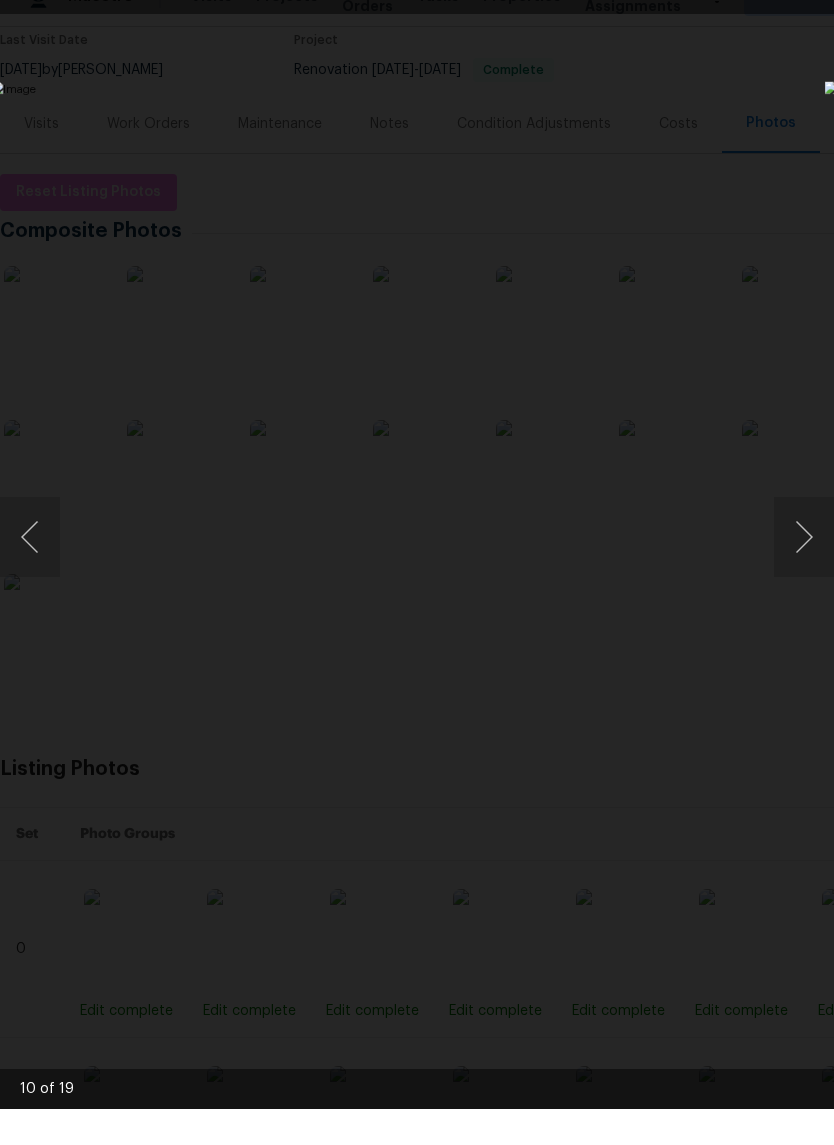 click at bounding box center (804, 573) 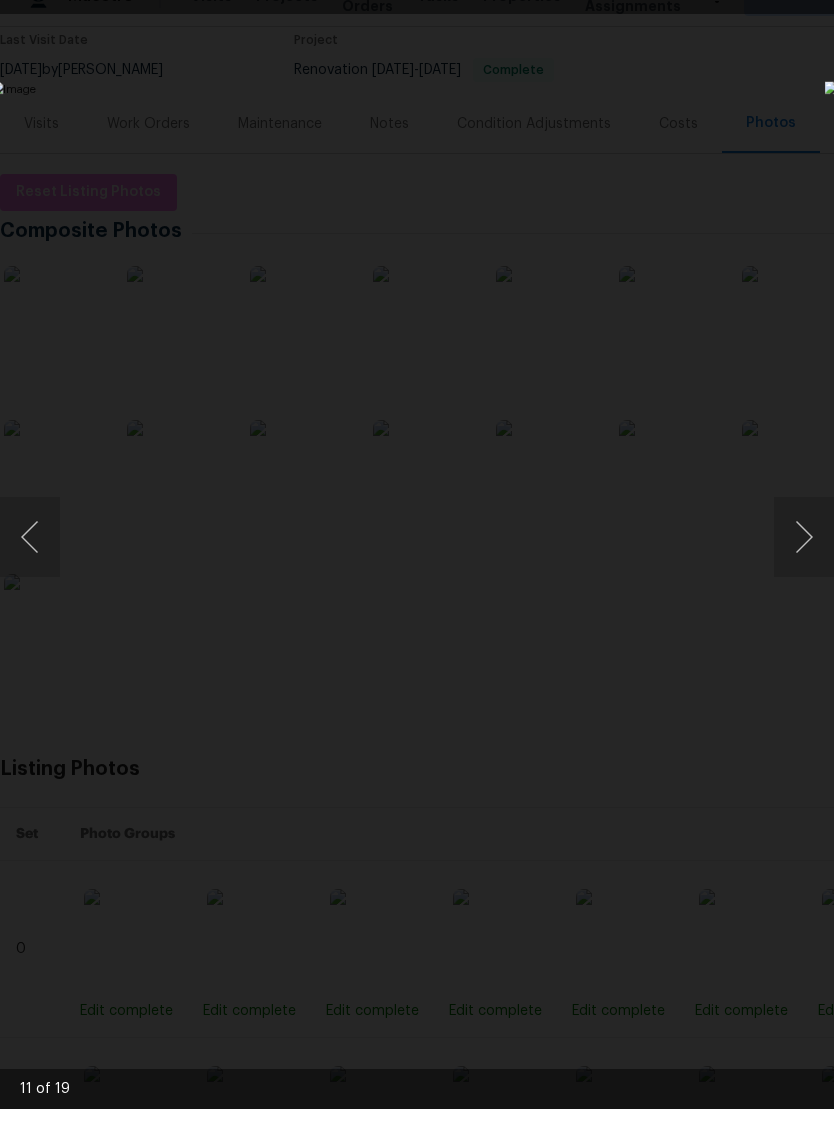 click at bounding box center (804, 573) 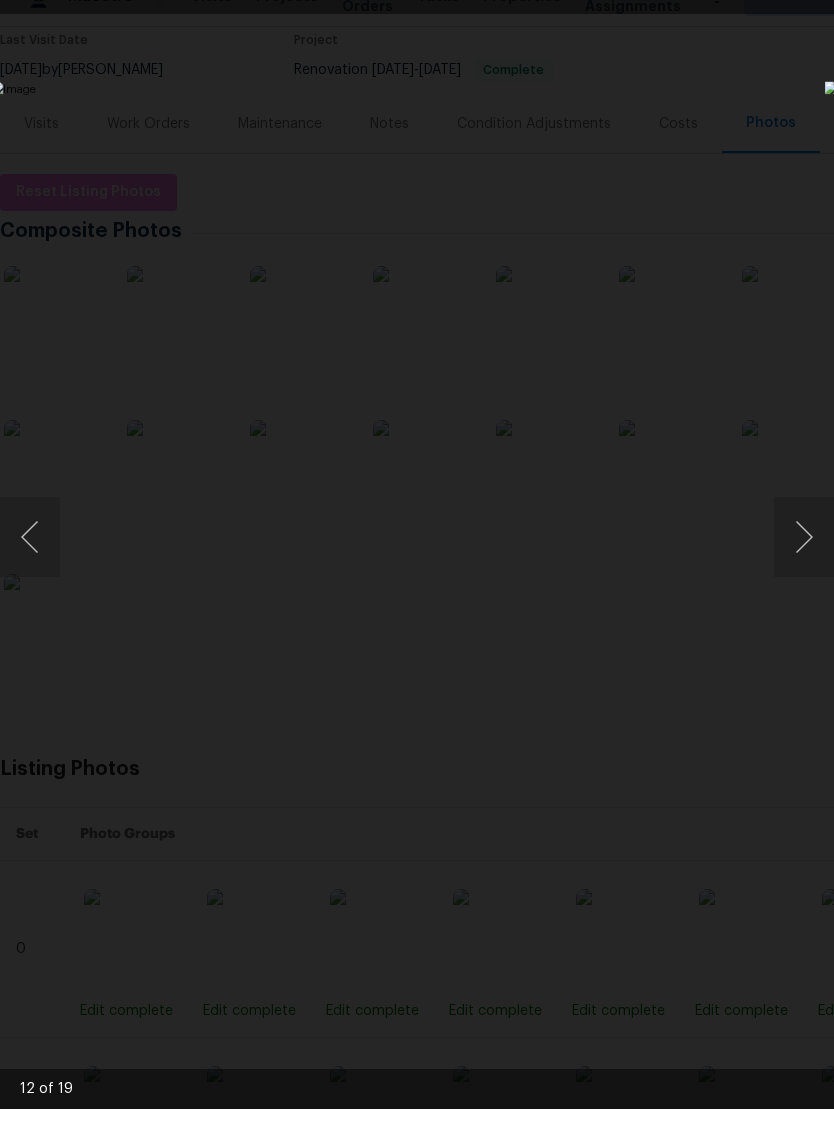 click at bounding box center (804, 573) 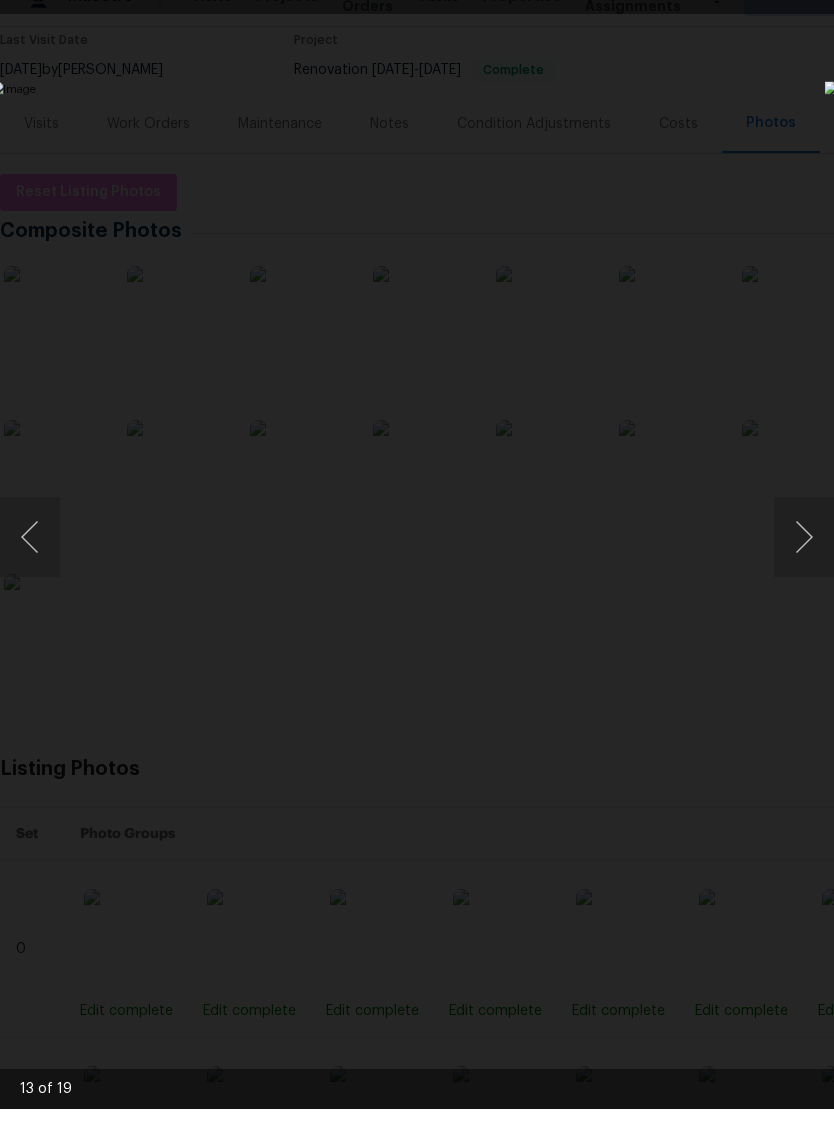 click at bounding box center [804, 573] 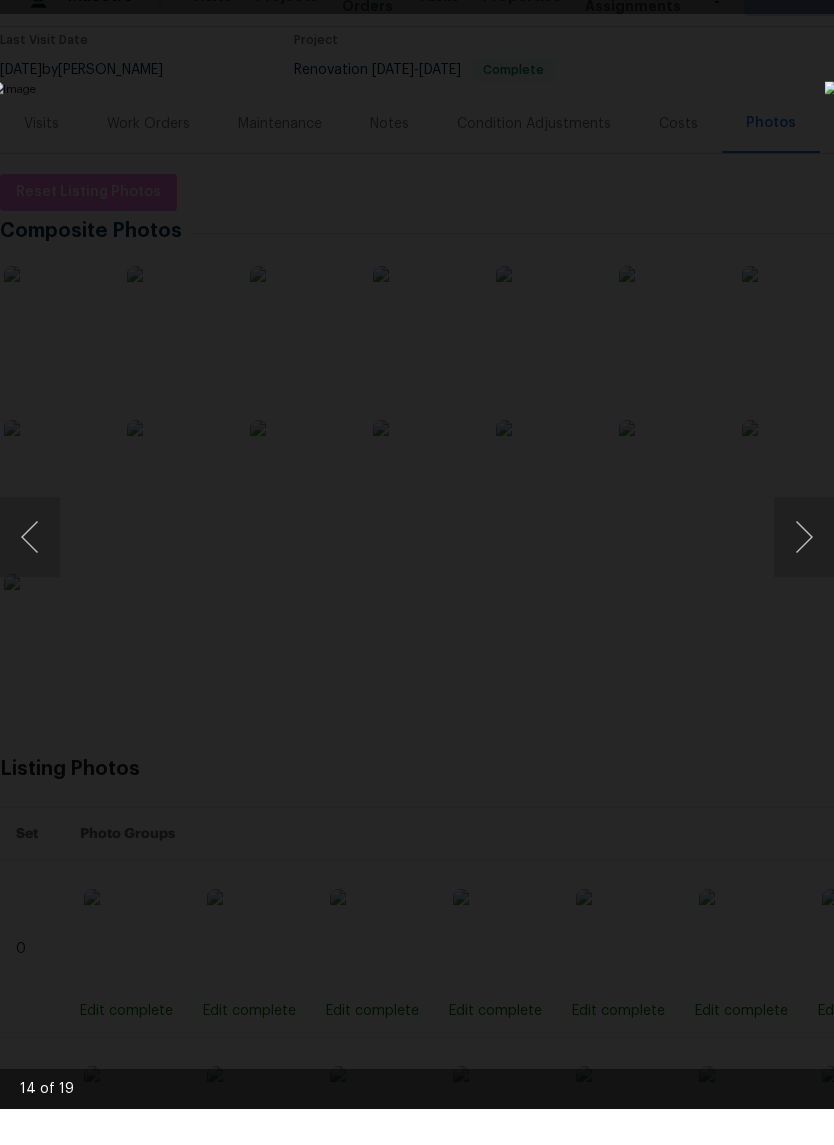 click at bounding box center [30, 573] 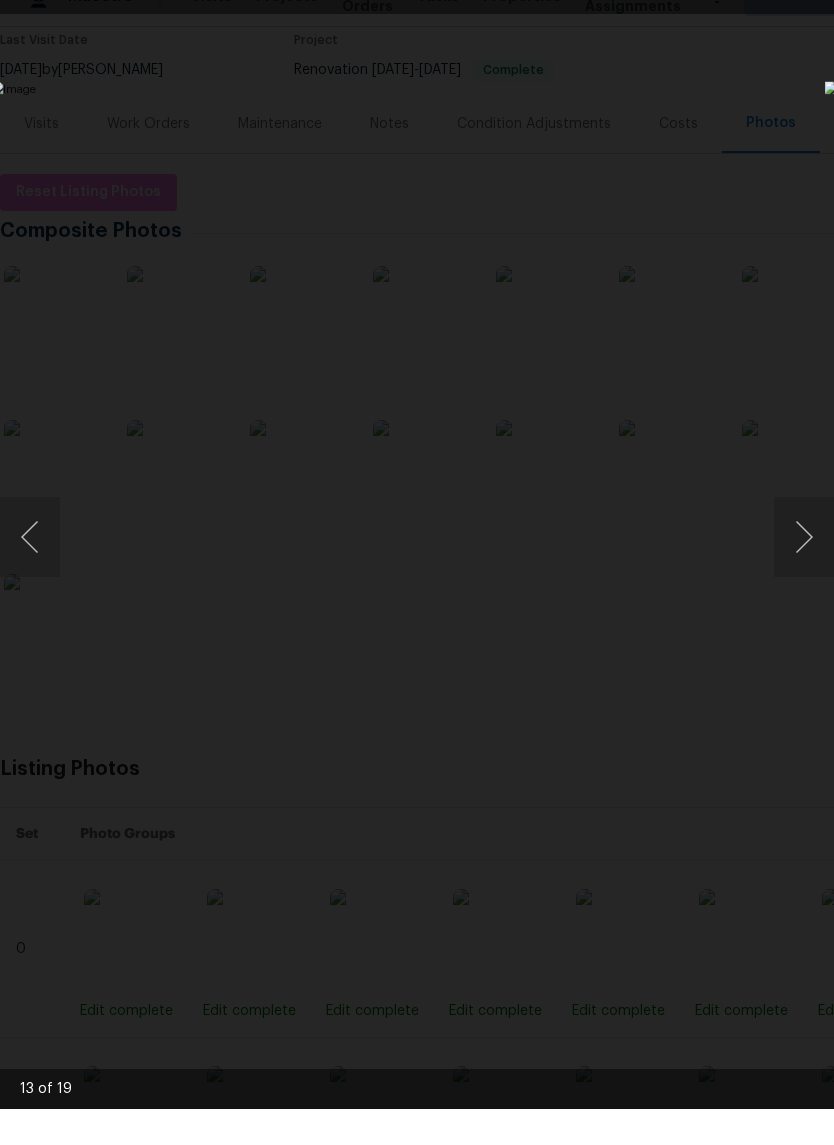 click at bounding box center [30, 573] 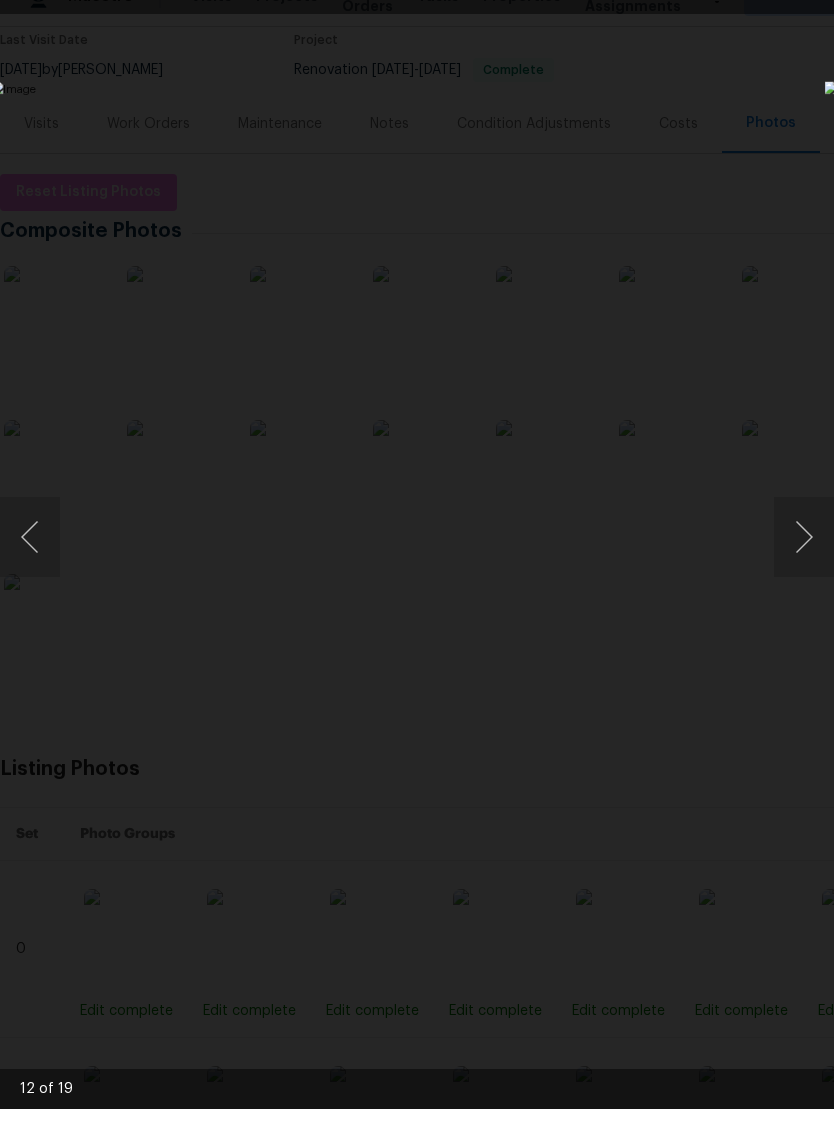 click at bounding box center [804, 573] 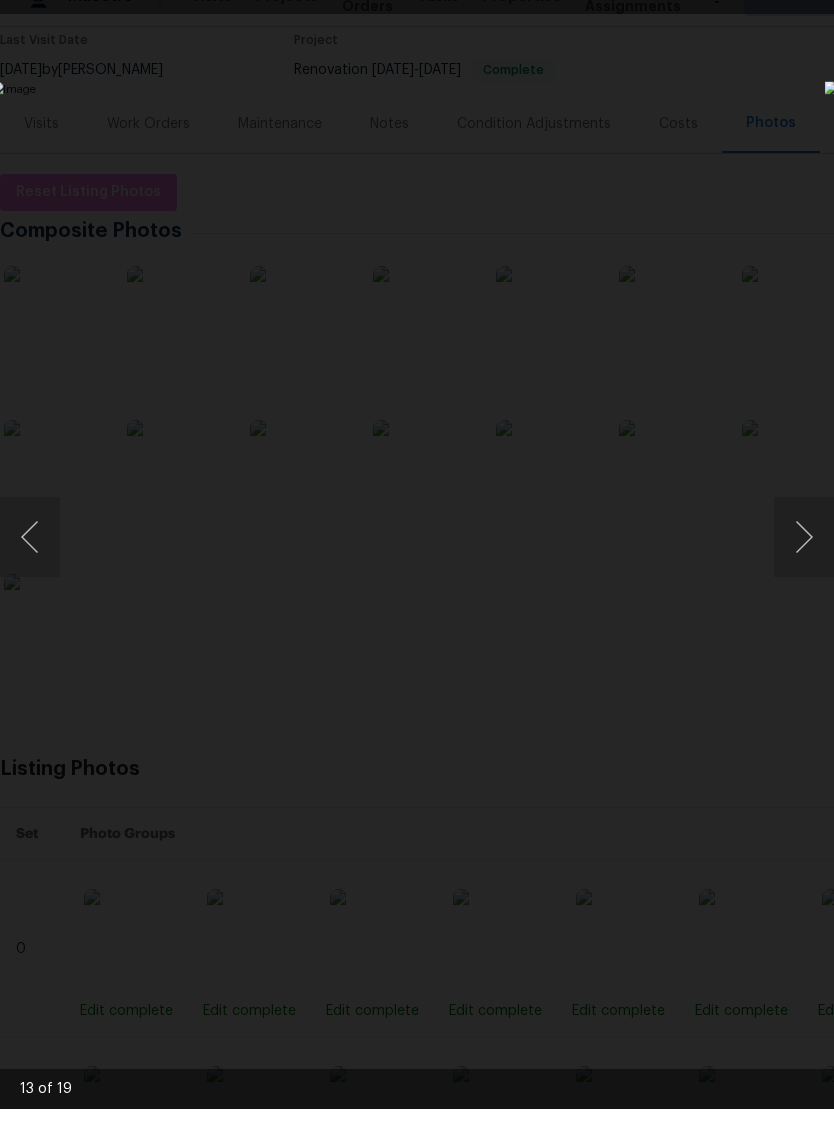 click at bounding box center (804, 573) 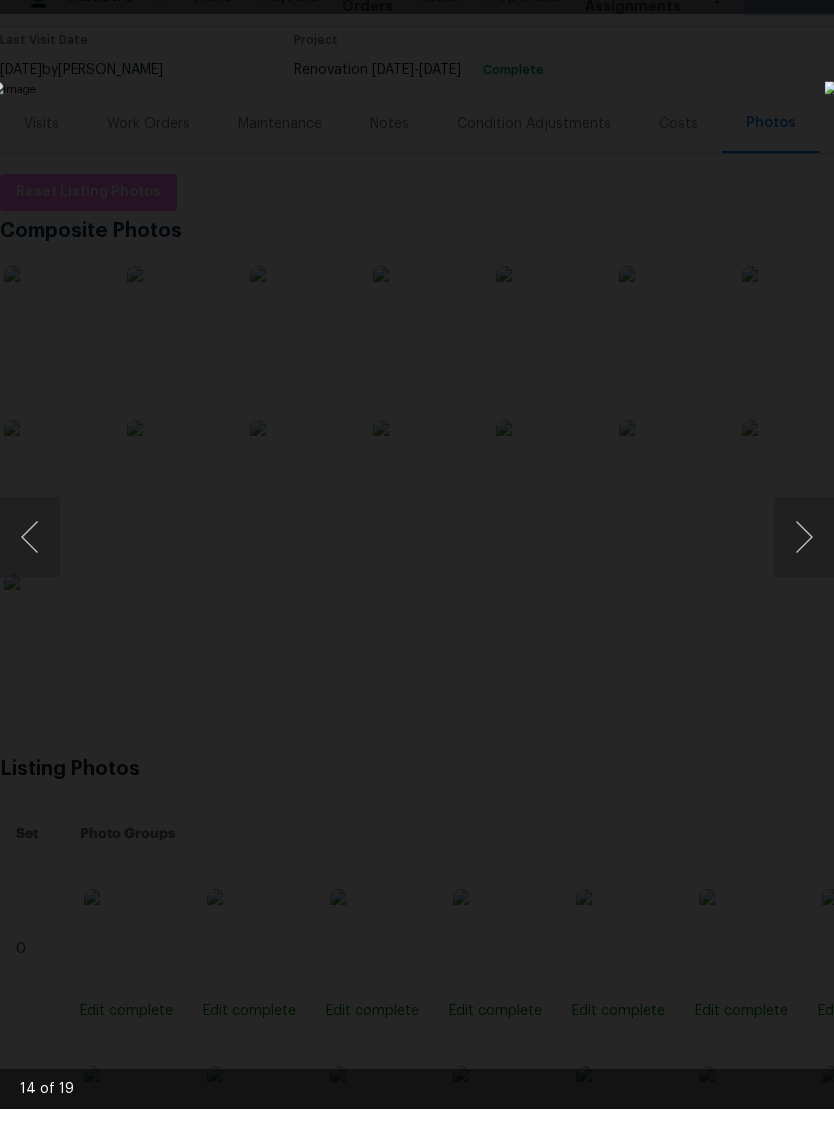 click at bounding box center [804, 573] 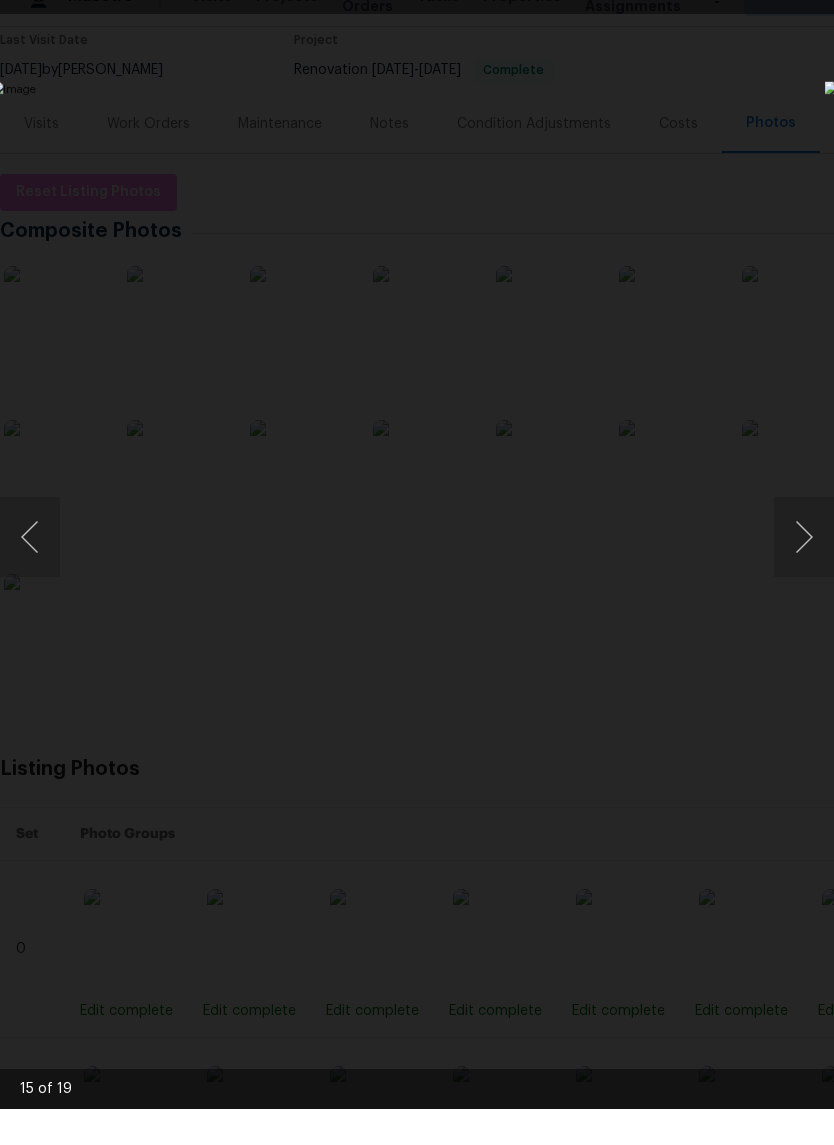 click at bounding box center (804, 573) 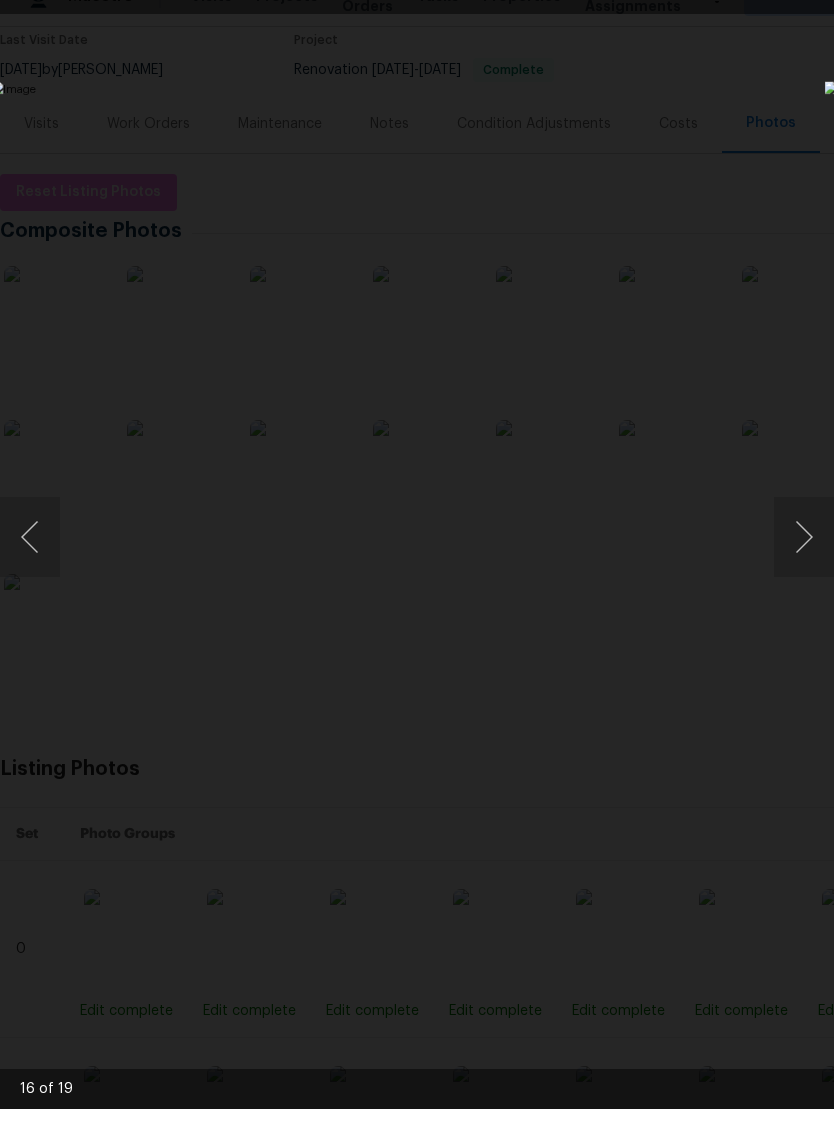 click at bounding box center [322, 572] 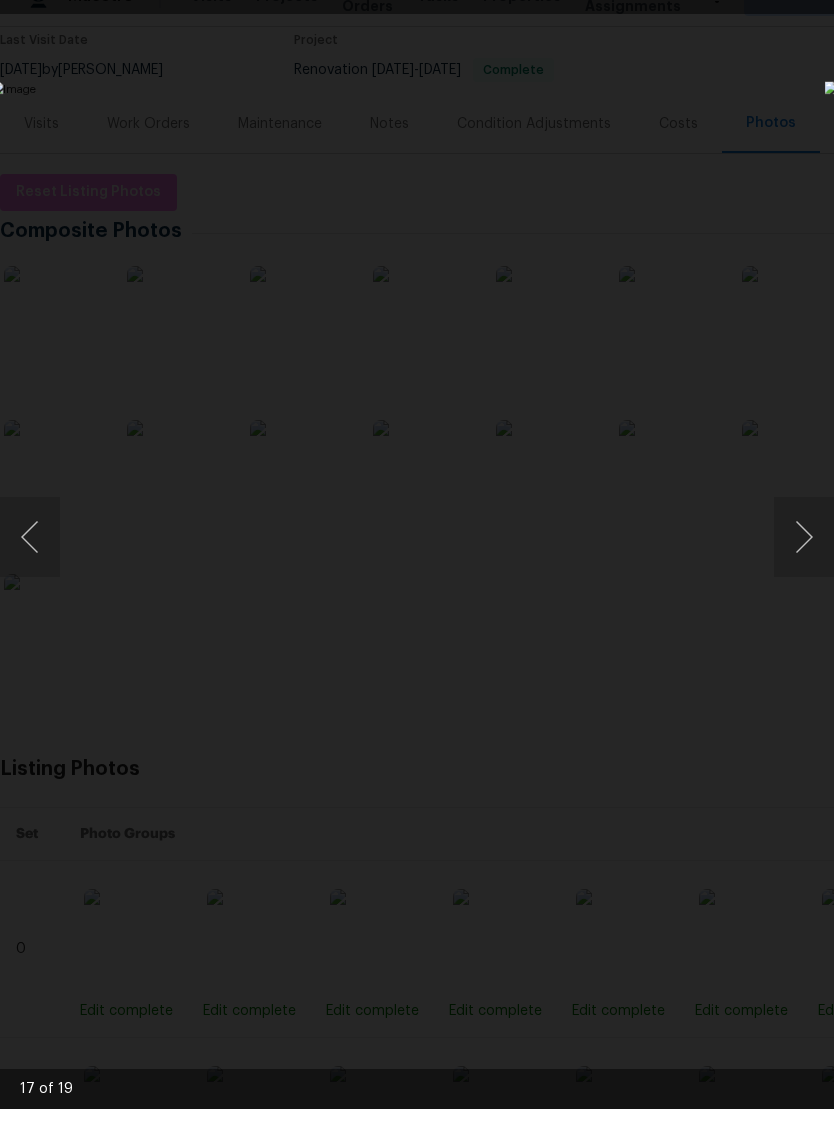 click at bounding box center (804, 573) 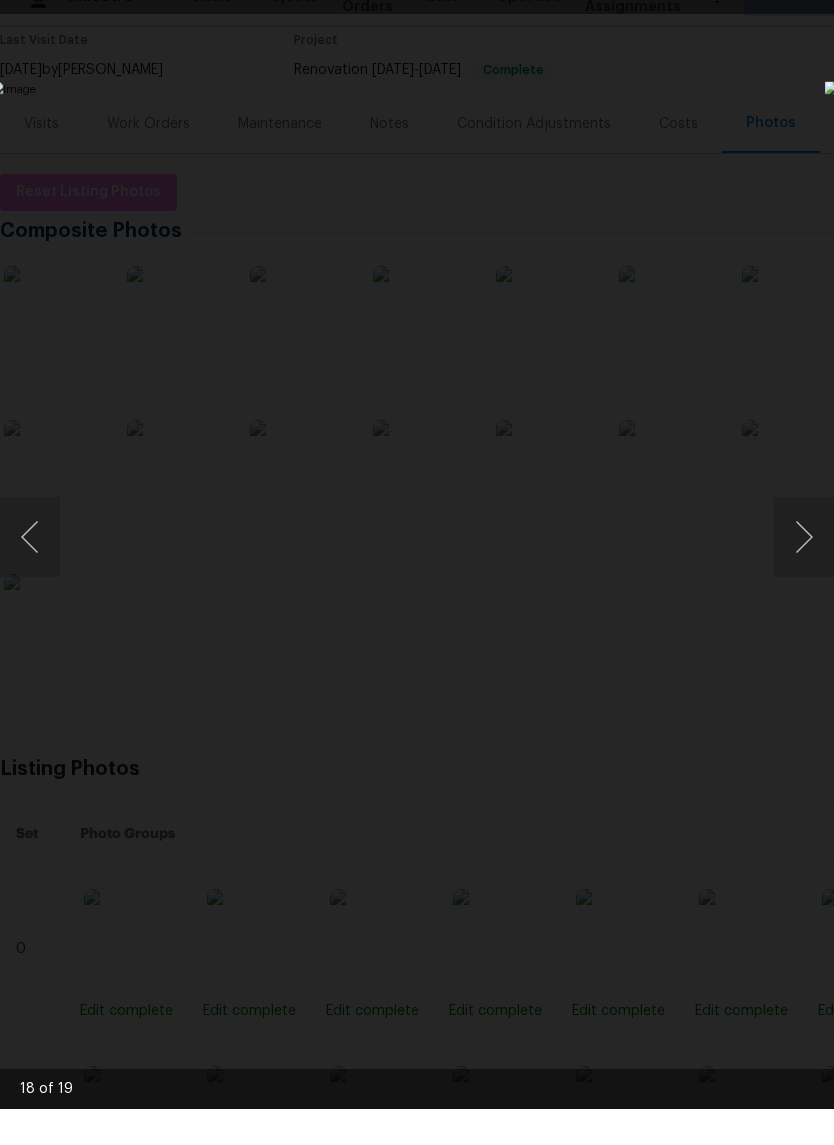 click at bounding box center [804, 573] 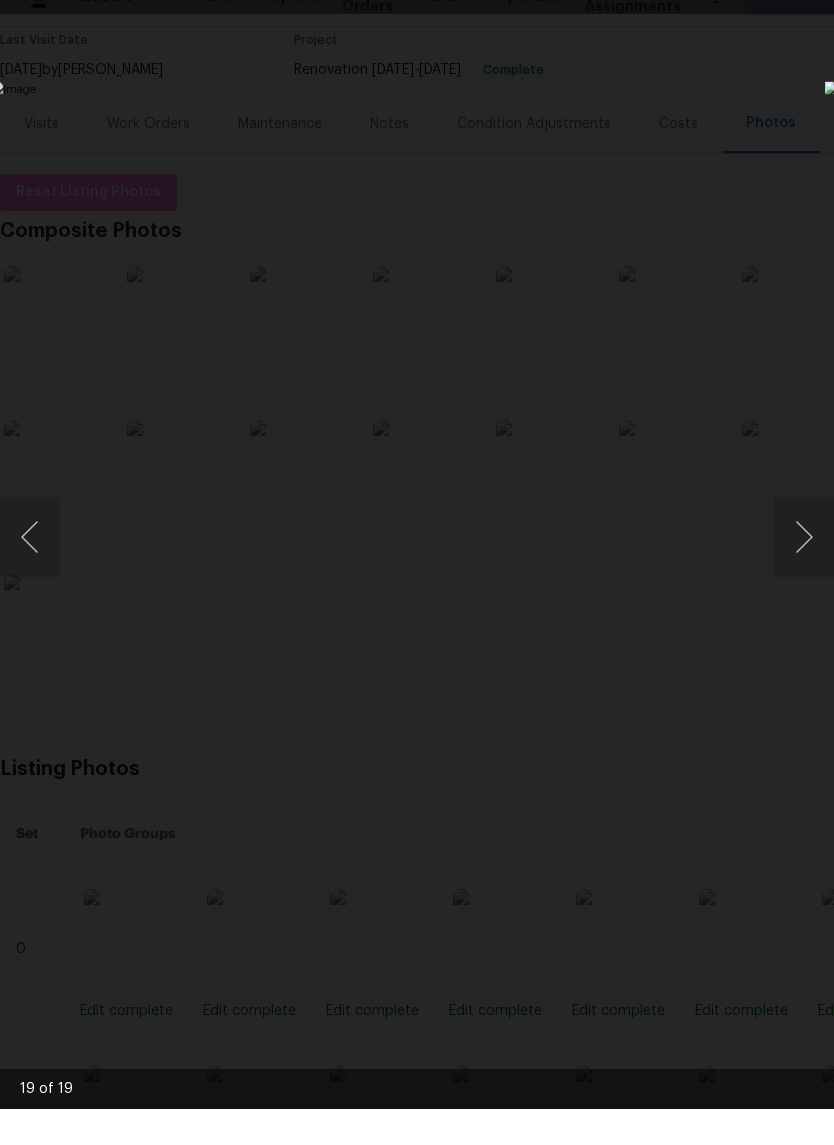 click at bounding box center [804, 573] 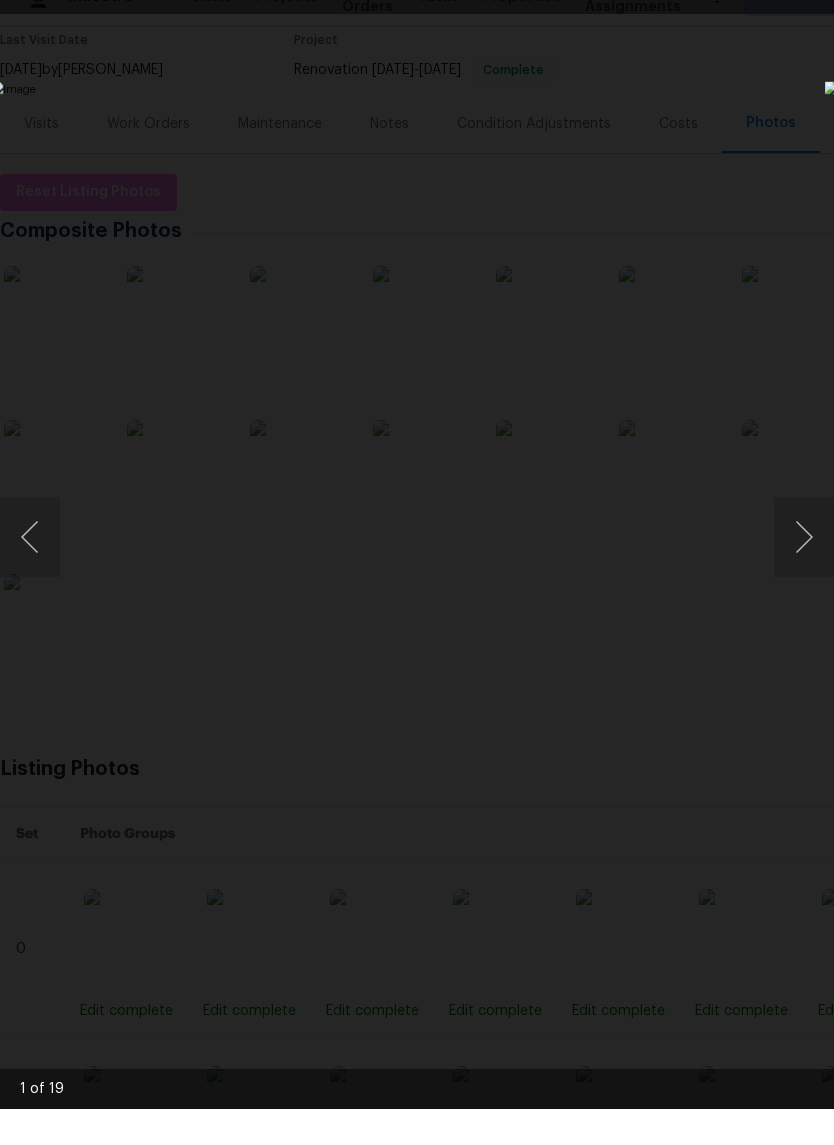 click at bounding box center [804, 573] 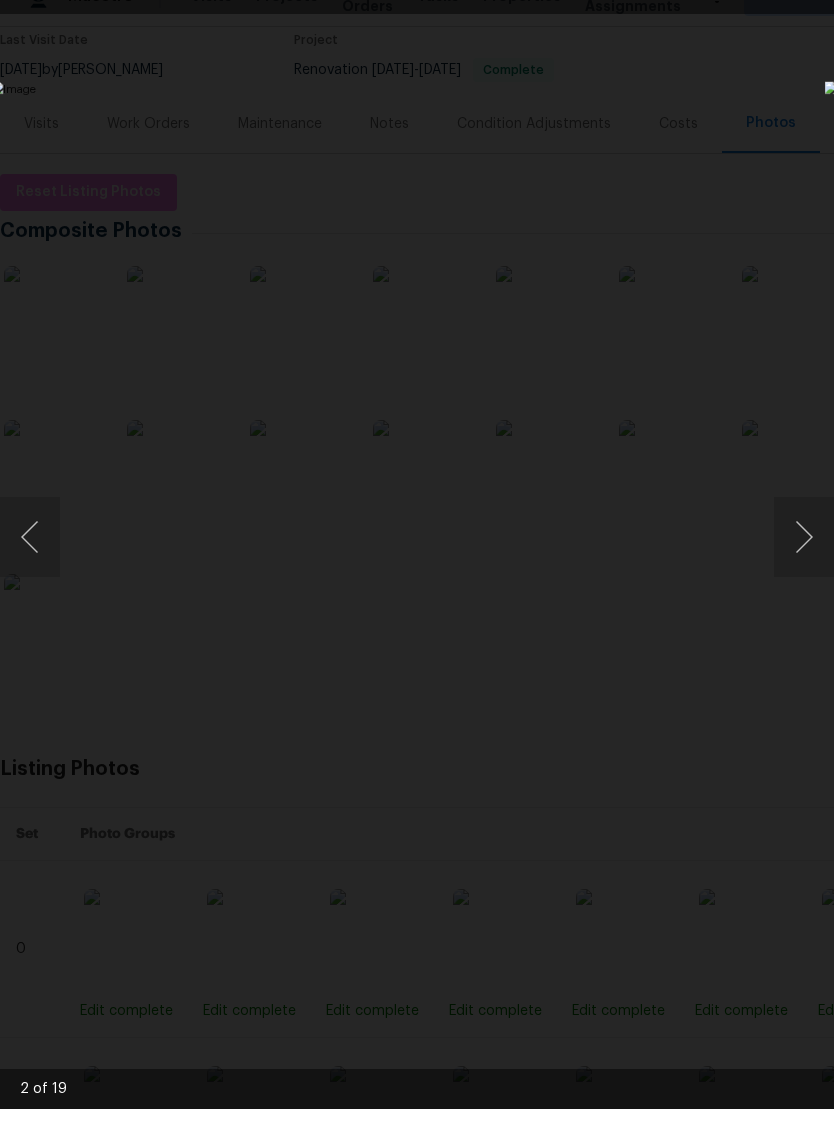 click at bounding box center [804, 573] 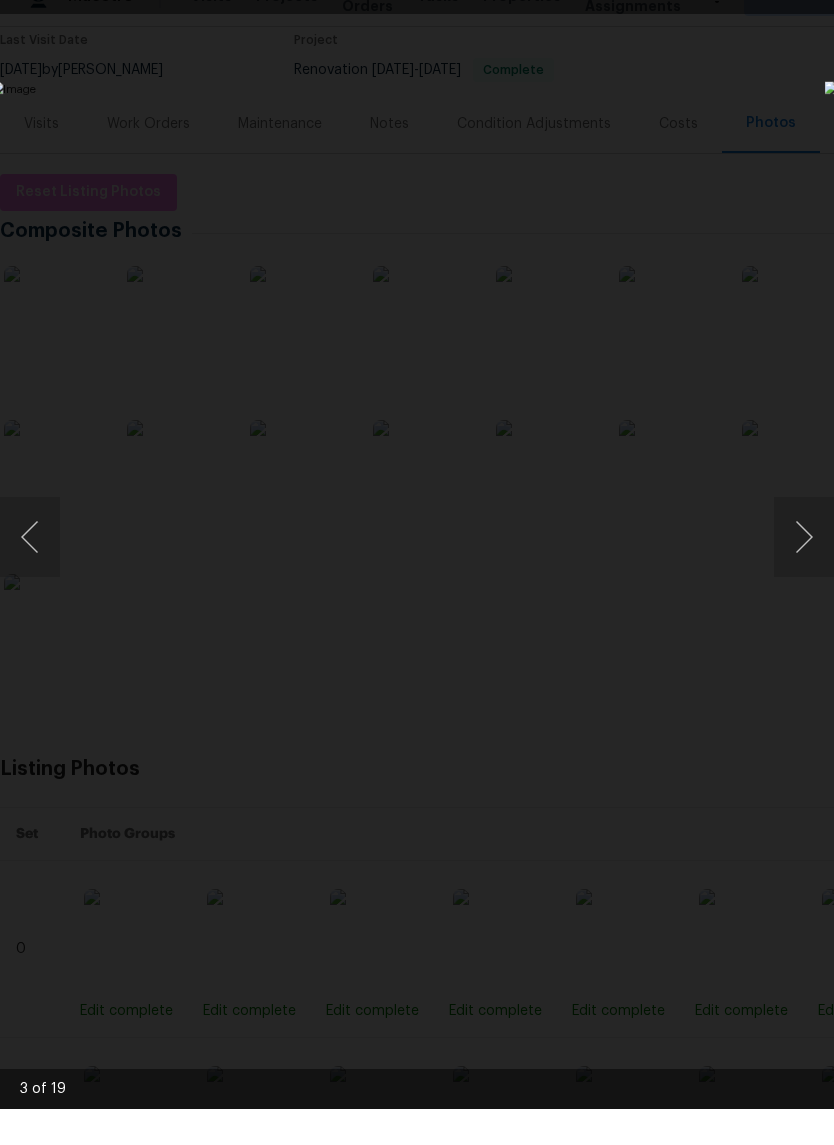 click at bounding box center [804, 573] 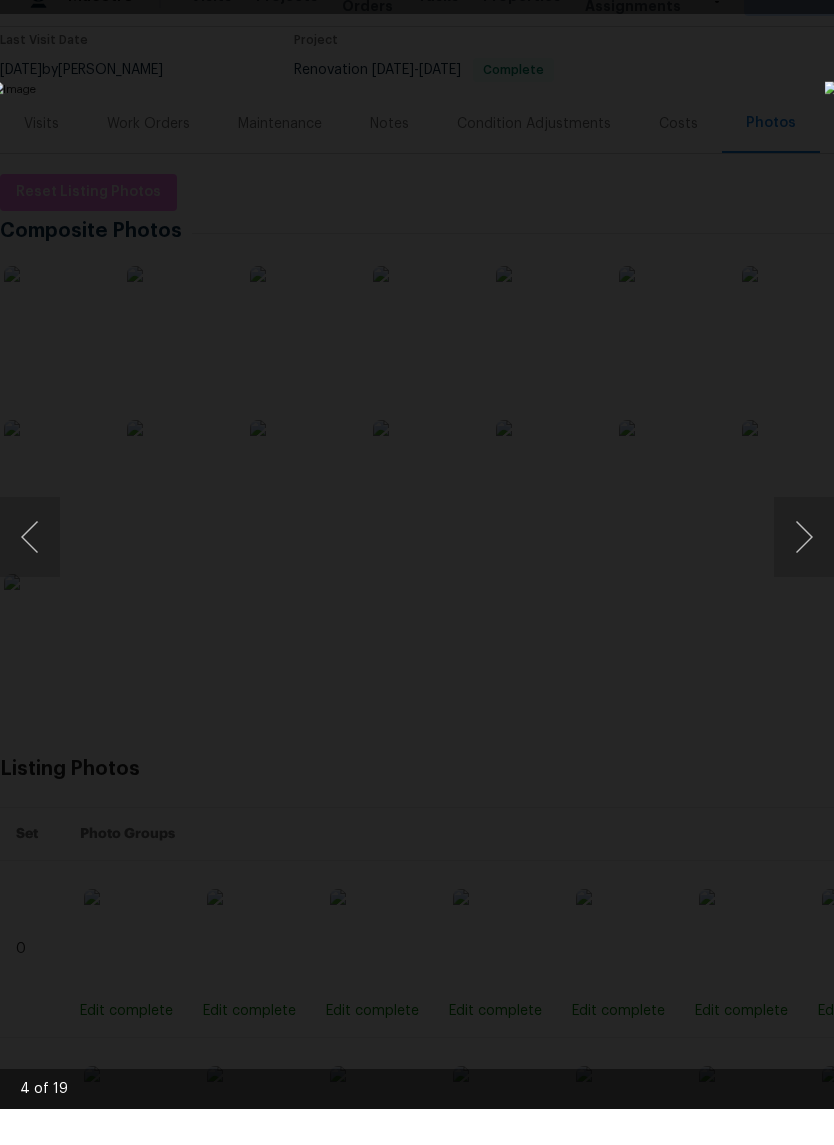 click at bounding box center [804, 573] 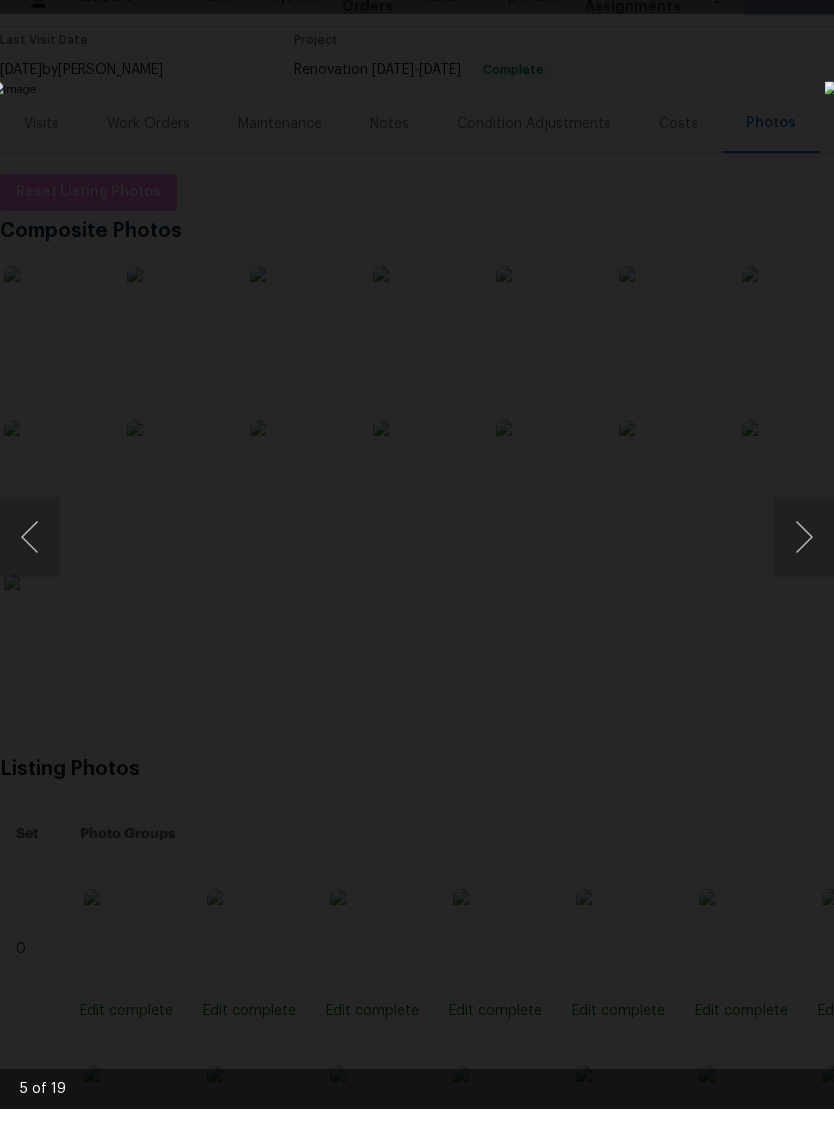 click at bounding box center (804, 573) 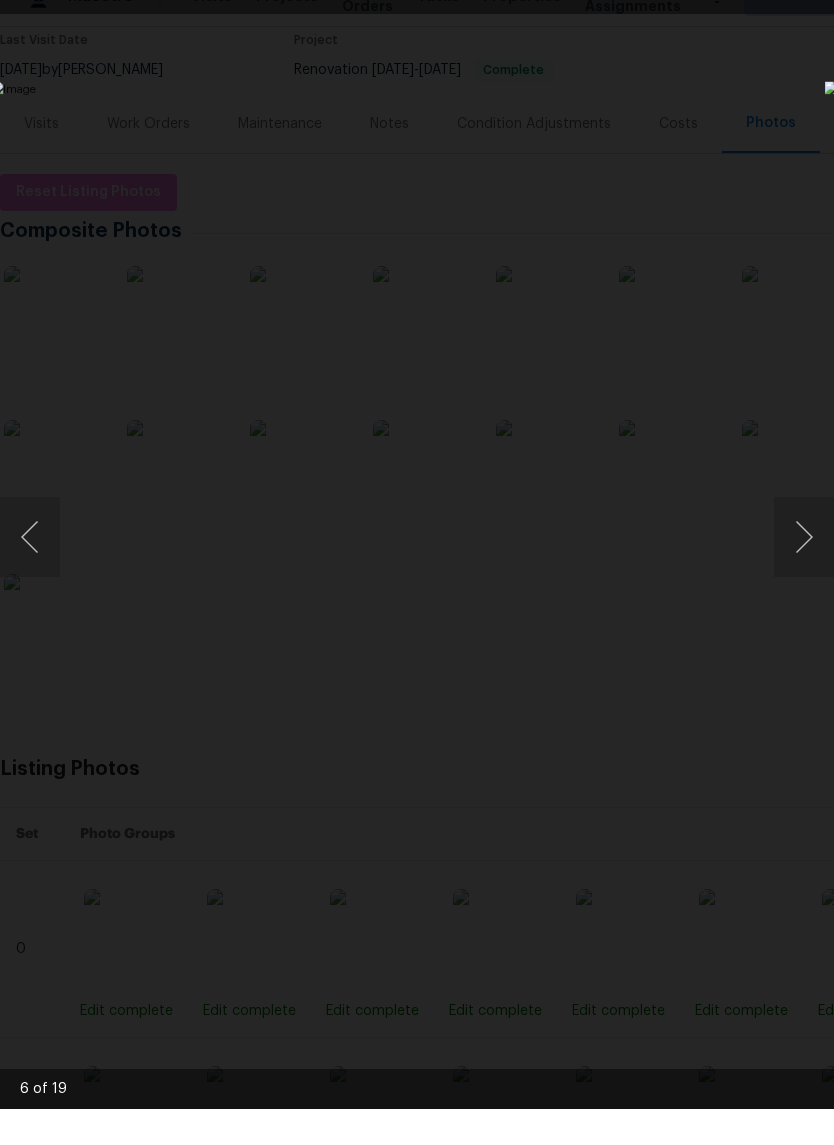 click at bounding box center (30, 573) 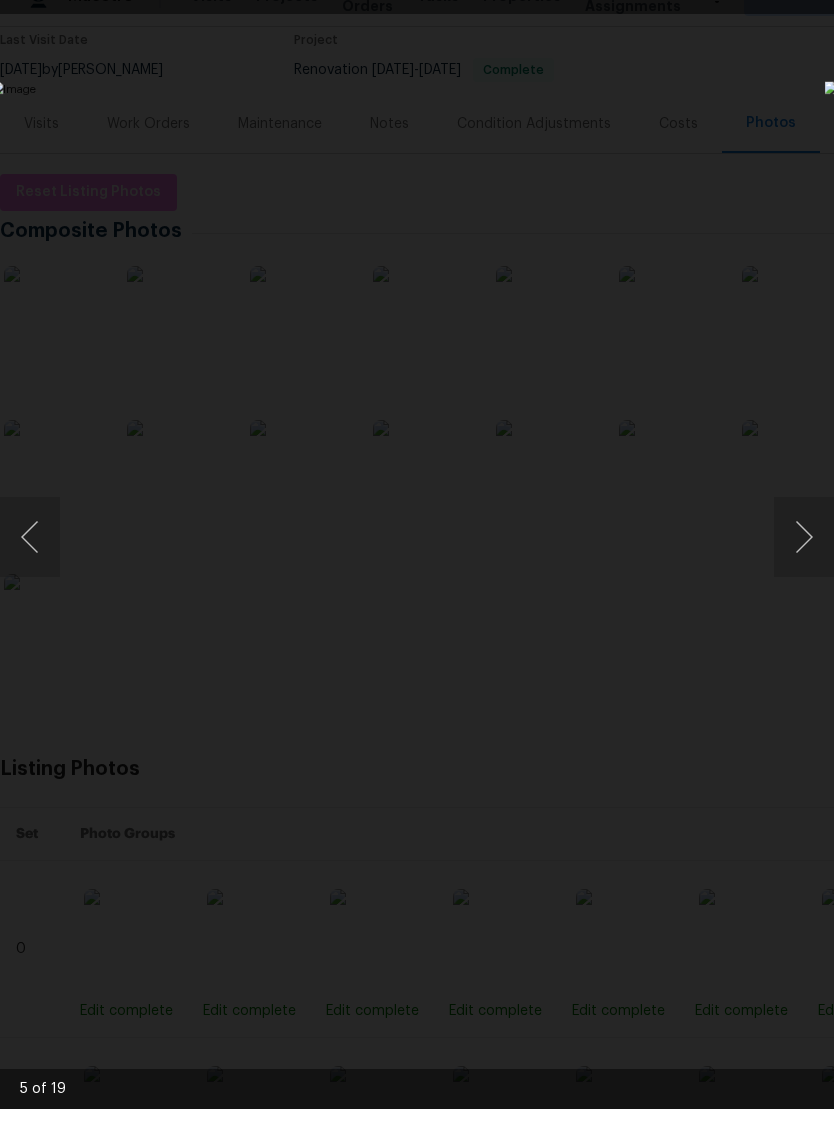 click at bounding box center (804, 573) 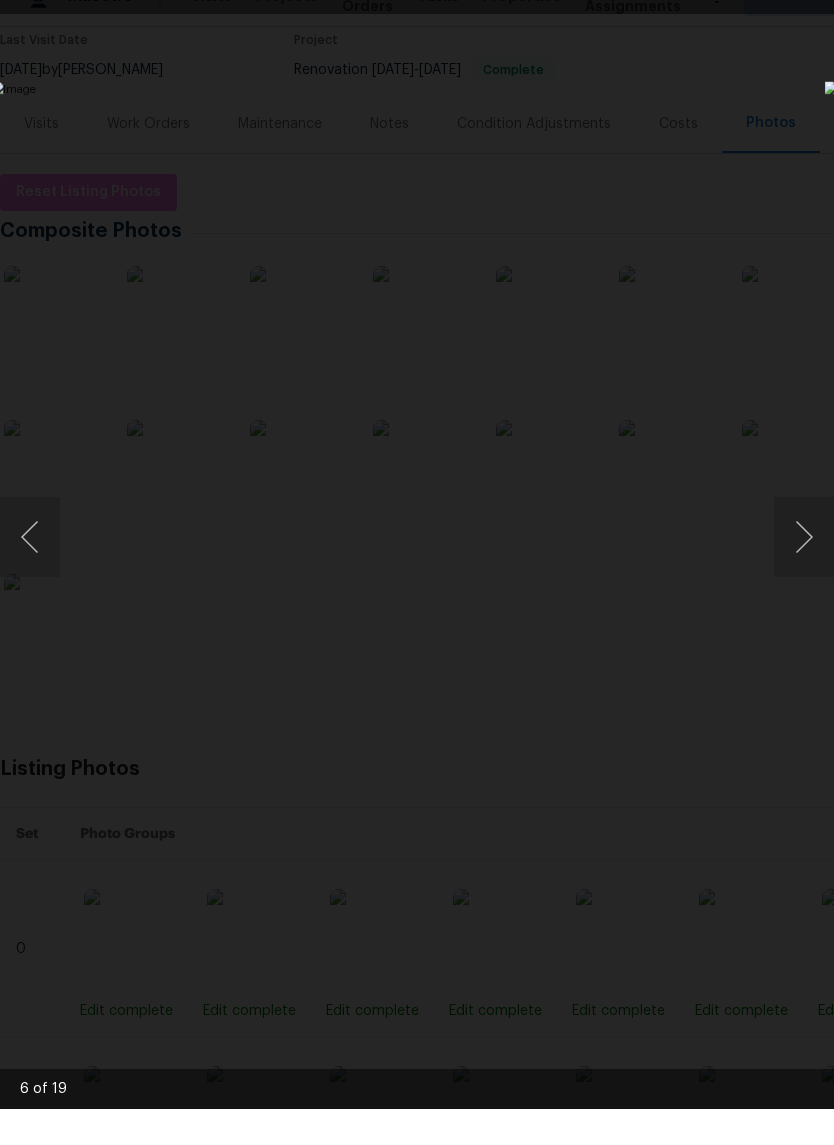 click at bounding box center [804, 573] 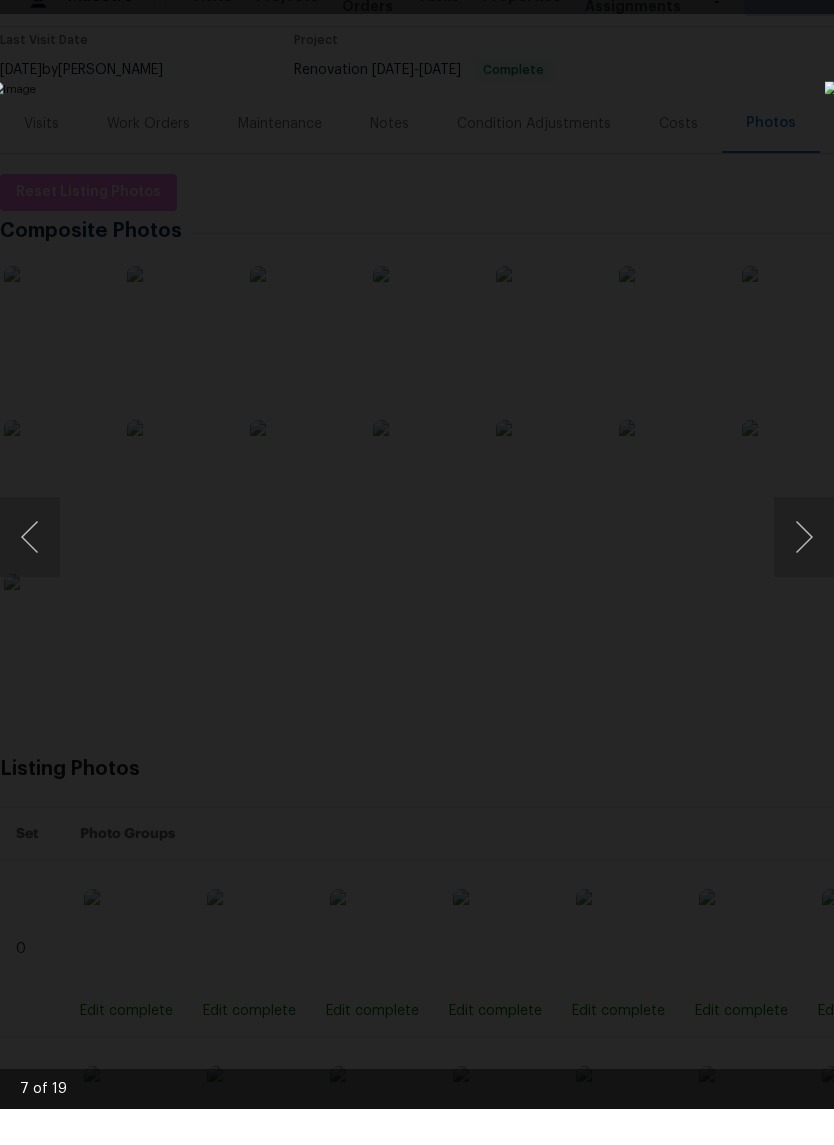 click at bounding box center (804, 573) 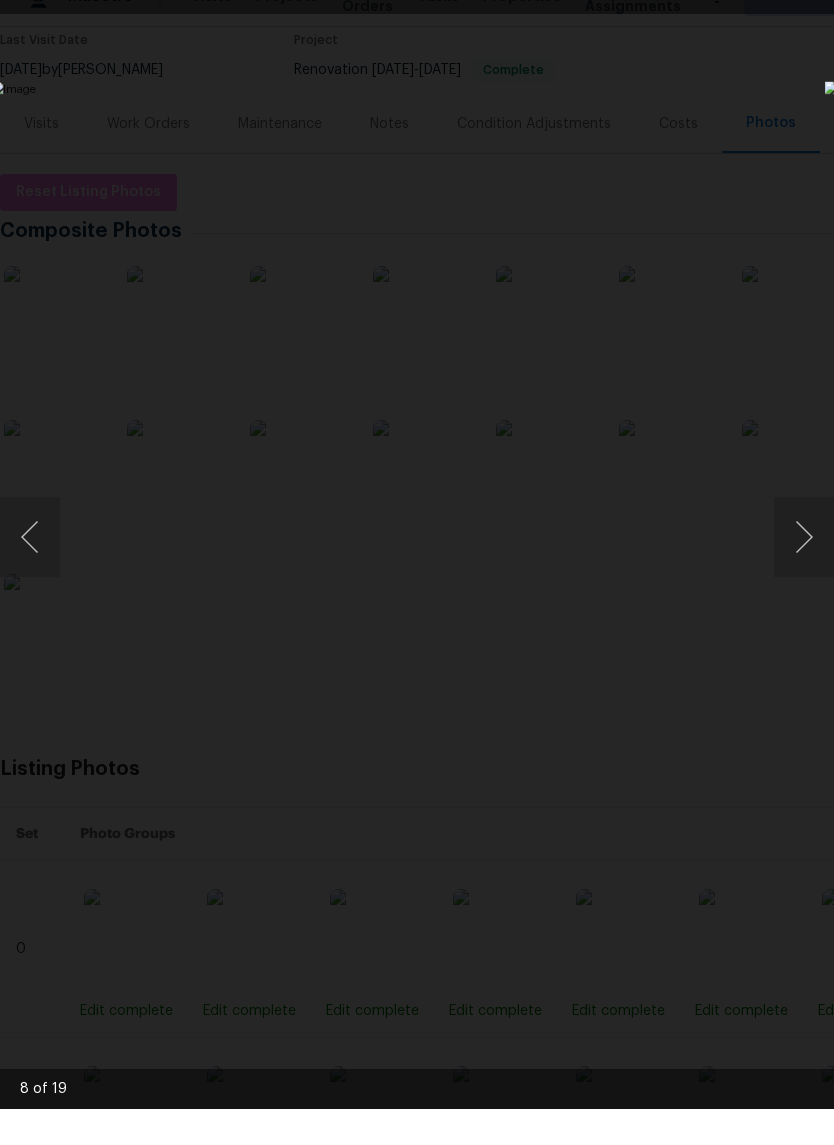 click at bounding box center (804, 573) 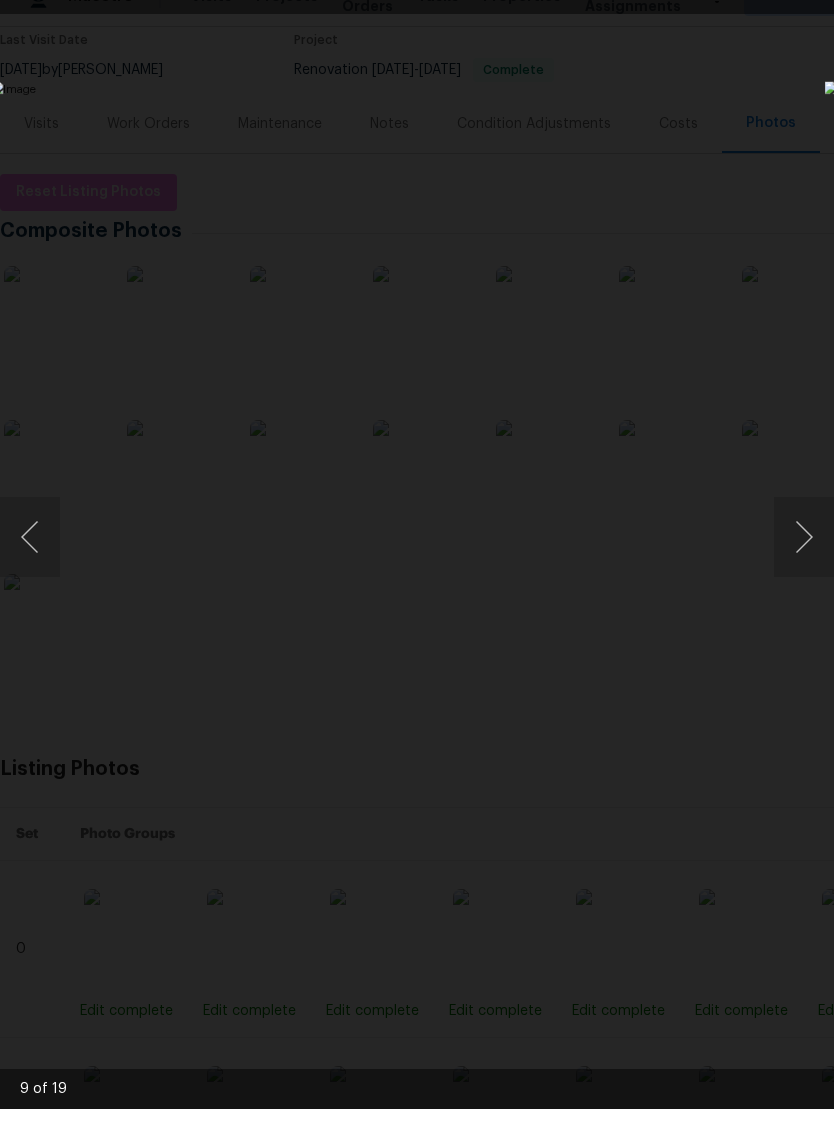 click at bounding box center (804, 573) 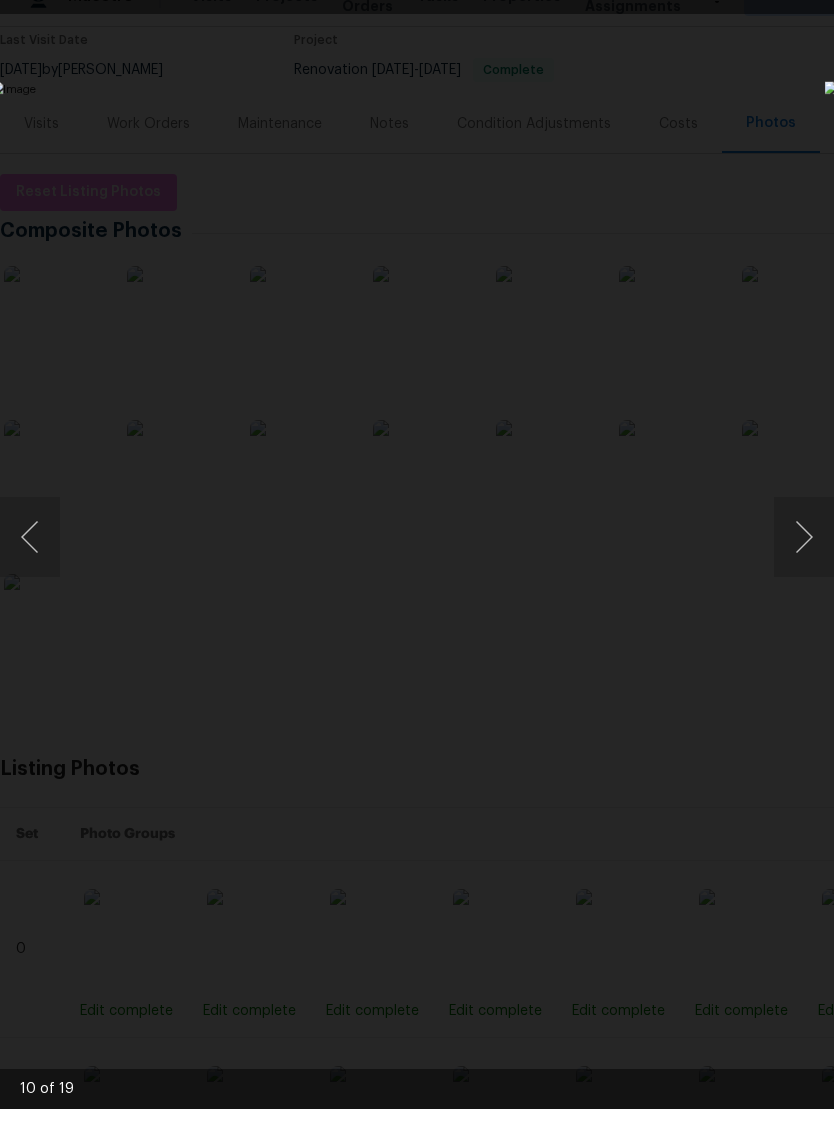 click at bounding box center [804, 573] 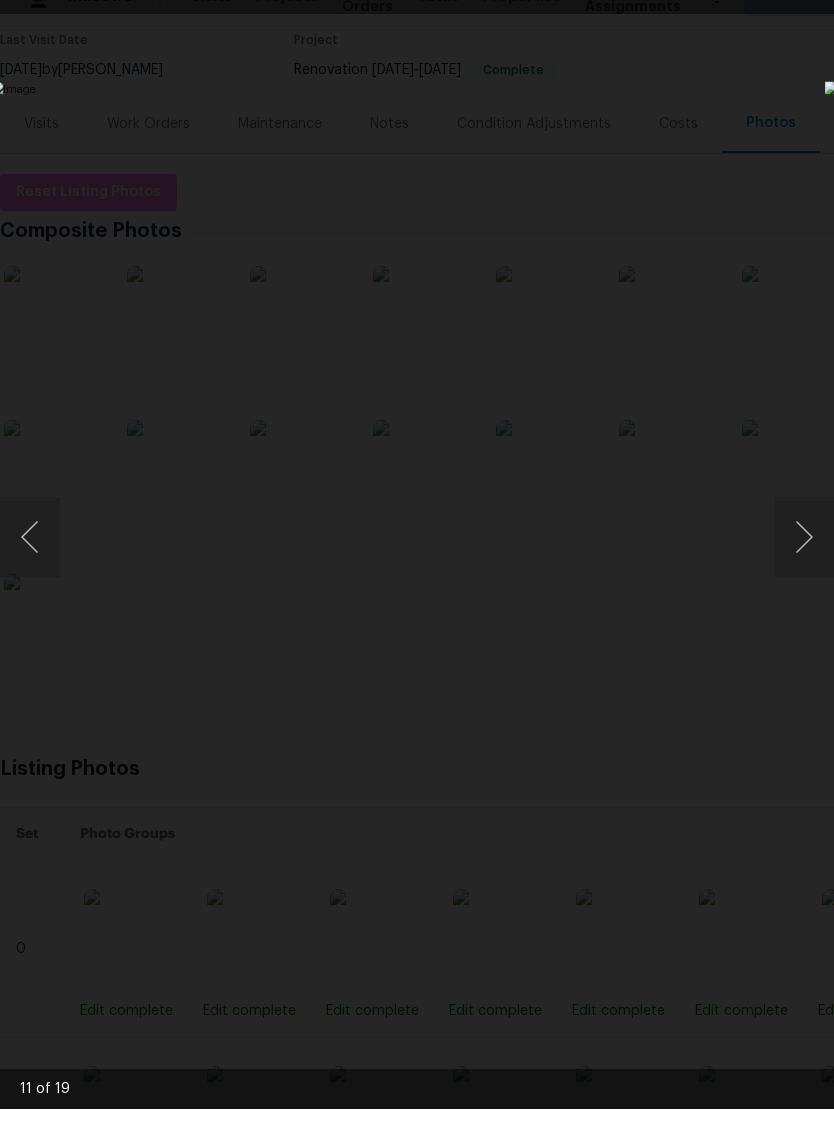 click at bounding box center (804, 573) 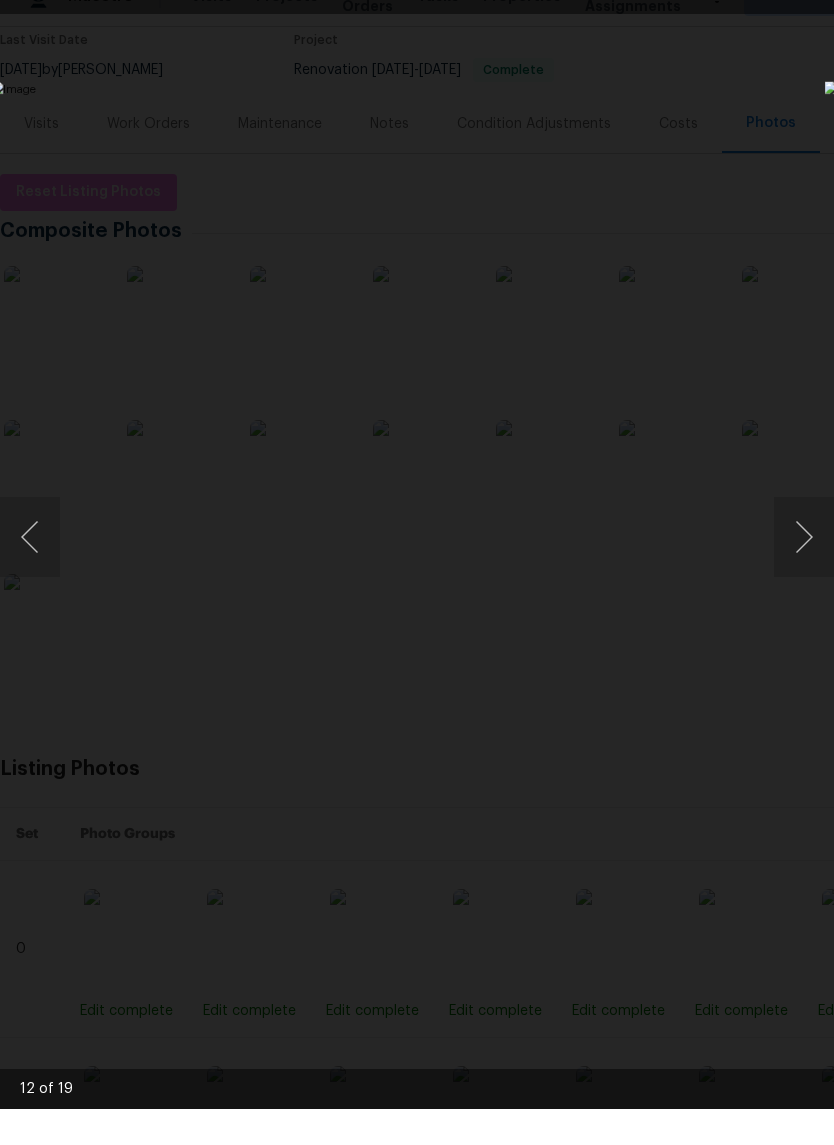 click at bounding box center (804, 573) 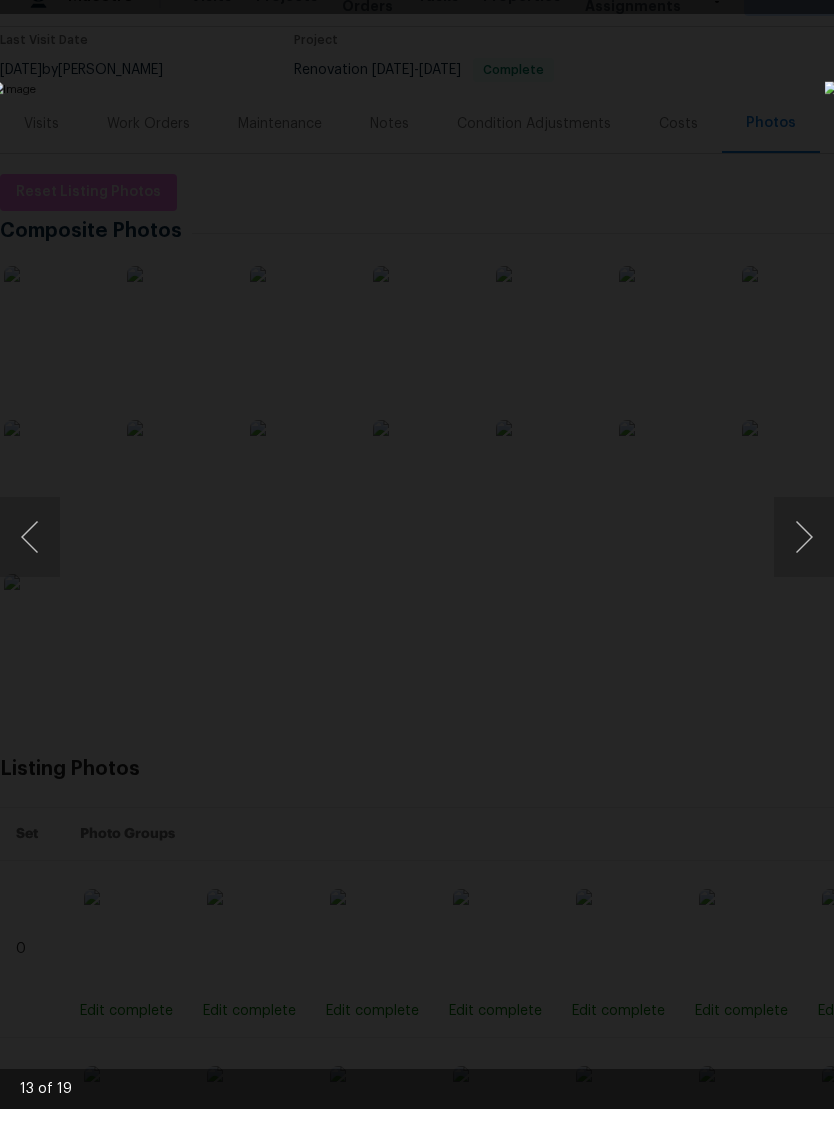 click at bounding box center [804, 573] 